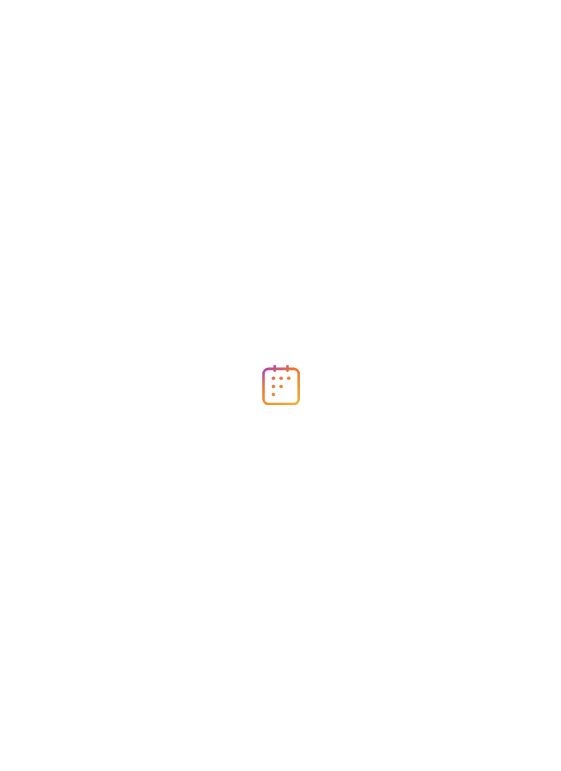 scroll, scrollTop: 0, scrollLeft: 0, axis: both 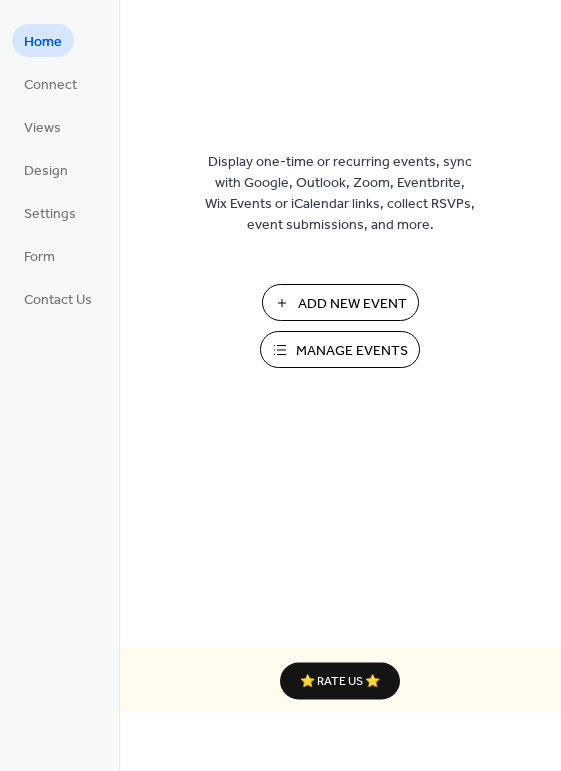 click on "Manage Events" at bounding box center (352, 351) 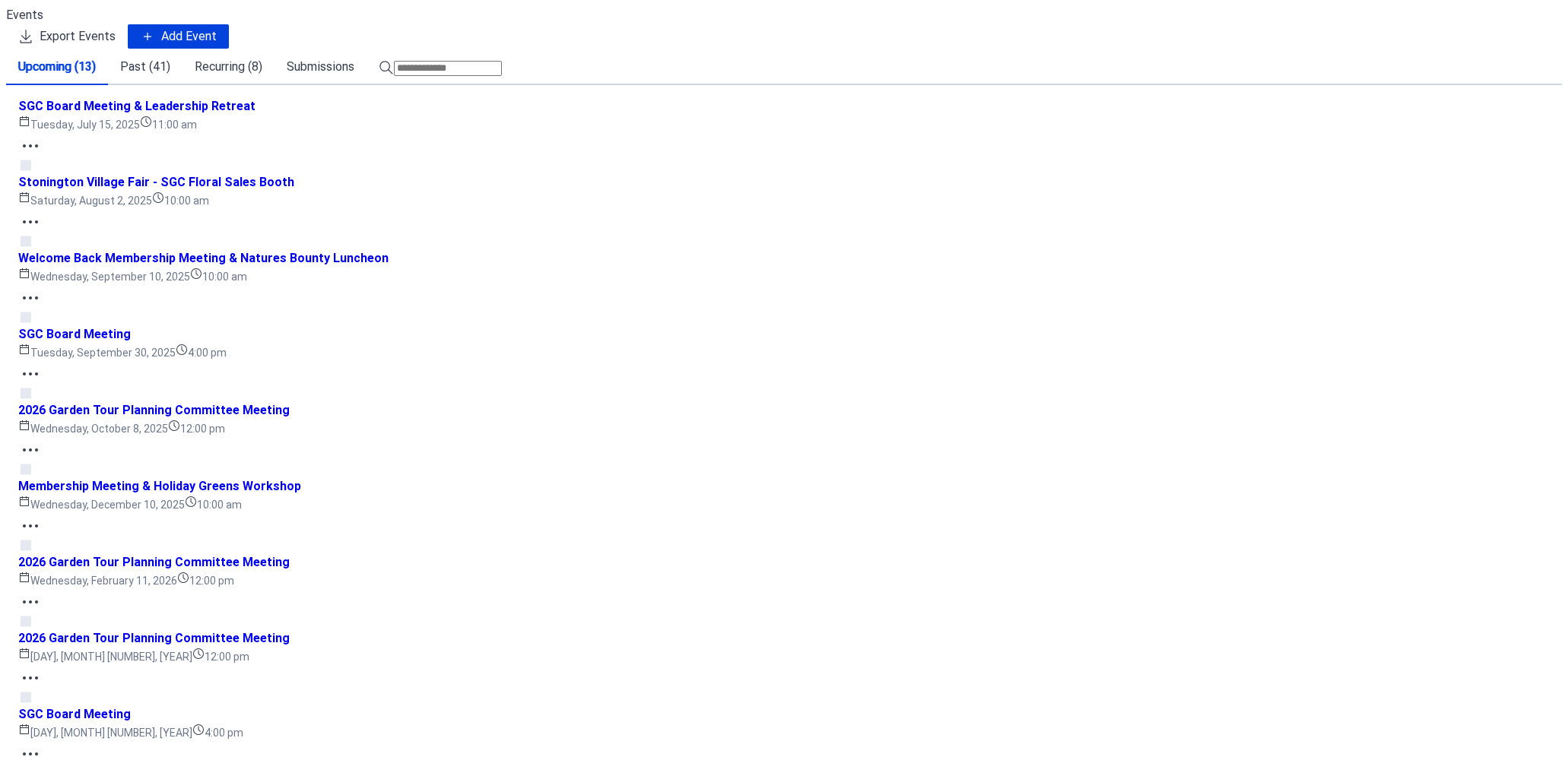 scroll, scrollTop: 0, scrollLeft: 0, axis: both 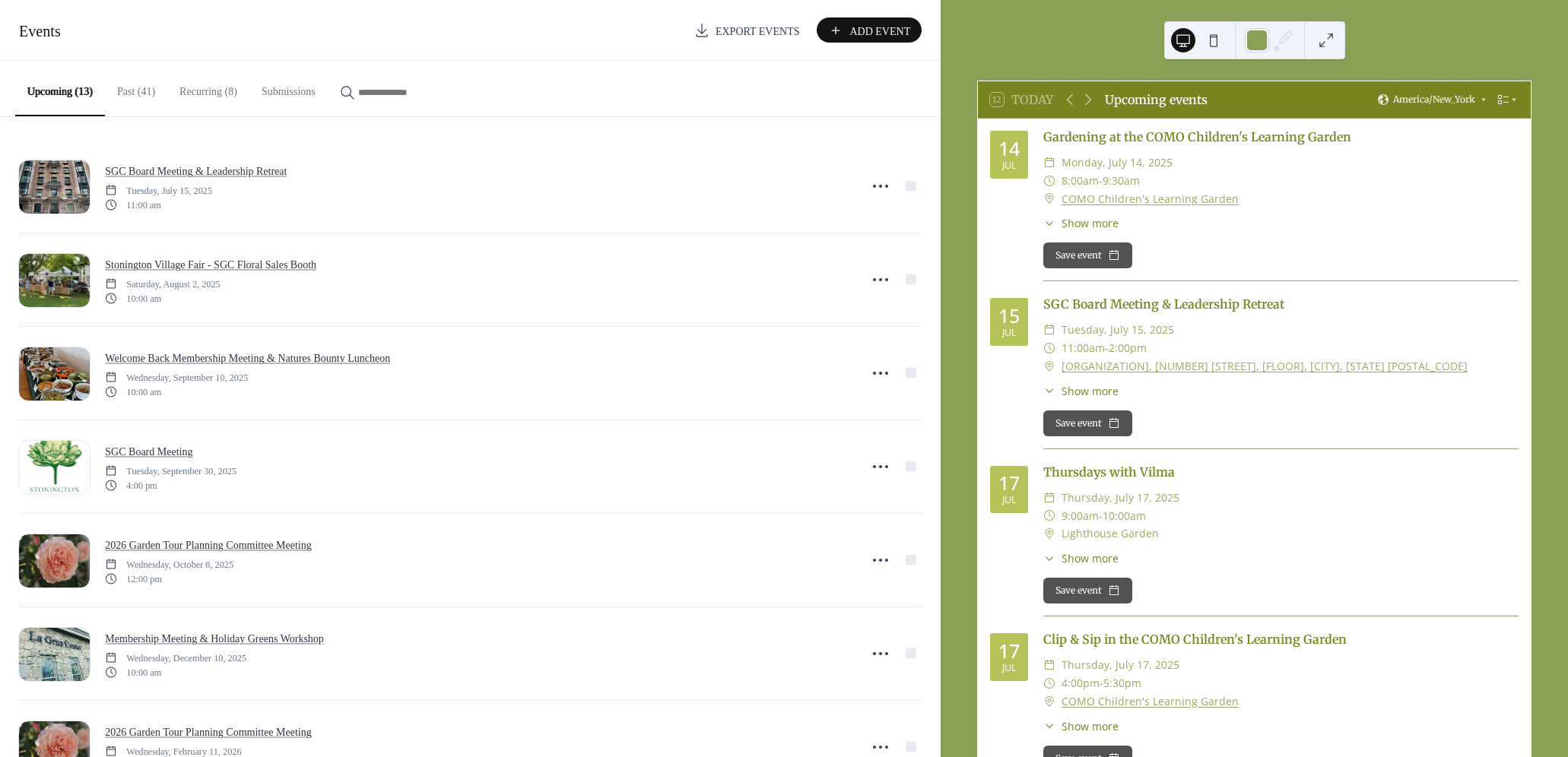 click on "Recurring  (8)" at bounding box center (208, 87) 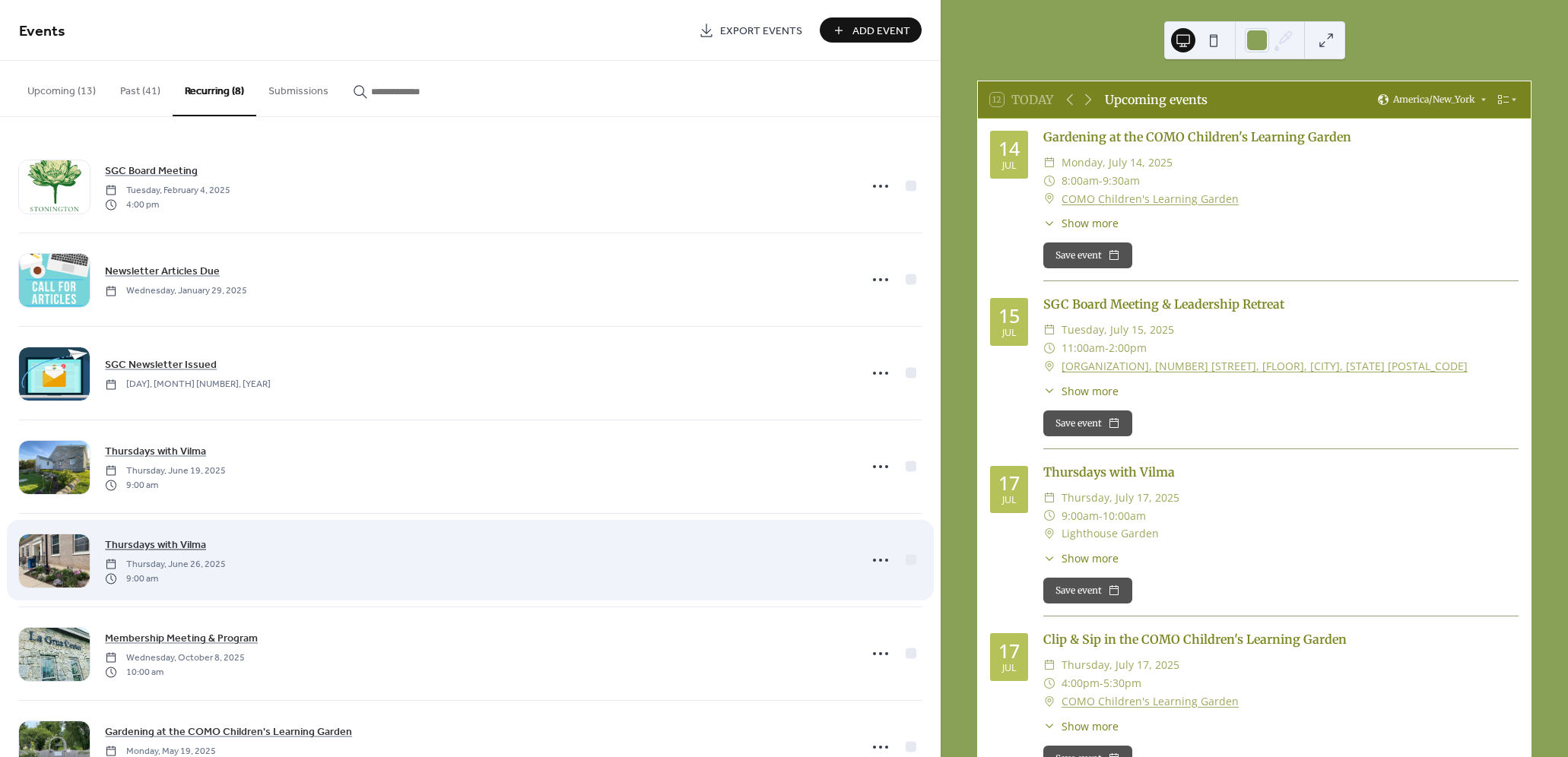 click on "Thursdays with Vilma" at bounding box center (155, 545) 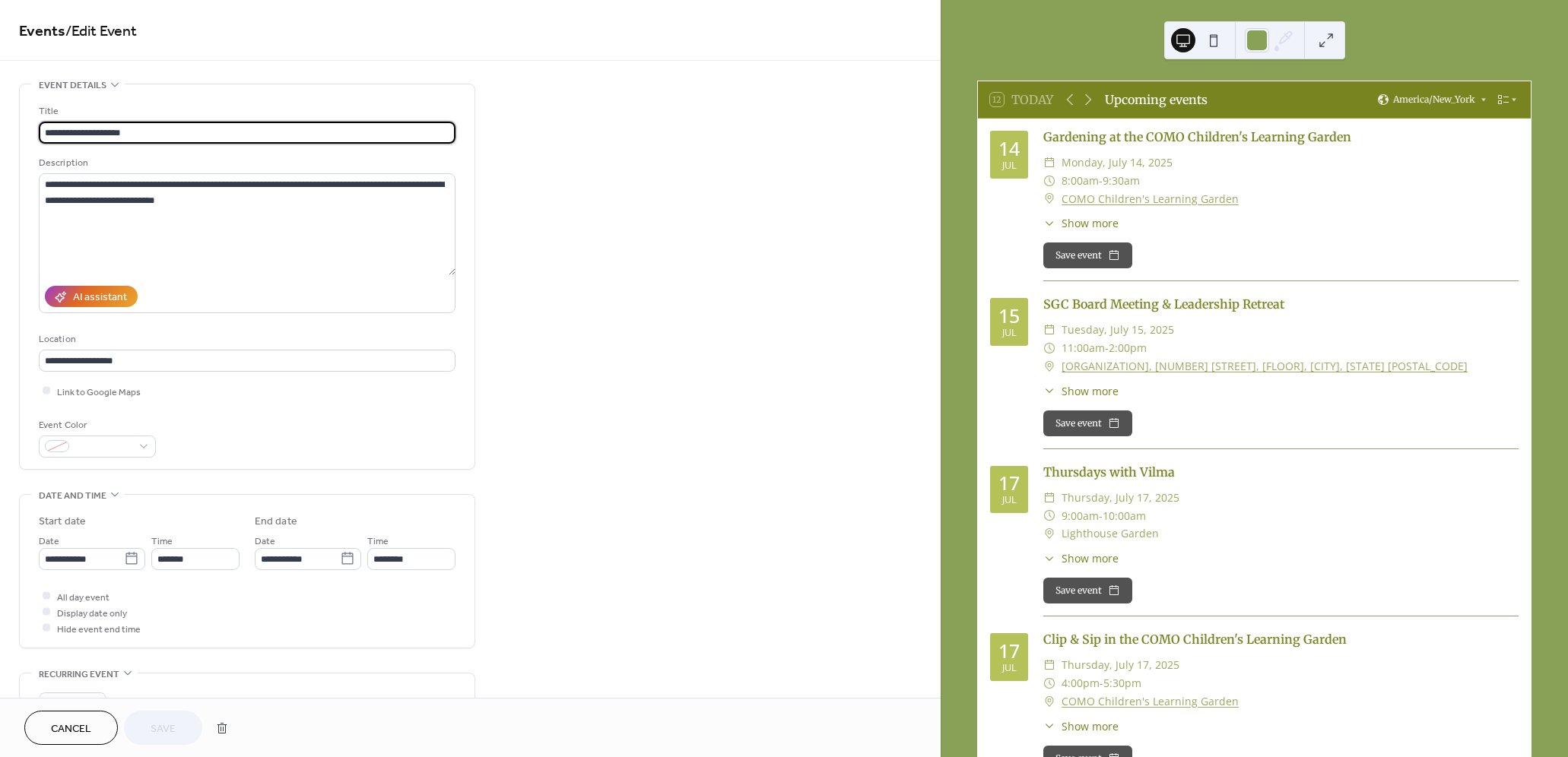 click 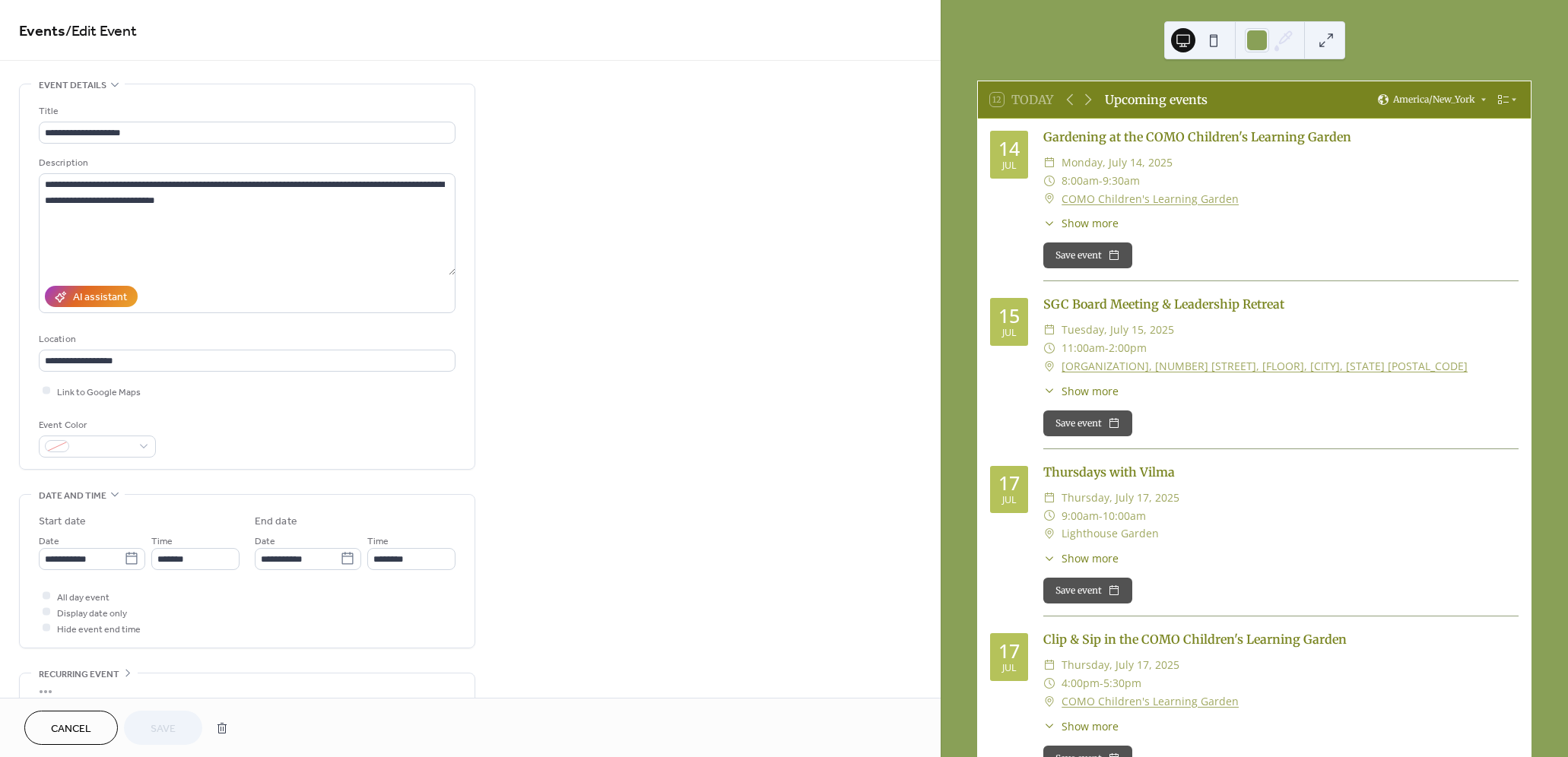 click on "•••" at bounding box center [247, 689] 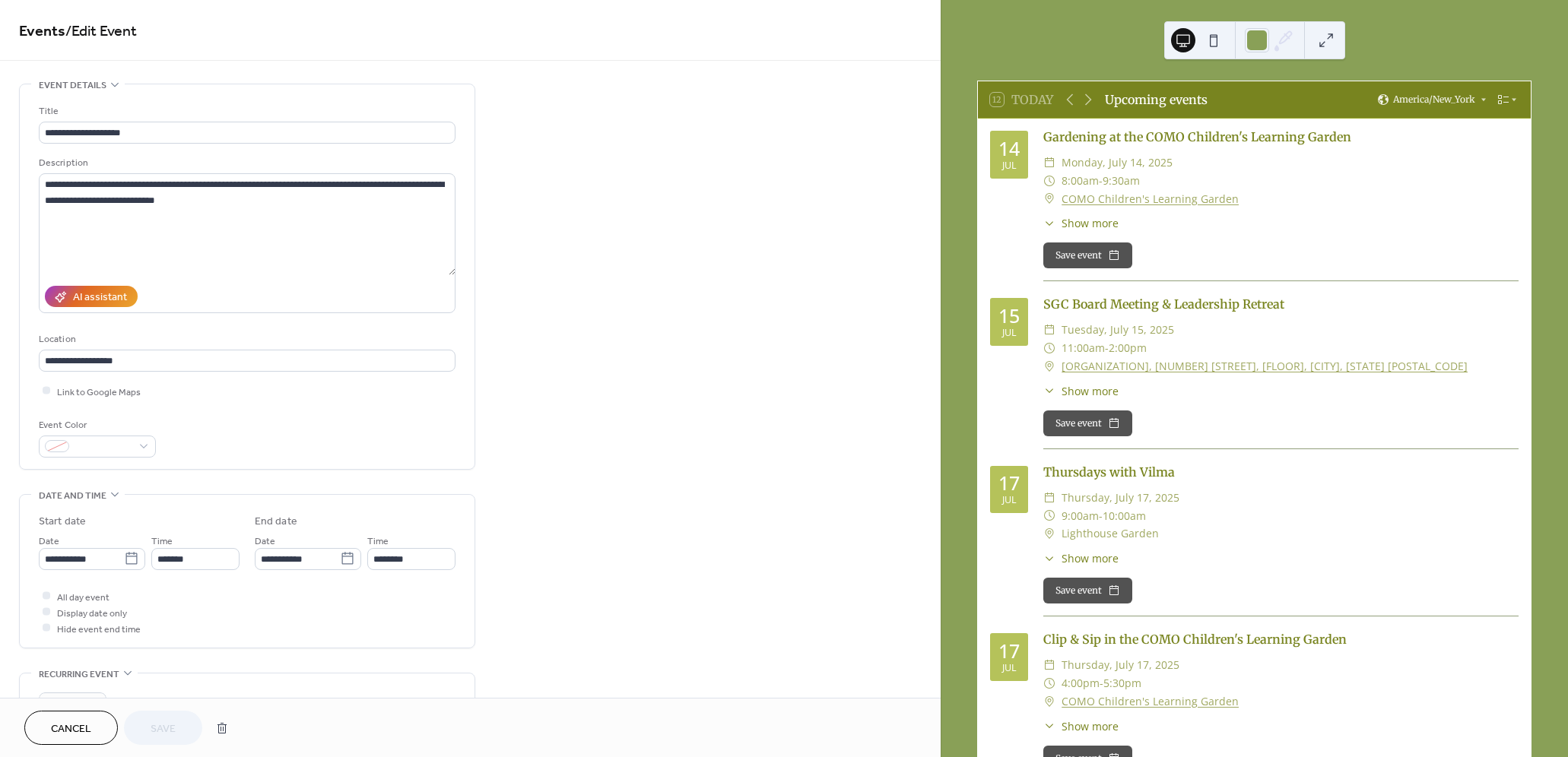 click on "**********" at bounding box center (470, 784) 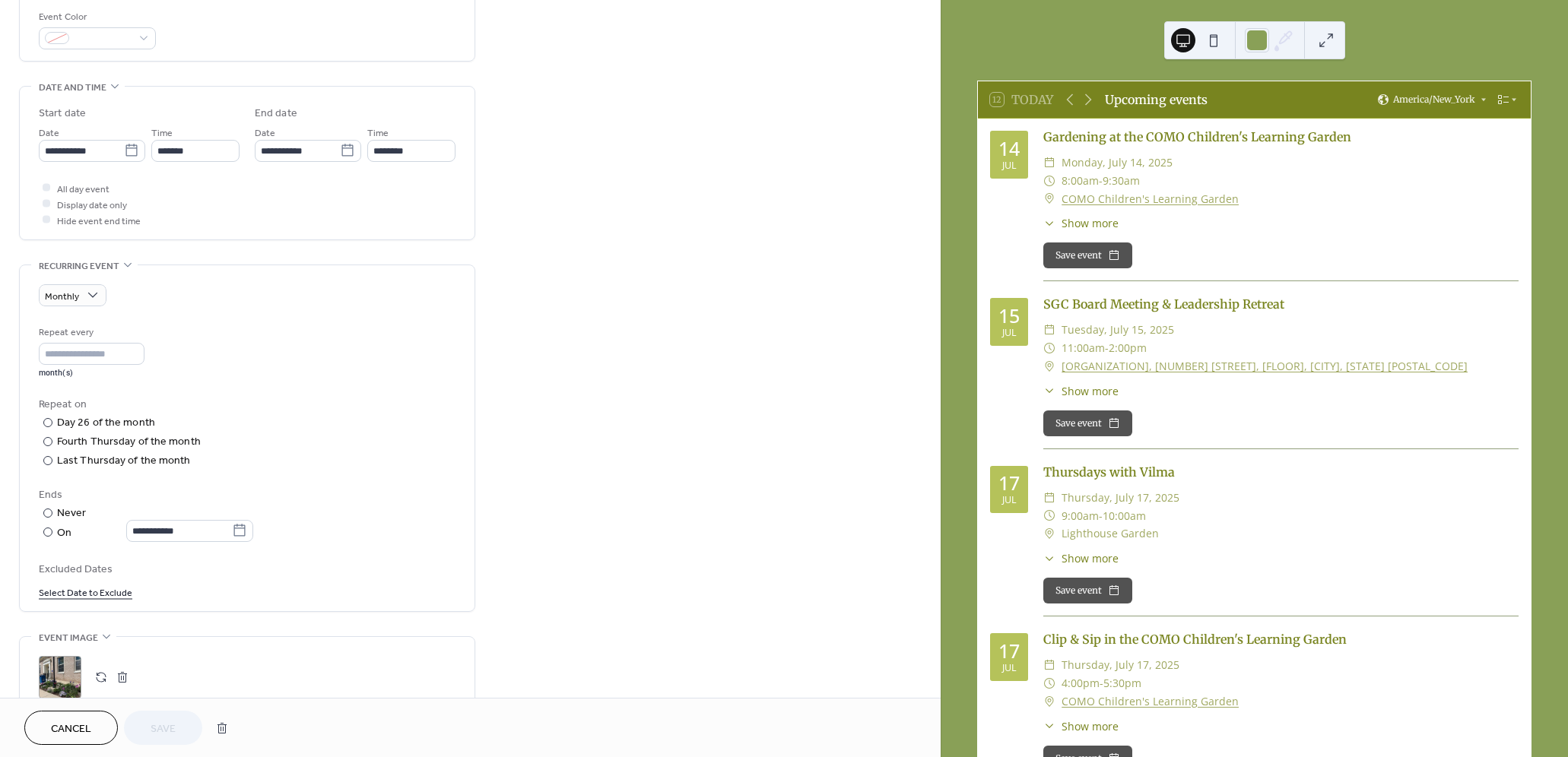 scroll, scrollTop: 412, scrollLeft: 0, axis: vertical 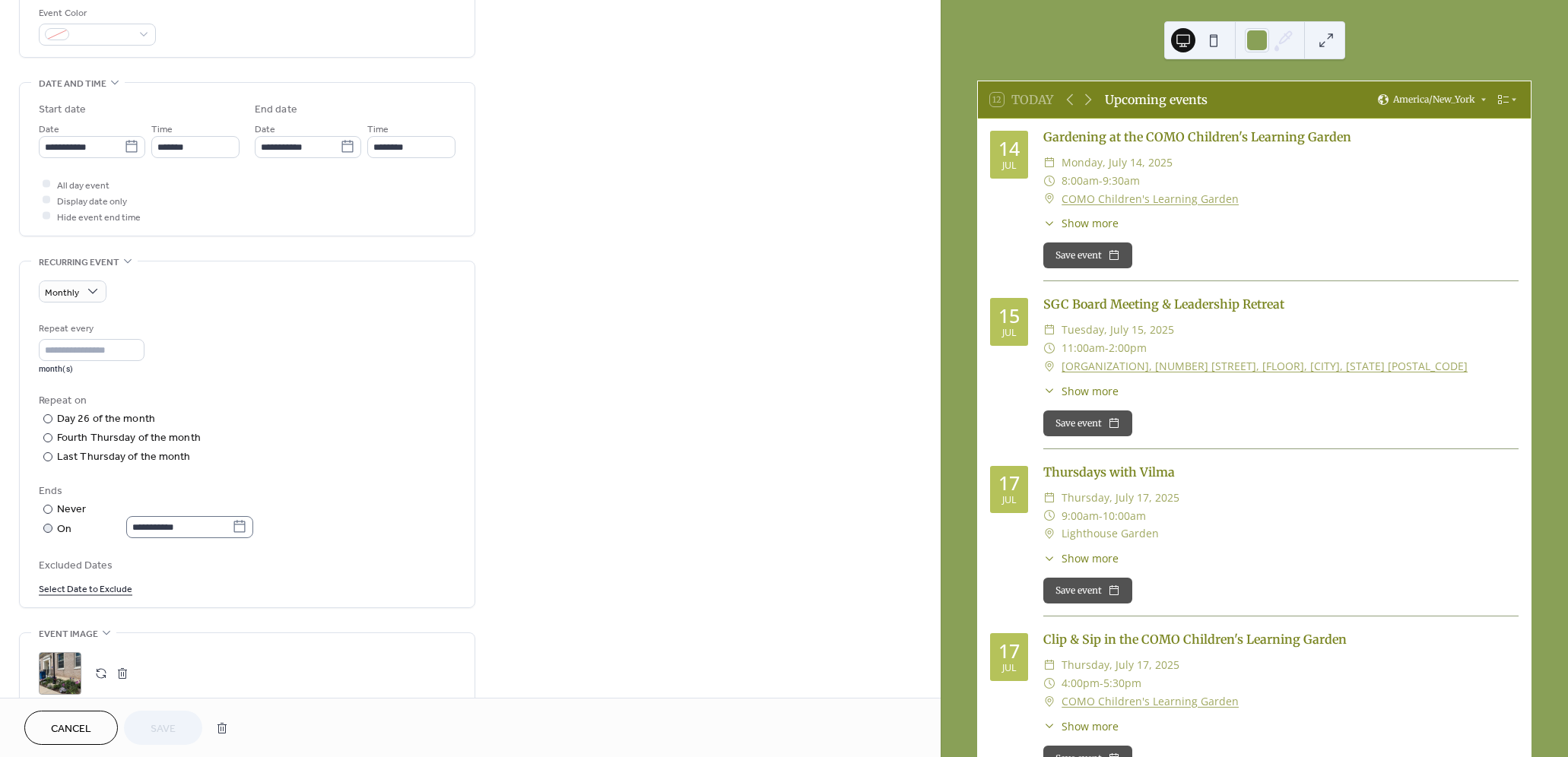 click 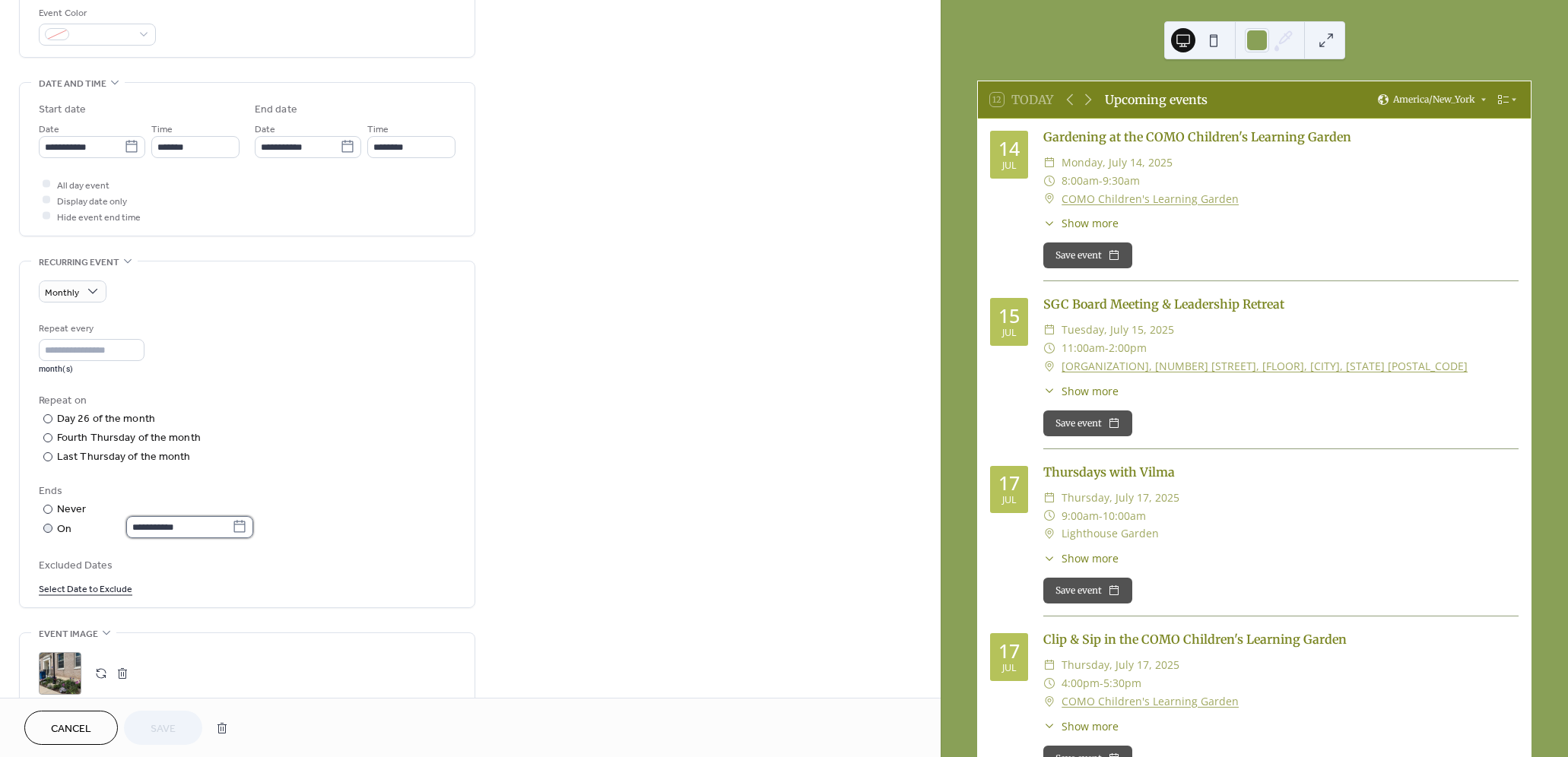 click on "**********" at bounding box center [179, 527] 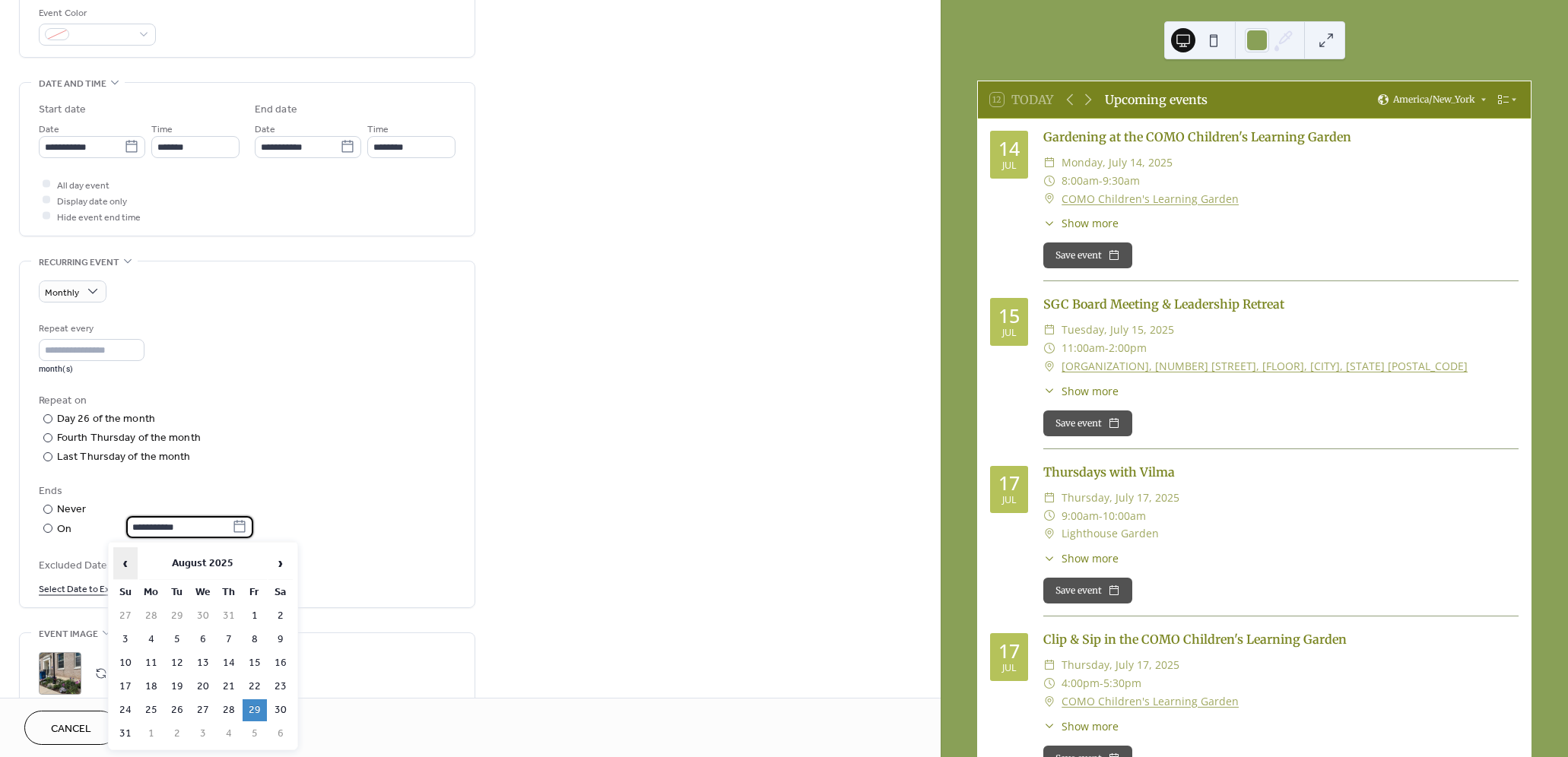 click on "‹" at bounding box center (125, 563) 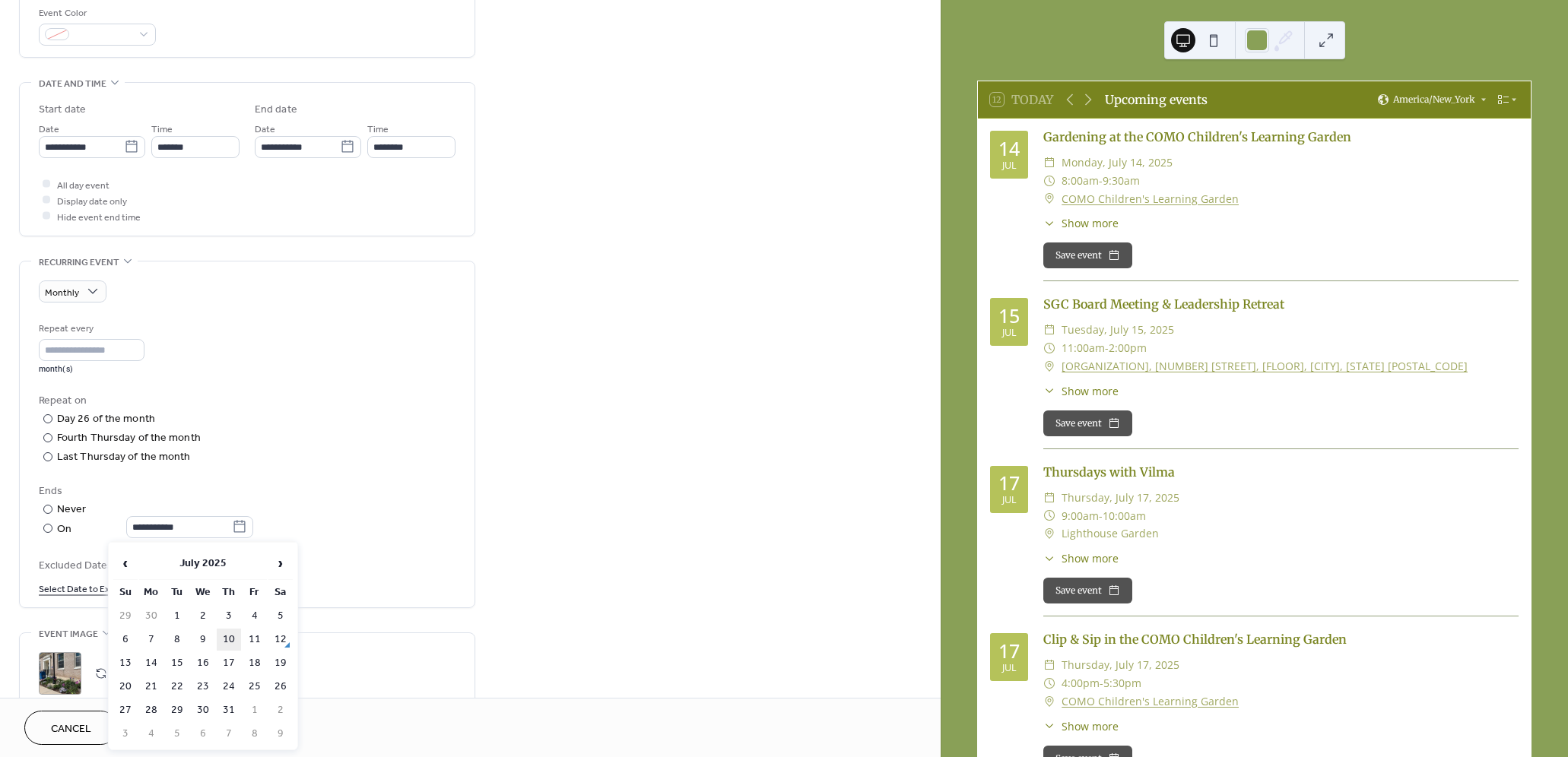 click on "10" at bounding box center (229, 639) 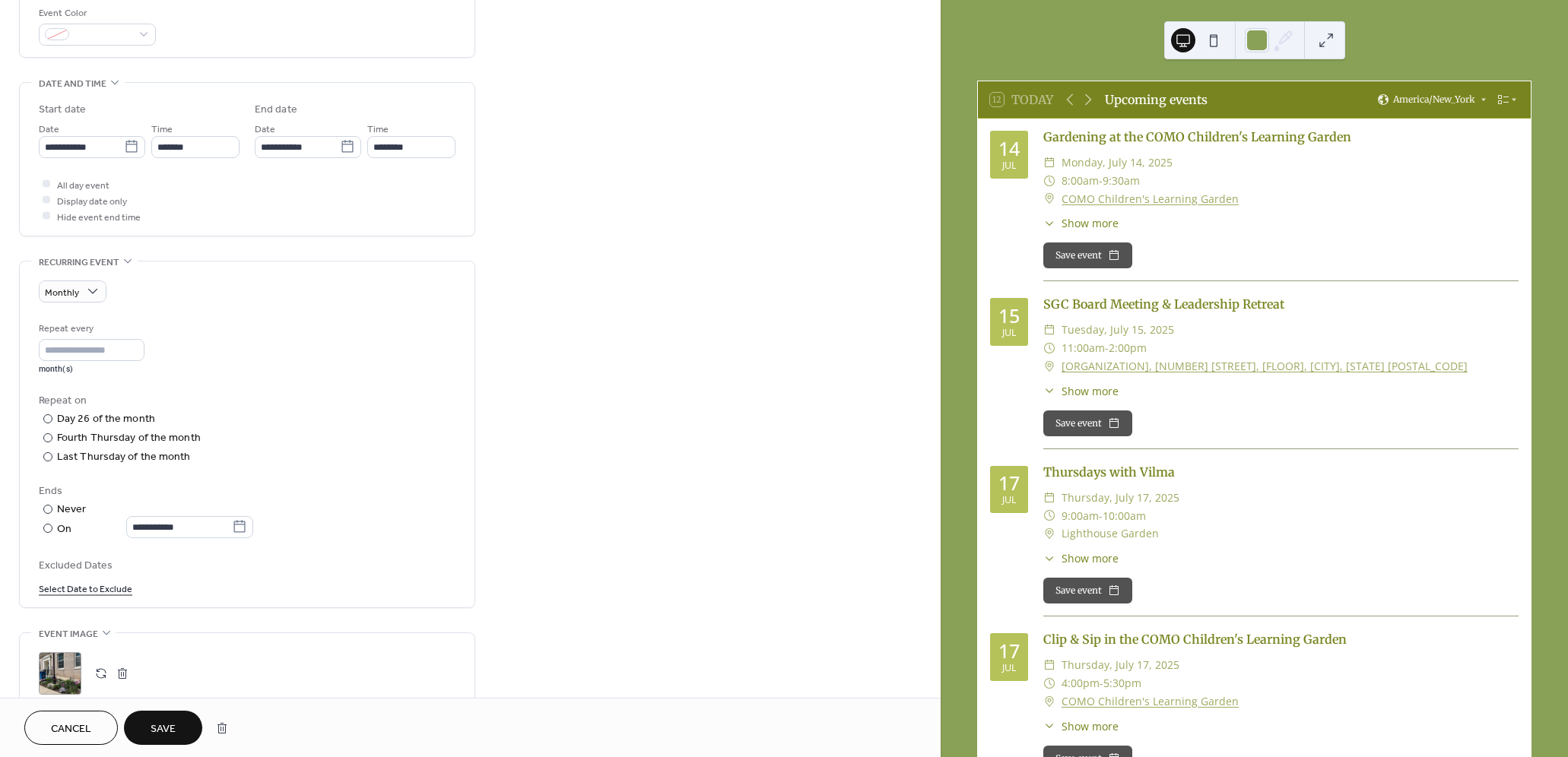 click on "Save" at bounding box center (163, 729) 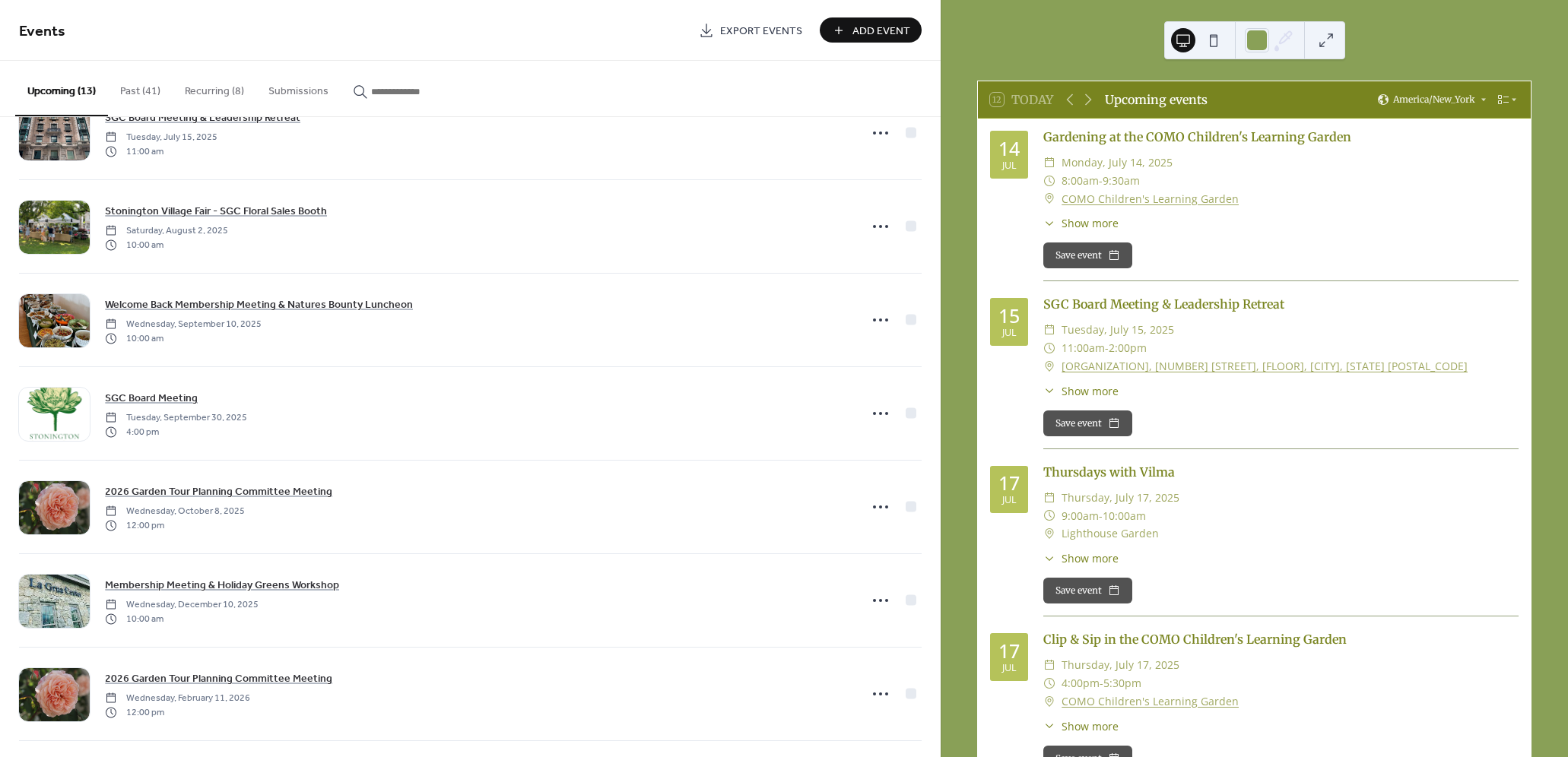 scroll, scrollTop: 0, scrollLeft: 0, axis: both 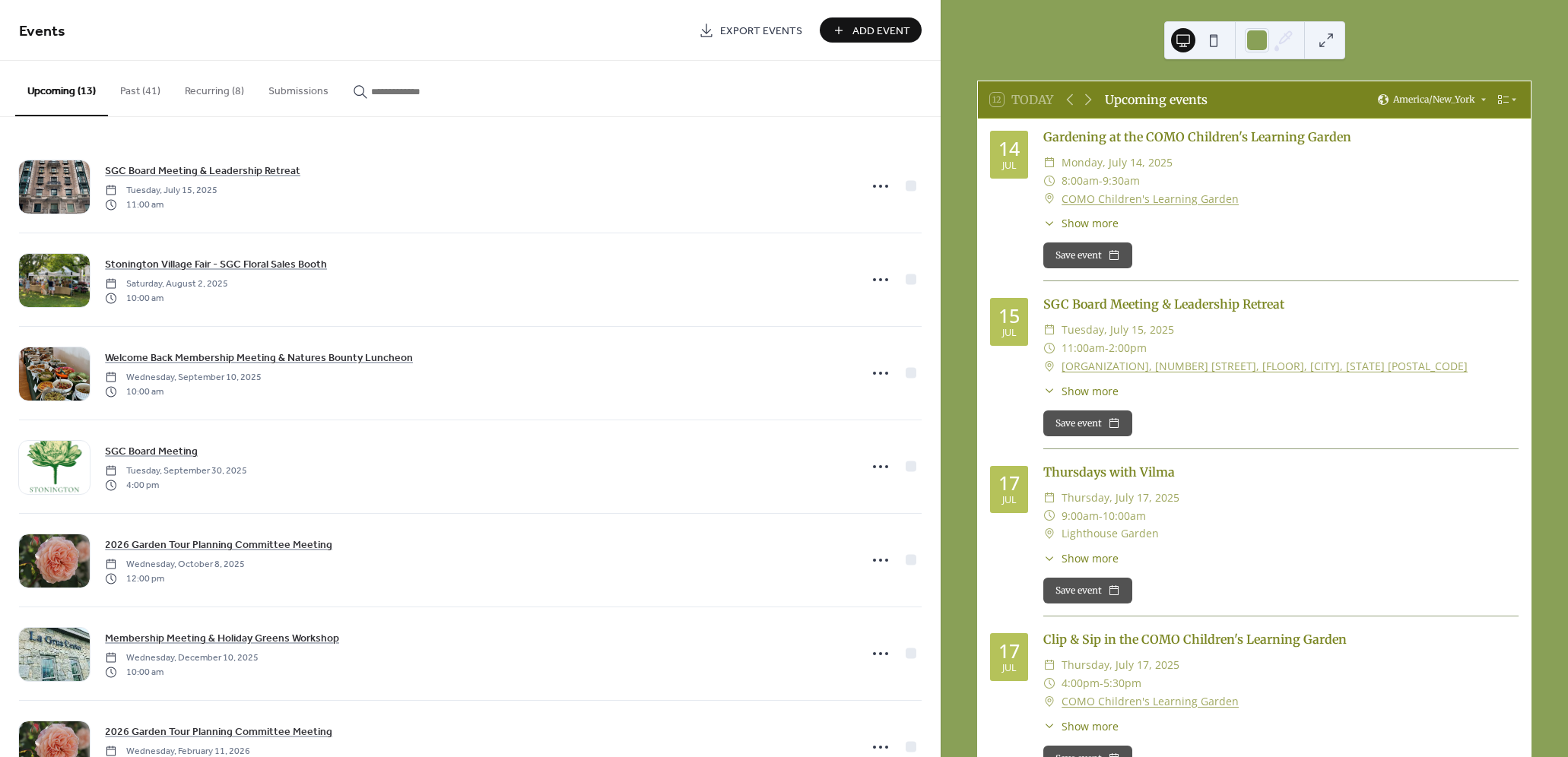 click on "Recurring  (8)" at bounding box center (214, 87) 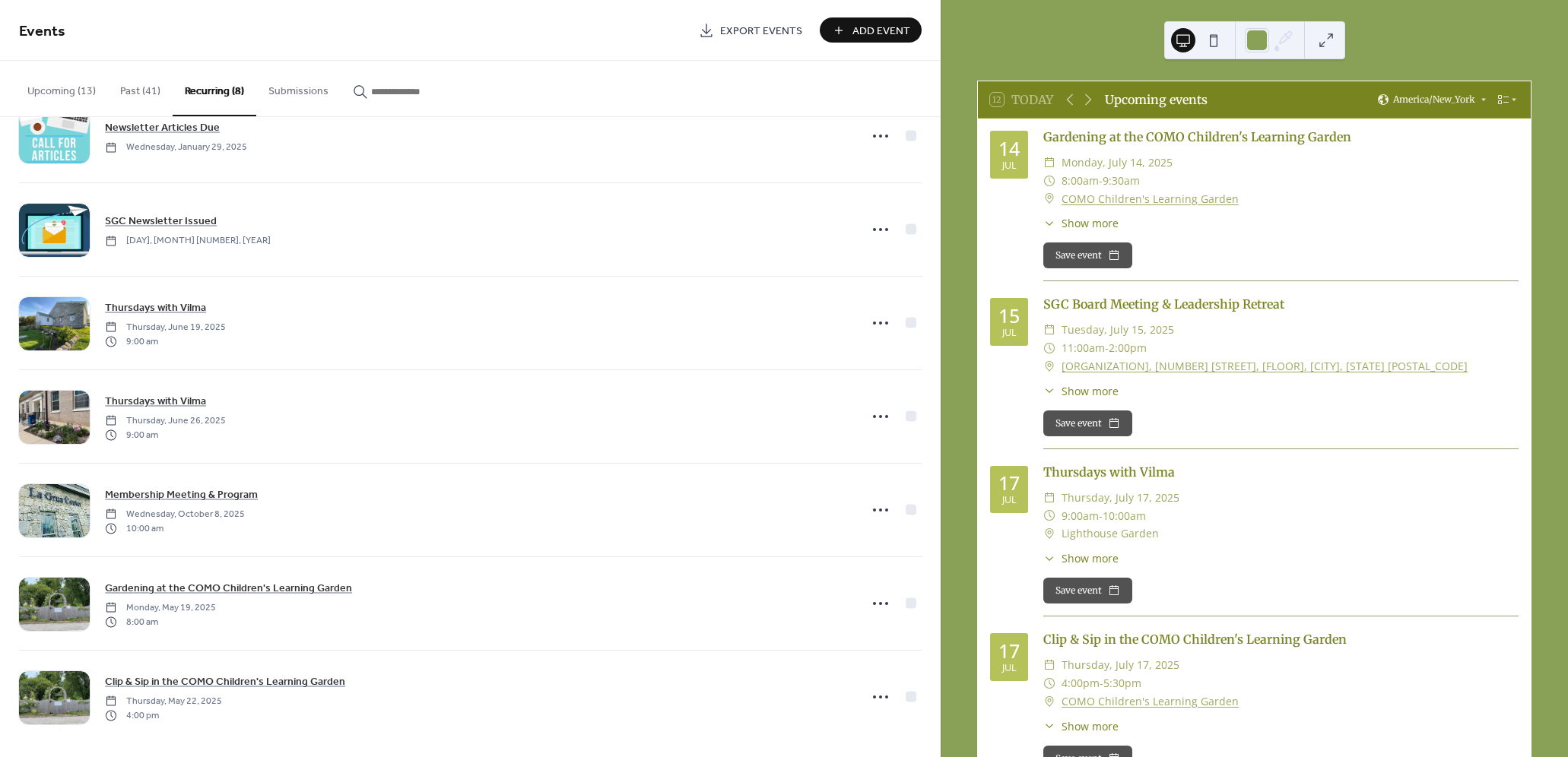 scroll, scrollTop: 153, scrollLeft: 0, axis: vertical 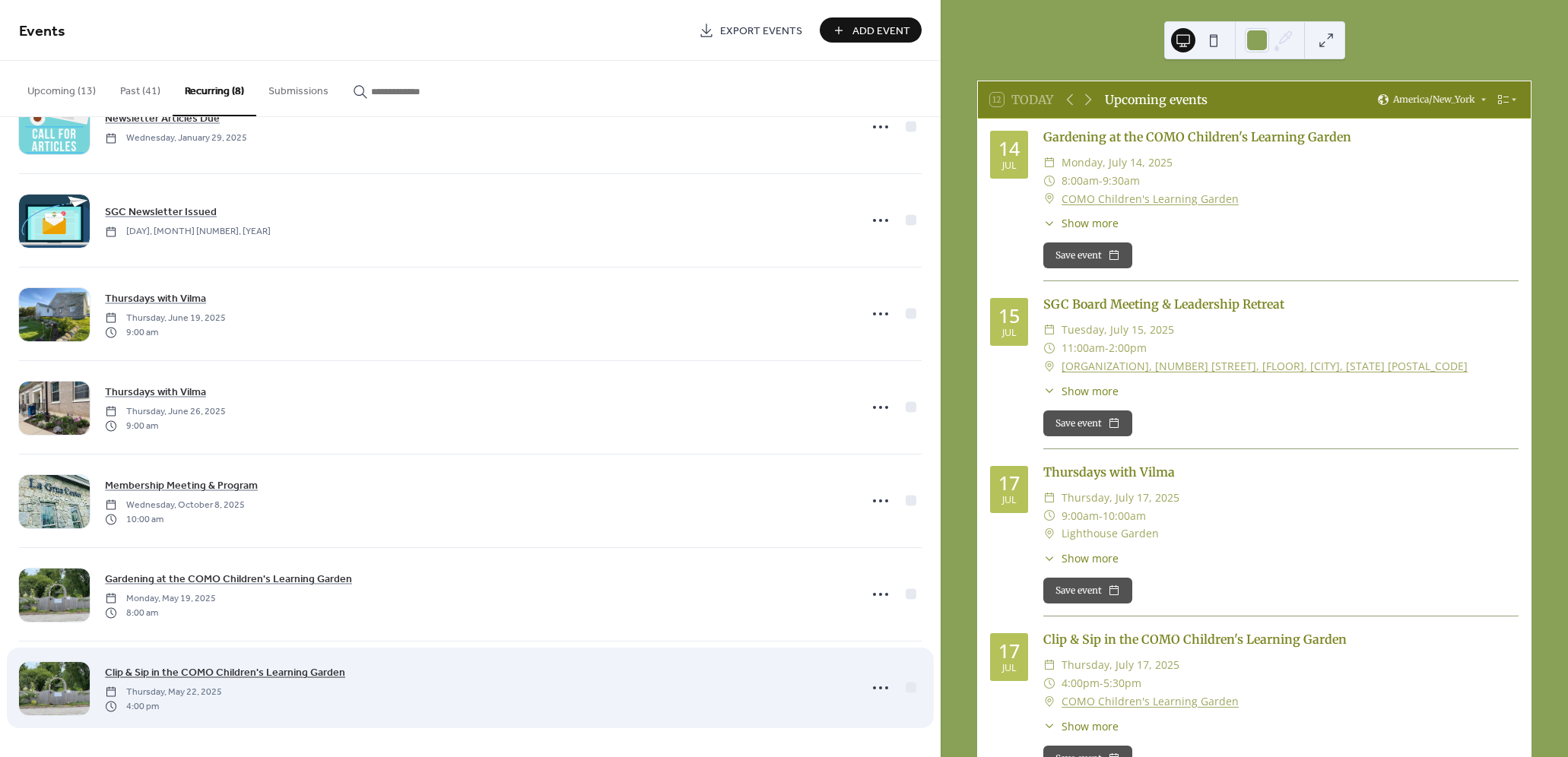 click on "Clip & Sip in the COMO Children's Learning Garden" at bounding box center [225, 673] 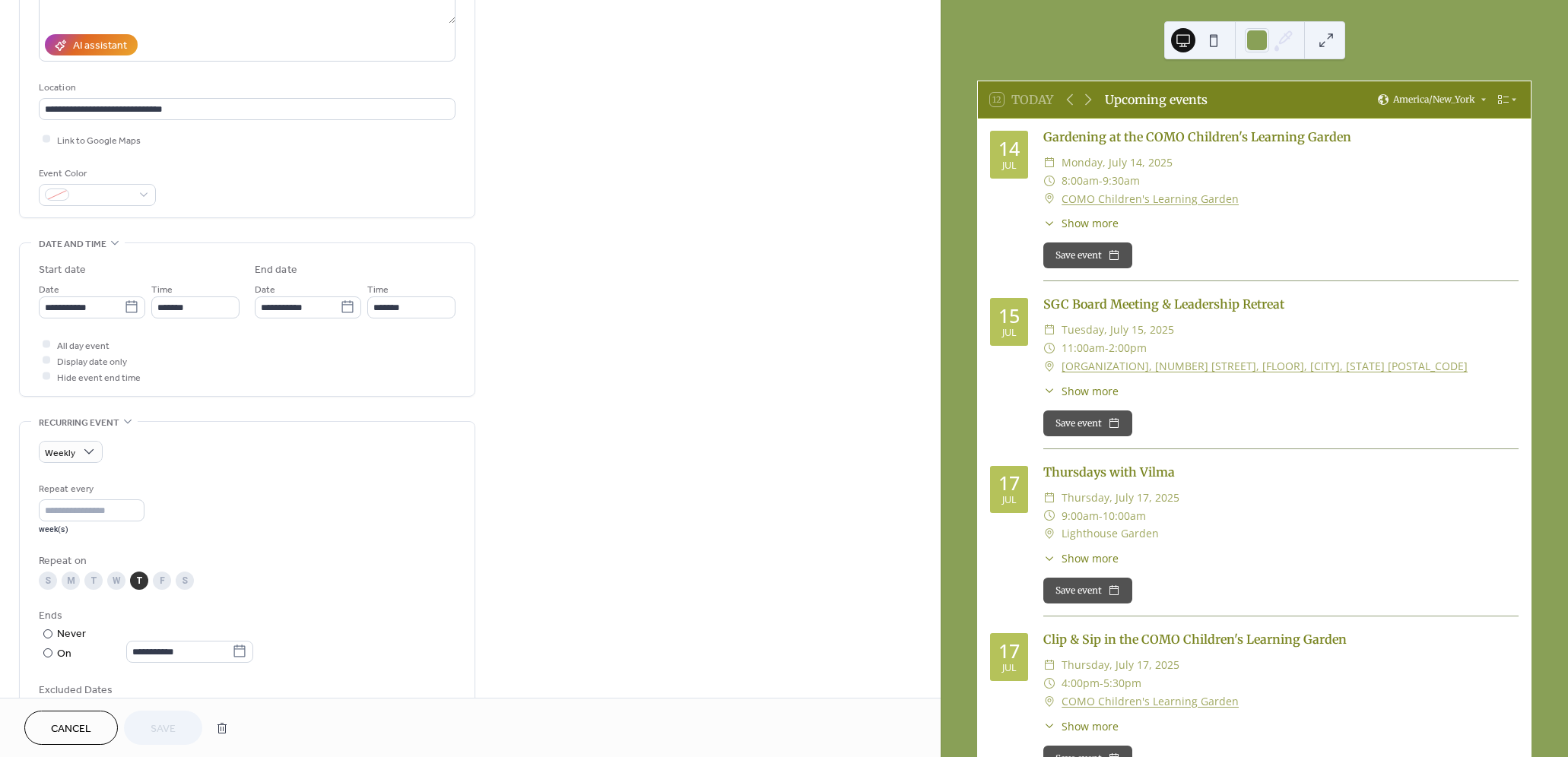 scroll, scrollTop: 254, scrollLeft: 0, axis: vertical 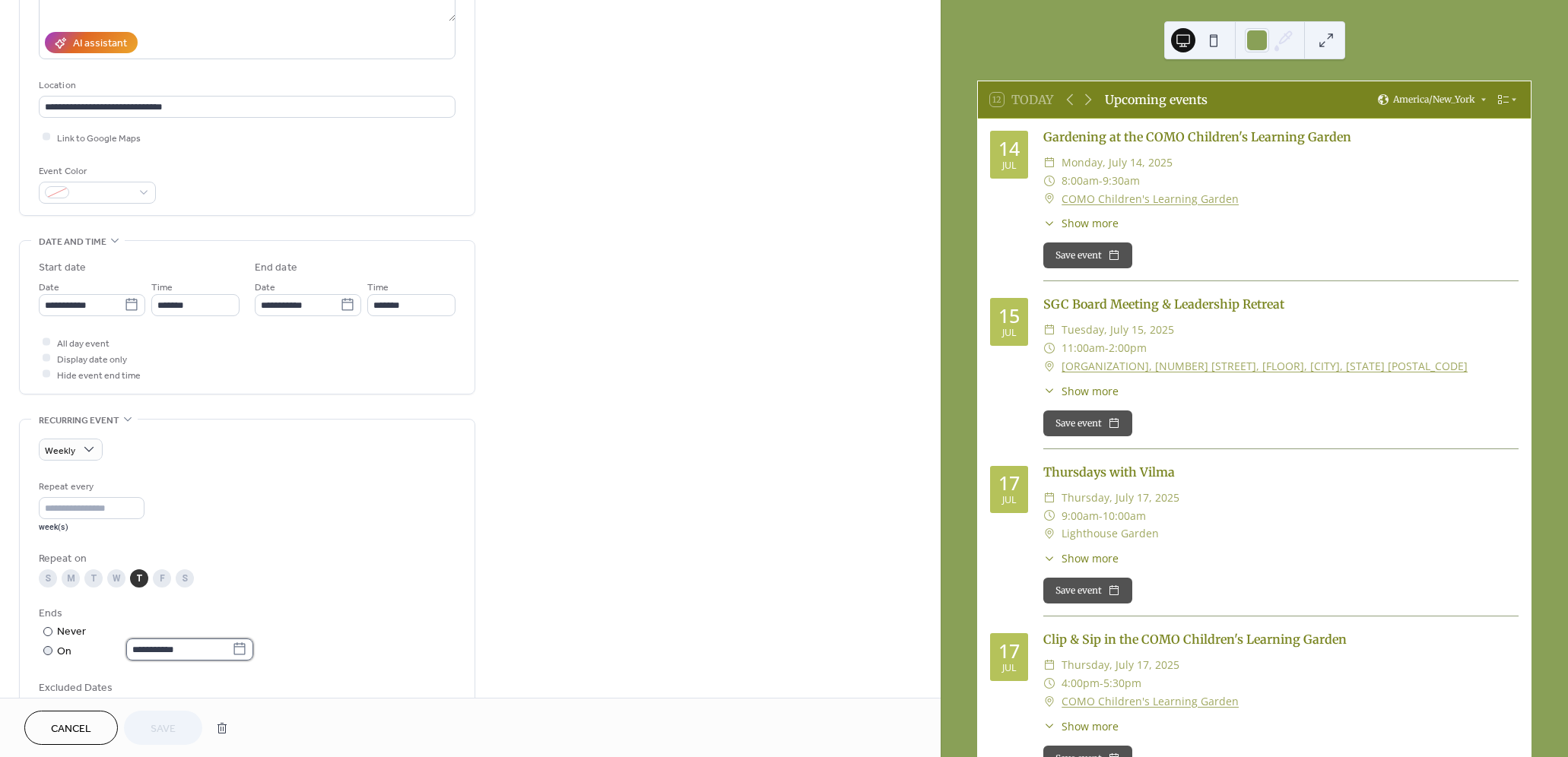 click on "**********" at bounding box center (179, 649) 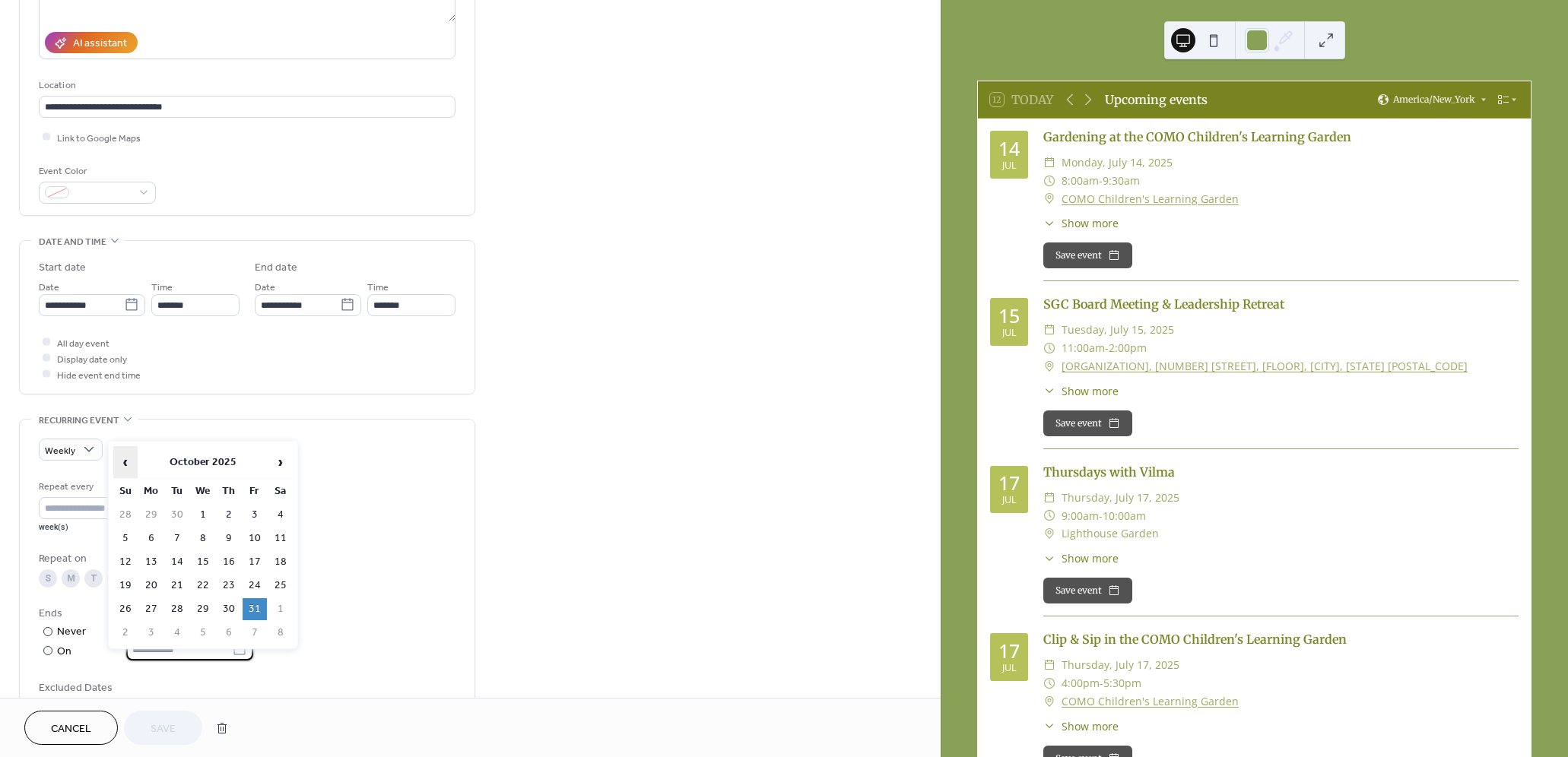 click on "‹" at bounding box center [125, 462] 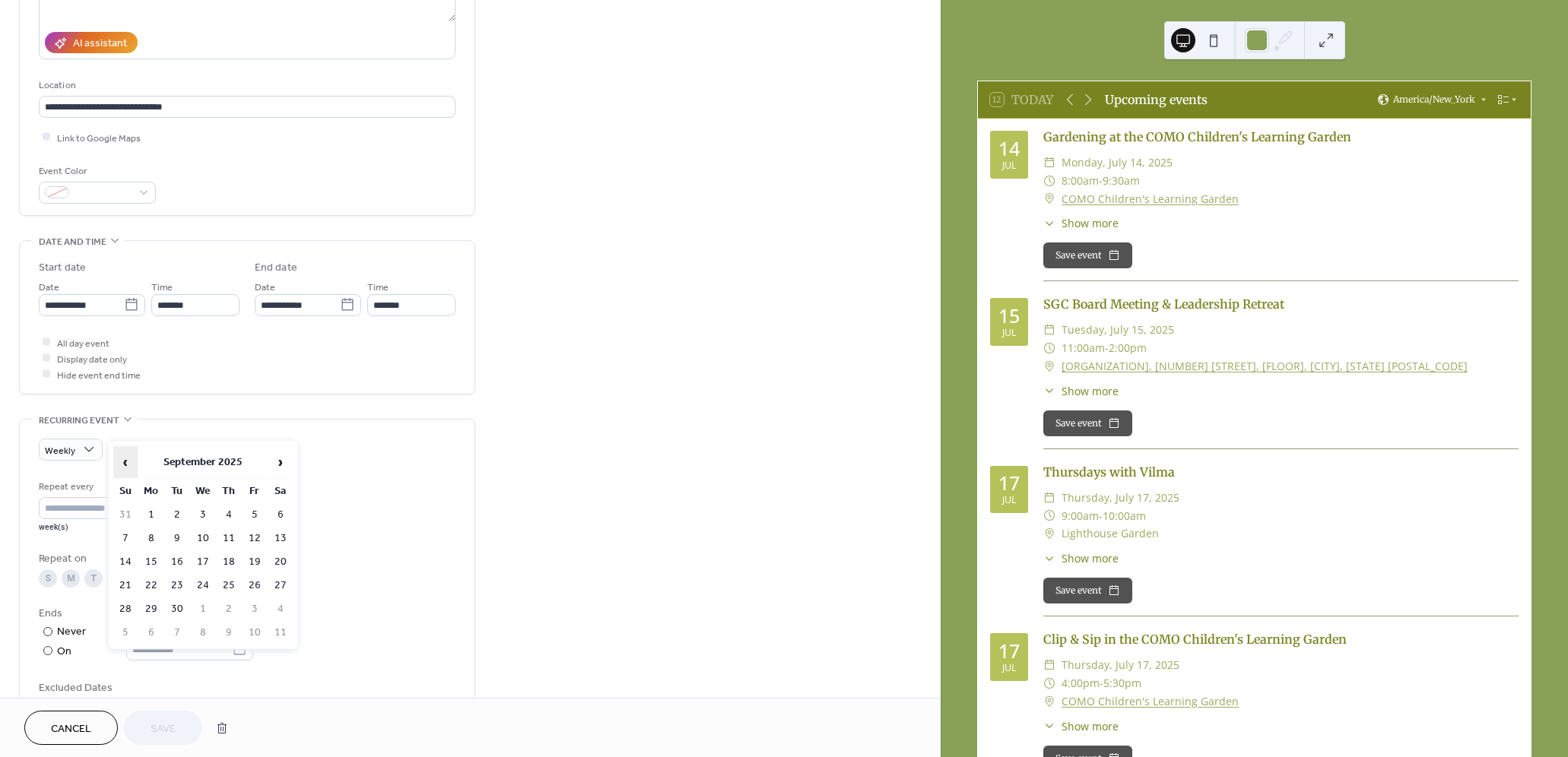 click on "‹" at bounding box center [125, 462] 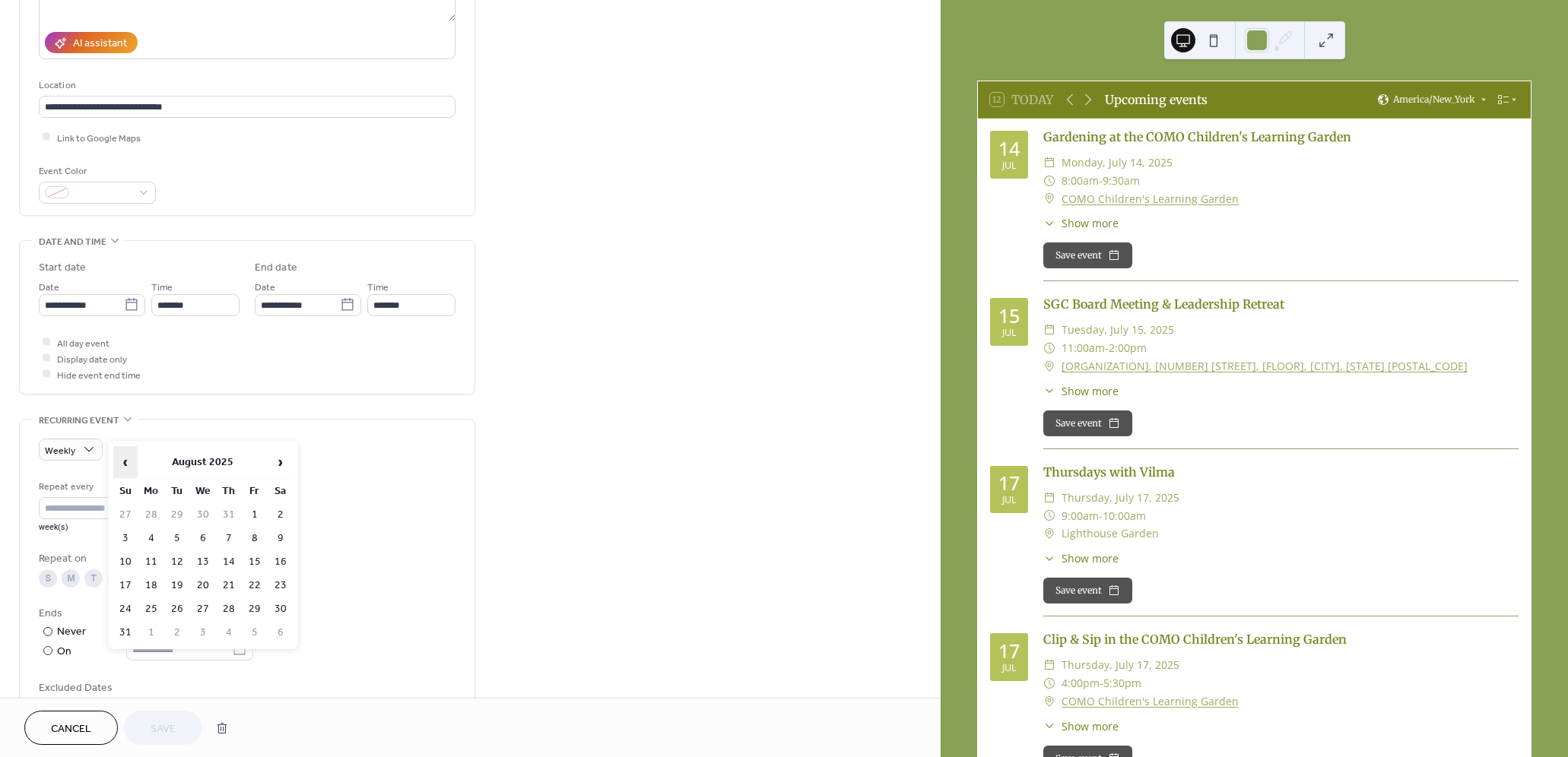 click on "‹" at bounding box center [125, 462] 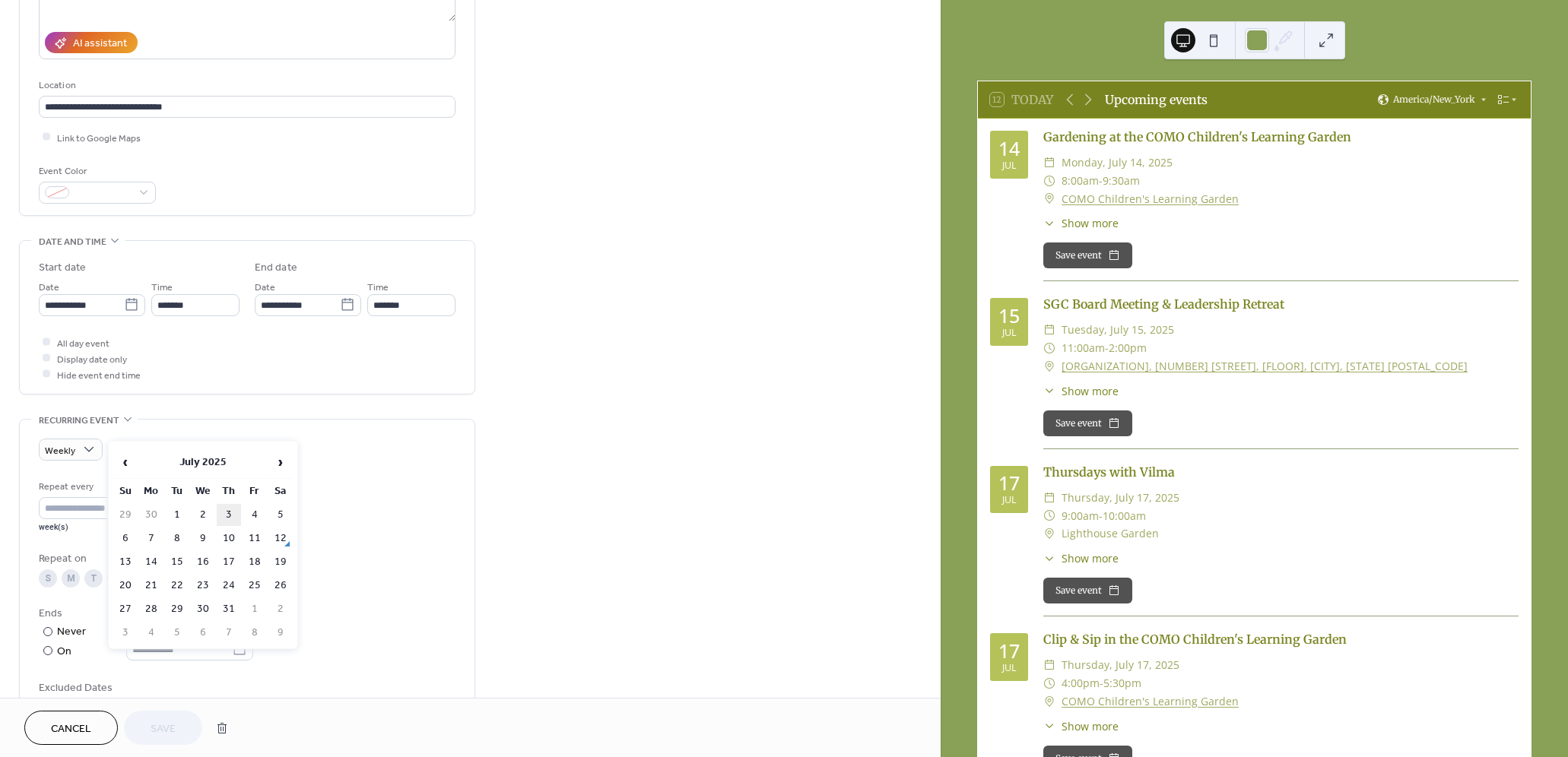 click on "3" at bounding box center (229, 515) 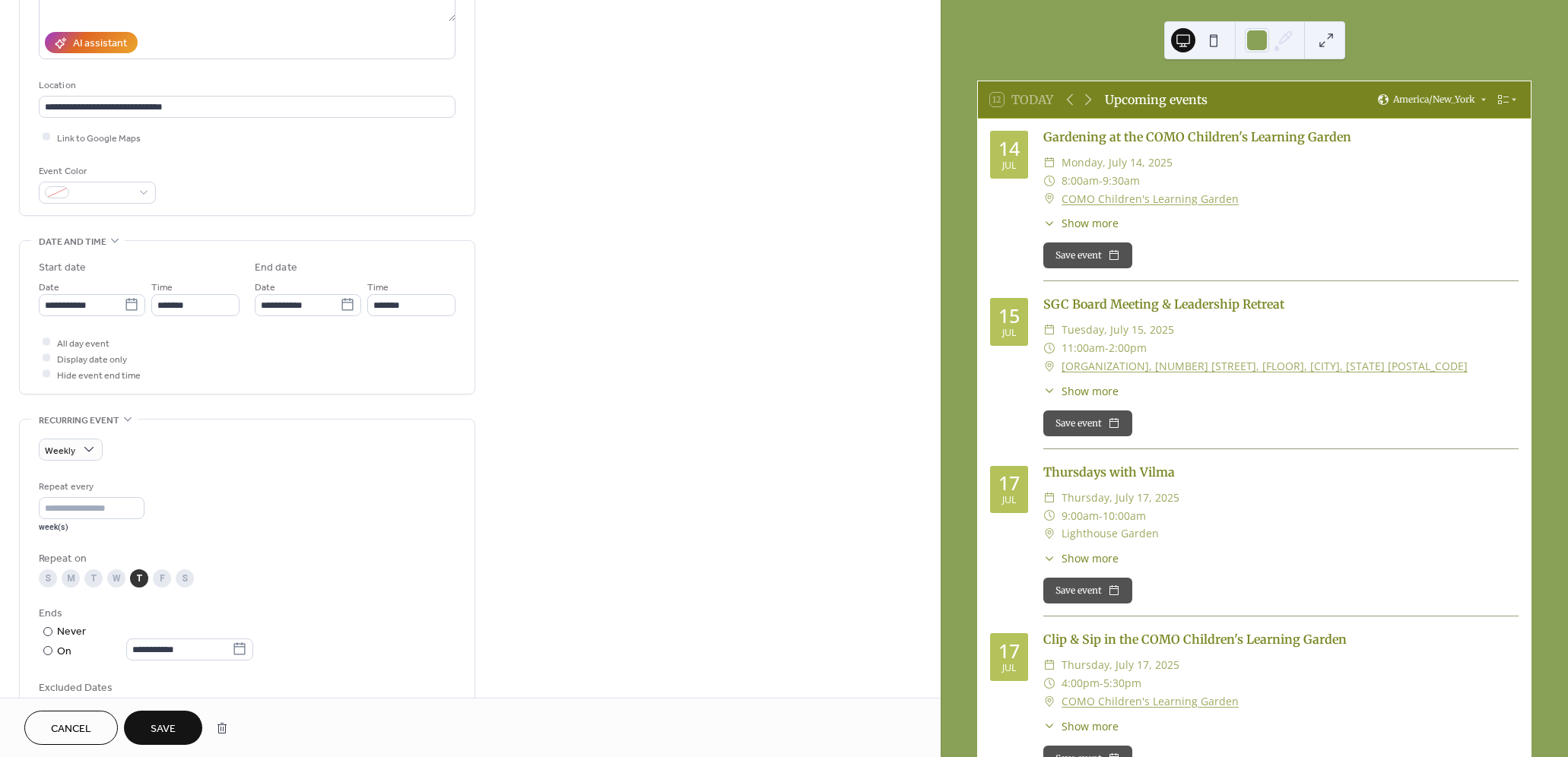 click on "Save" at bounding box center (163, 729) 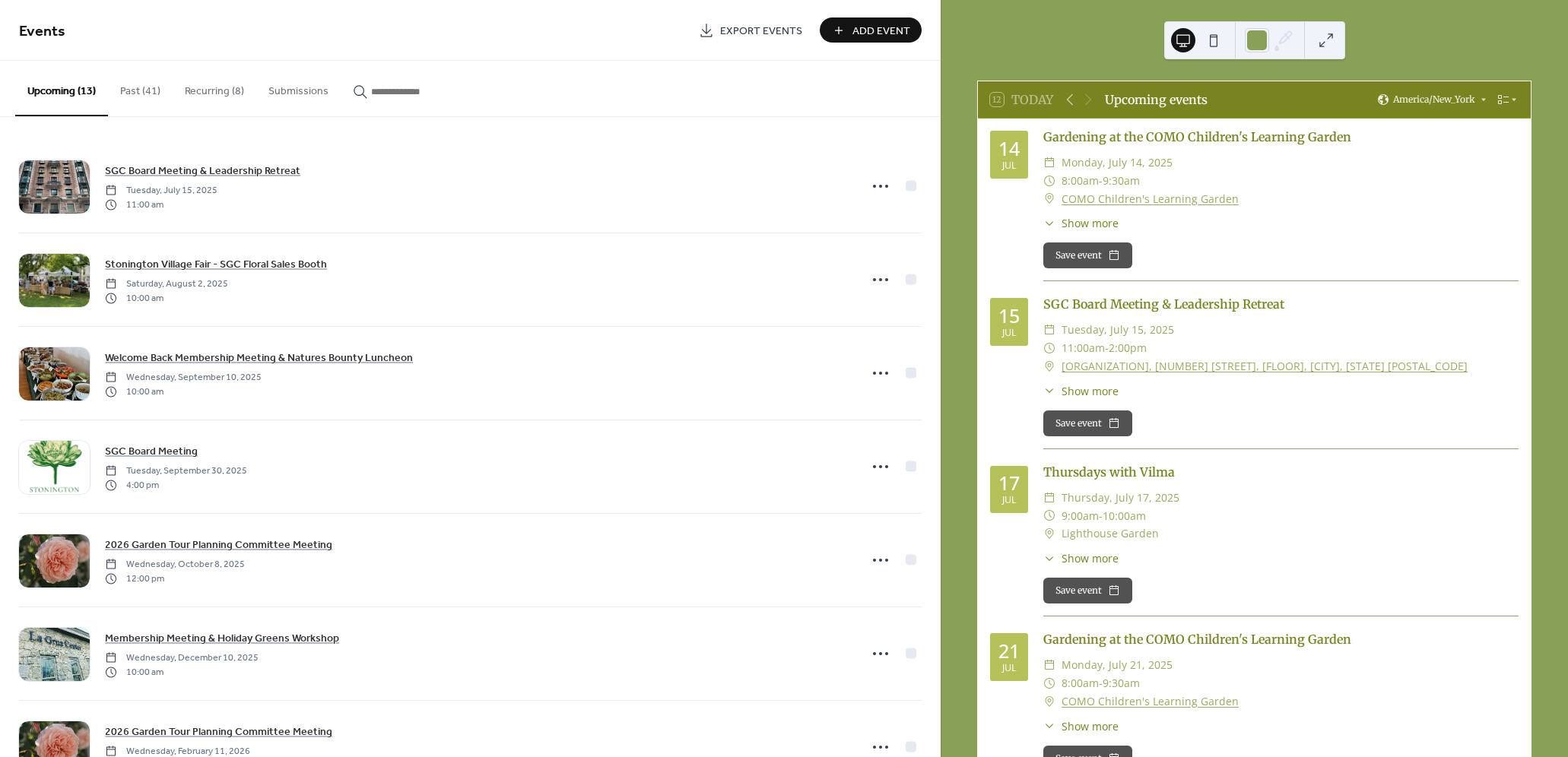 click on "Recurring  (8)" at bounding box center [214, 87] 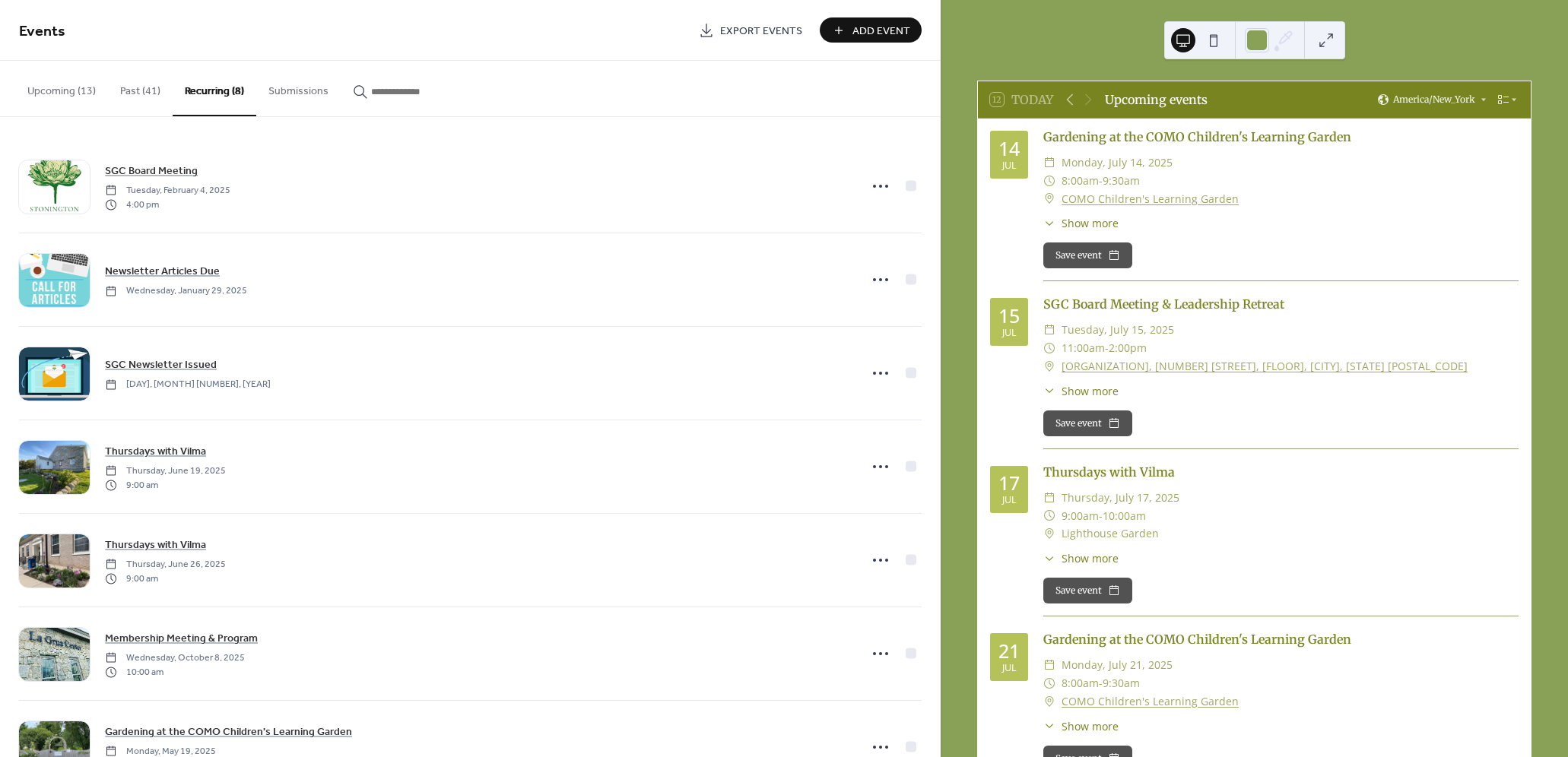 click on "Add Event" at bounding box center (881, 31) 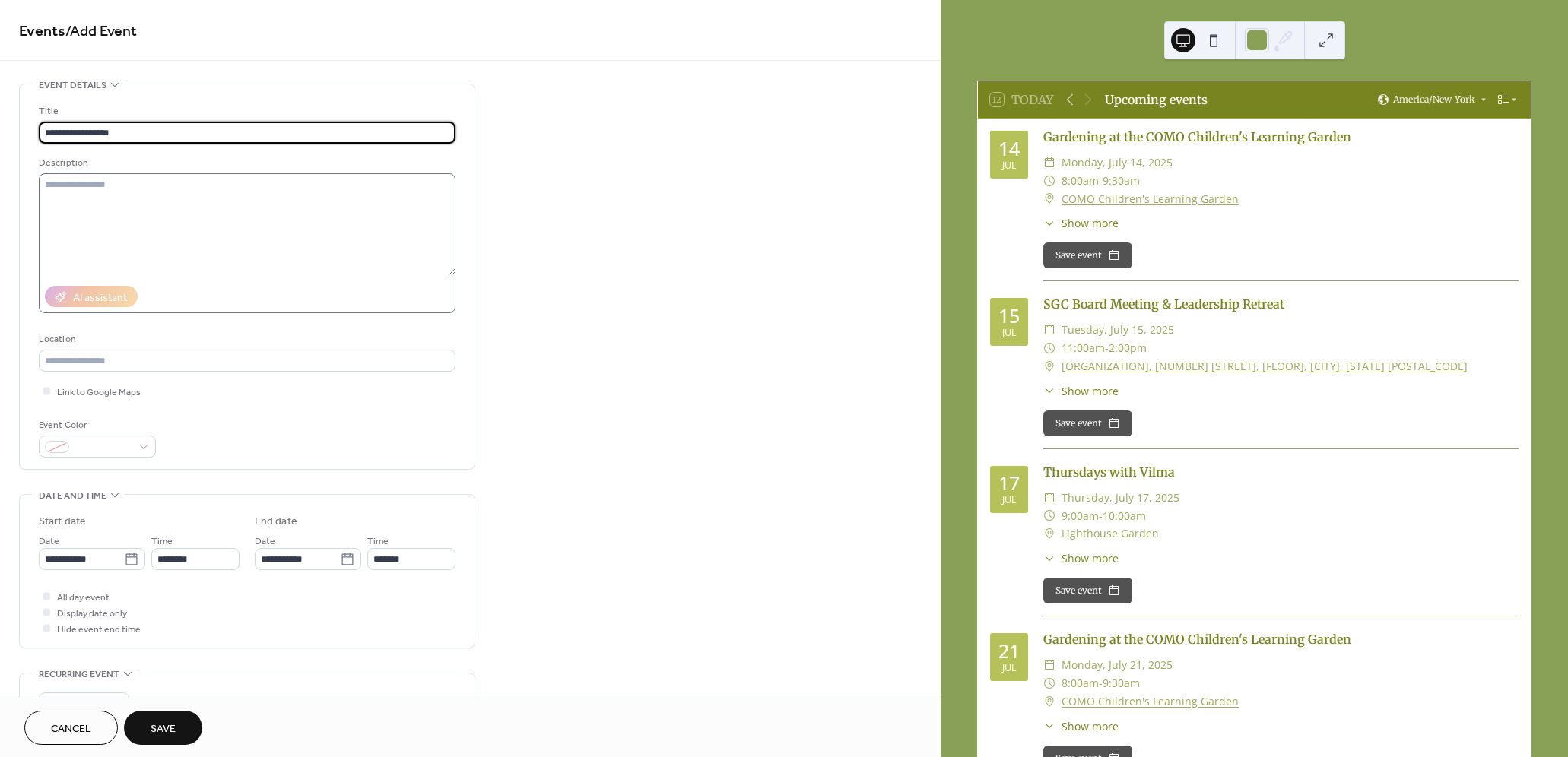 type on "**********" 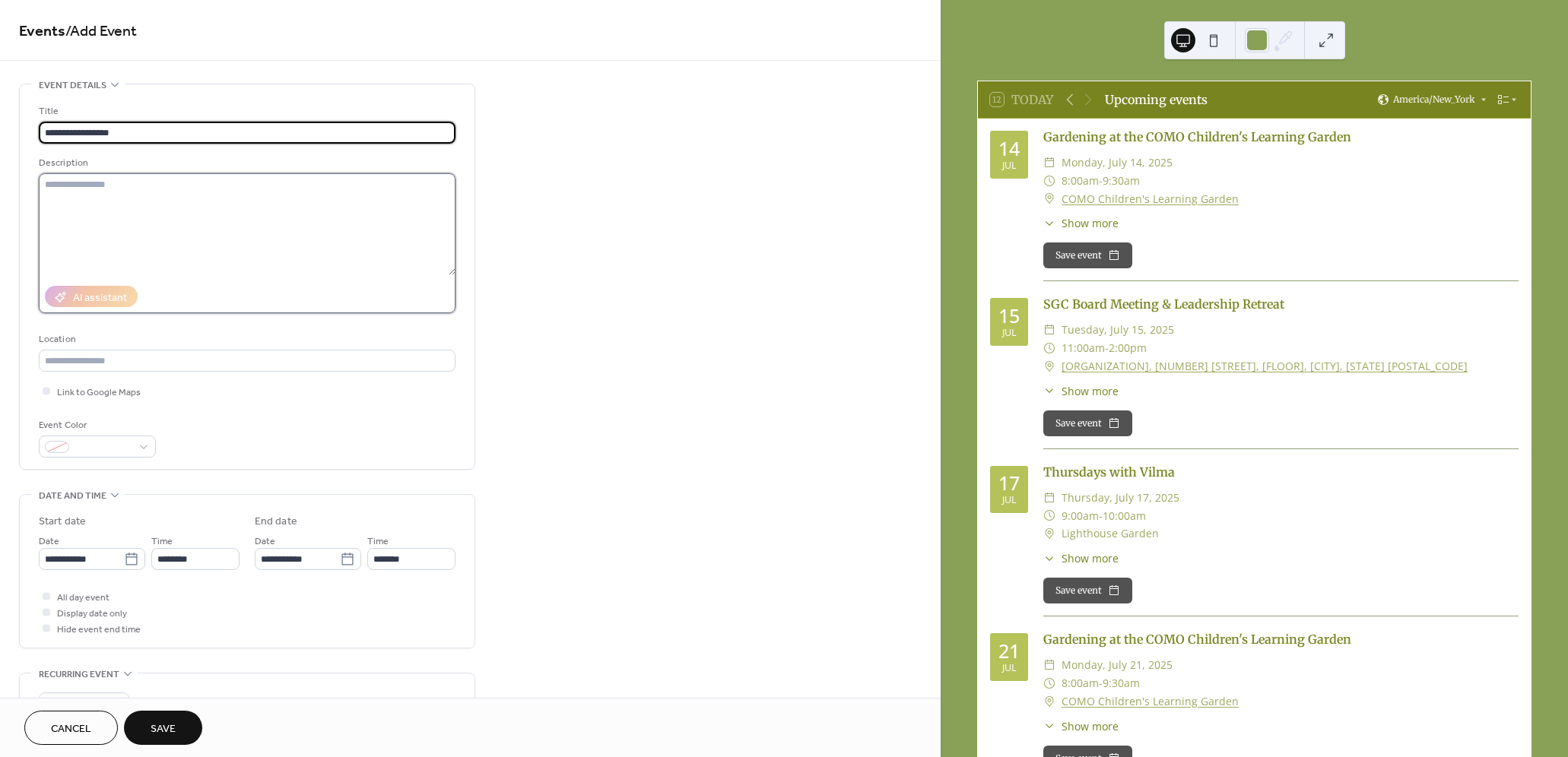 click at bounding box center (247, 224) 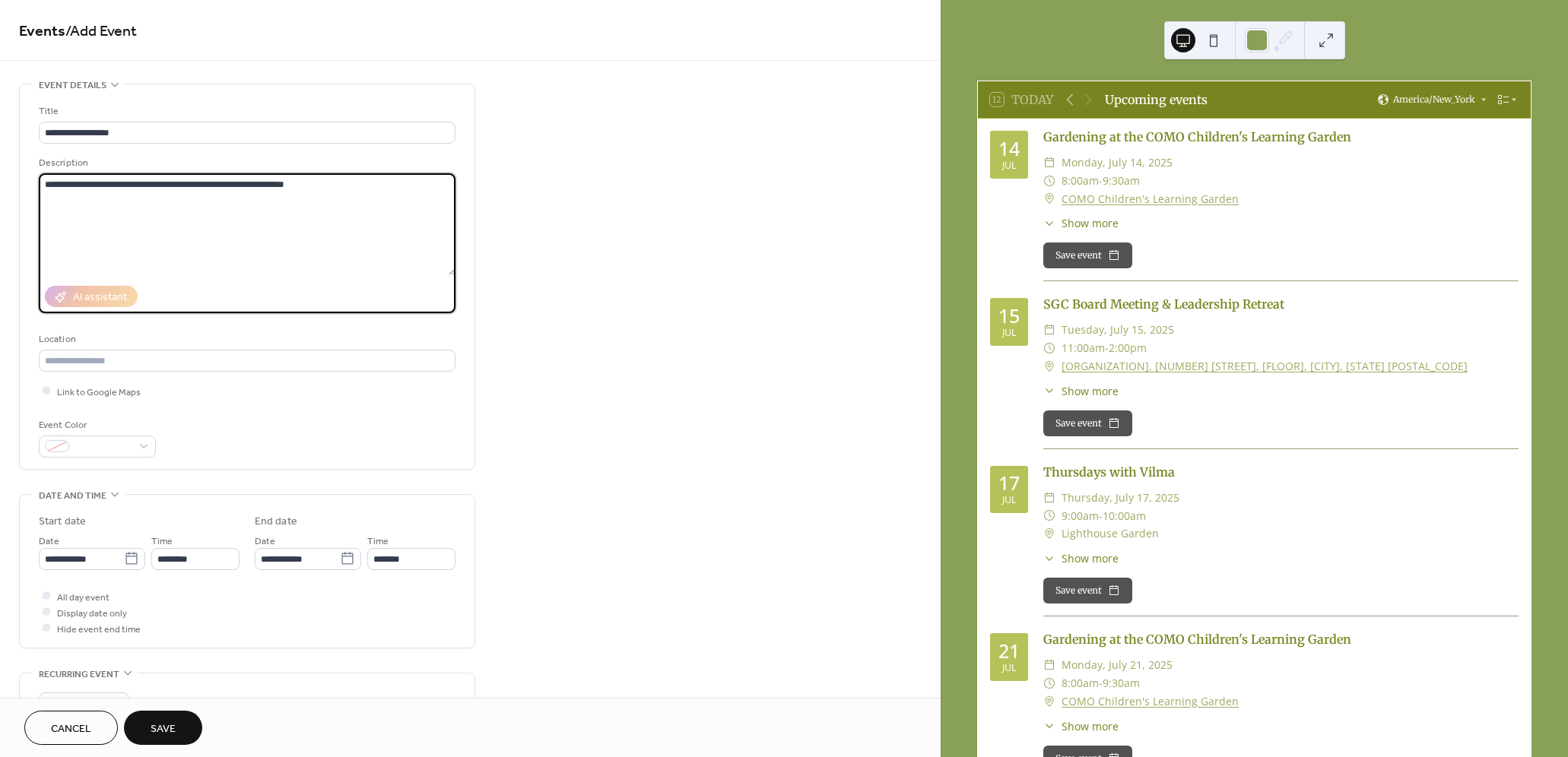 click on "**********" at bounding box center [247, 224] 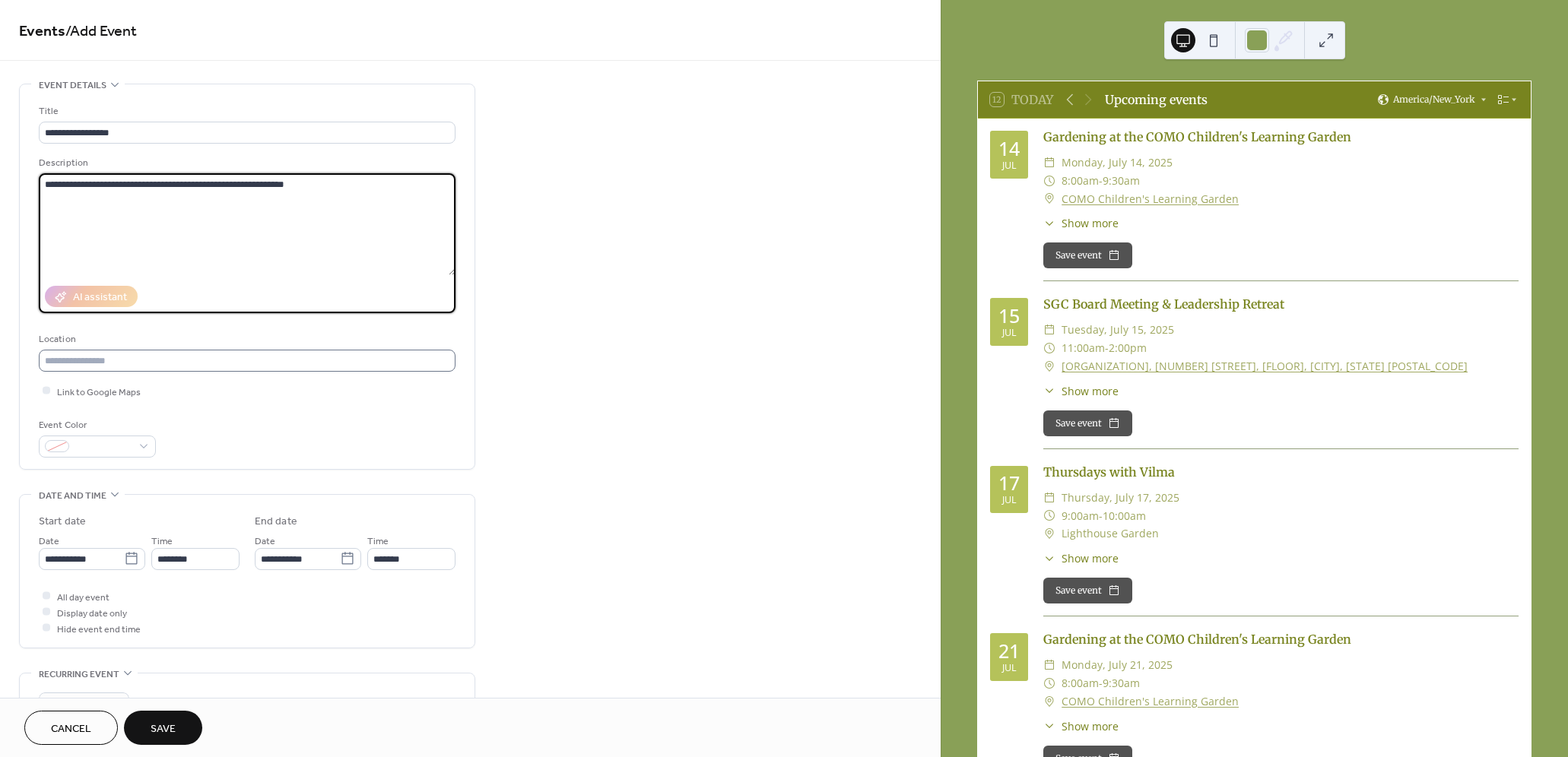 type on "**********" 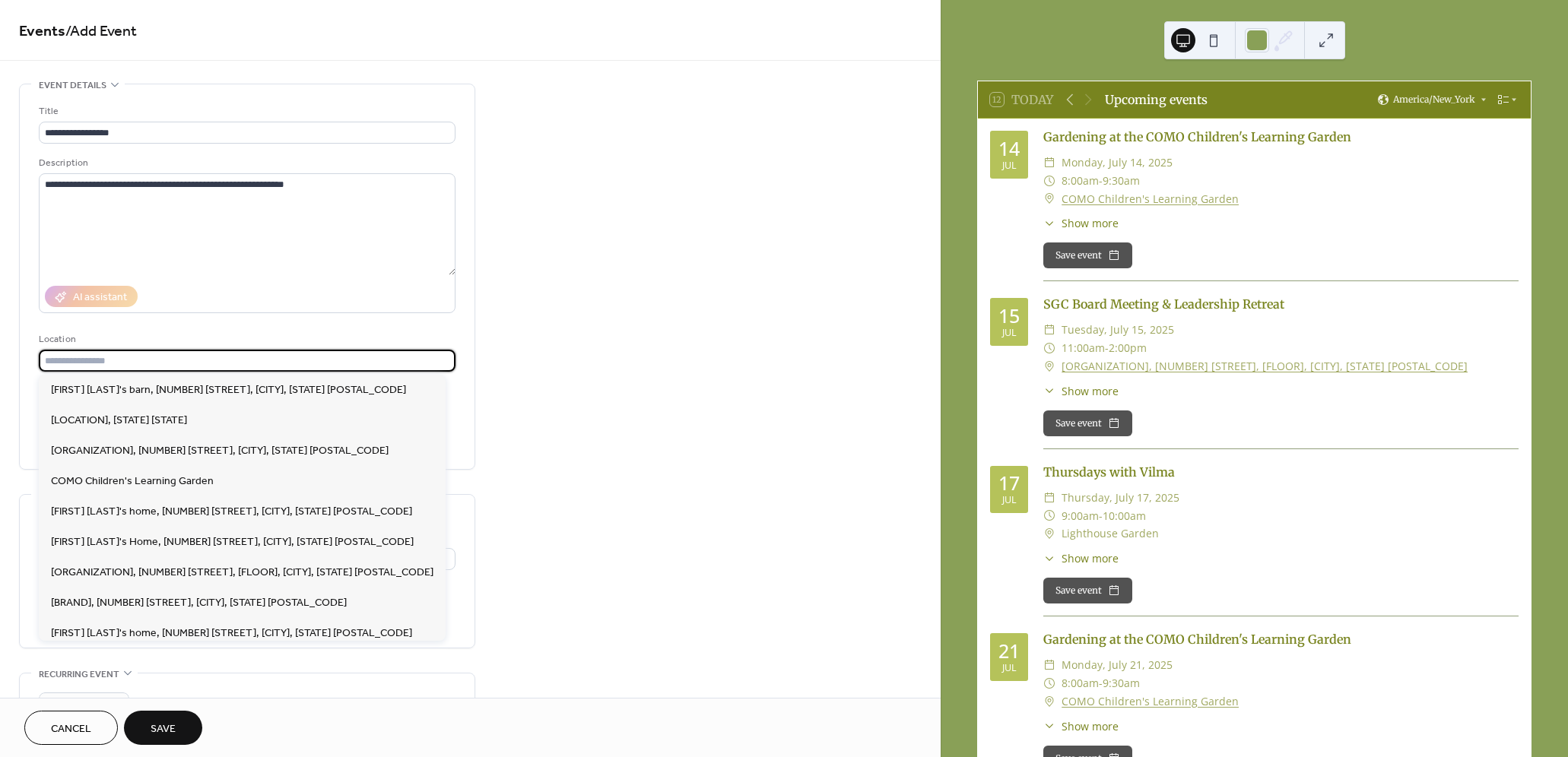 click at bounding box center [247, 360] 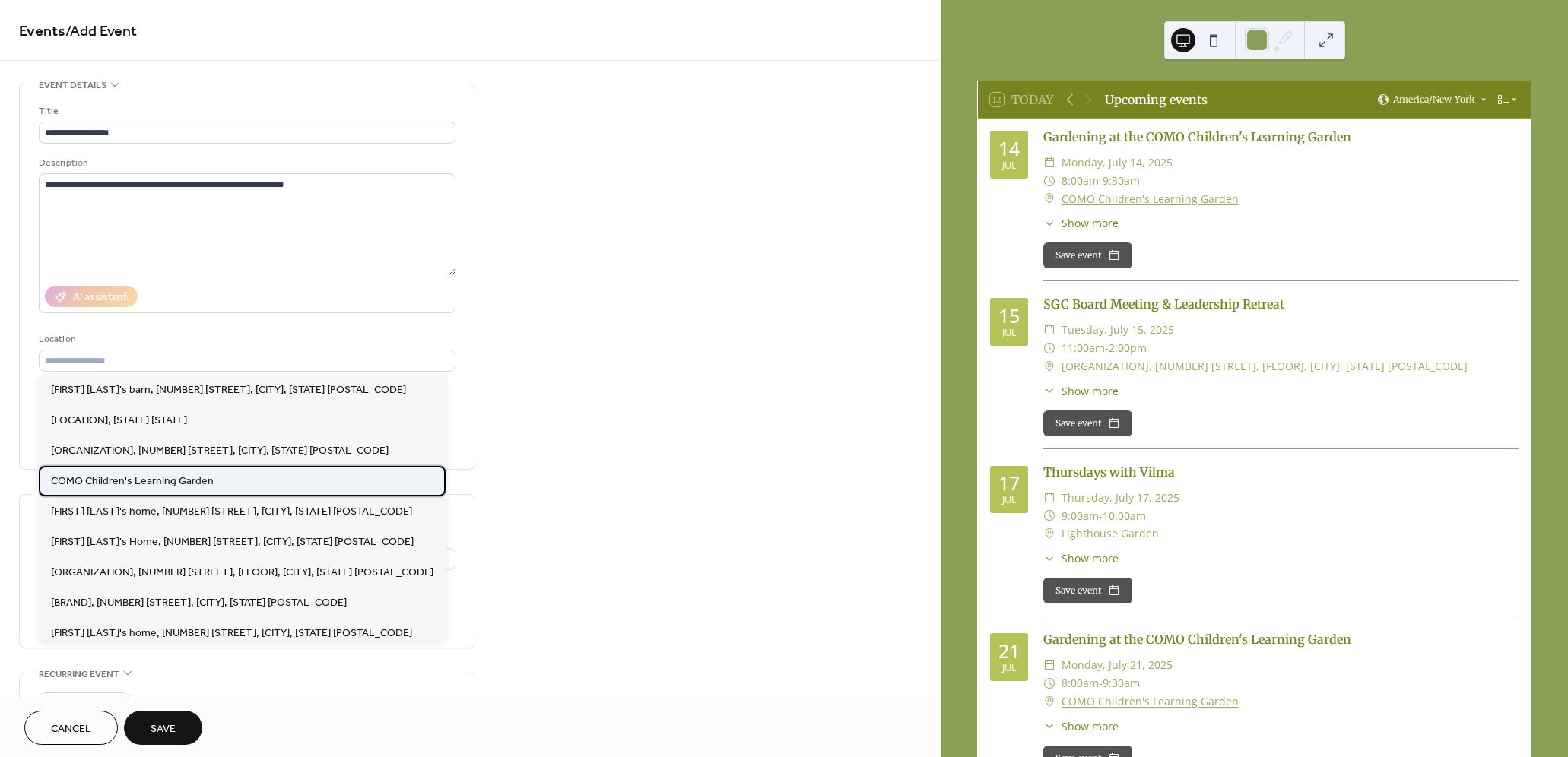 click on "COMO Children's Learning Garden" at bounding box center (132, 481) 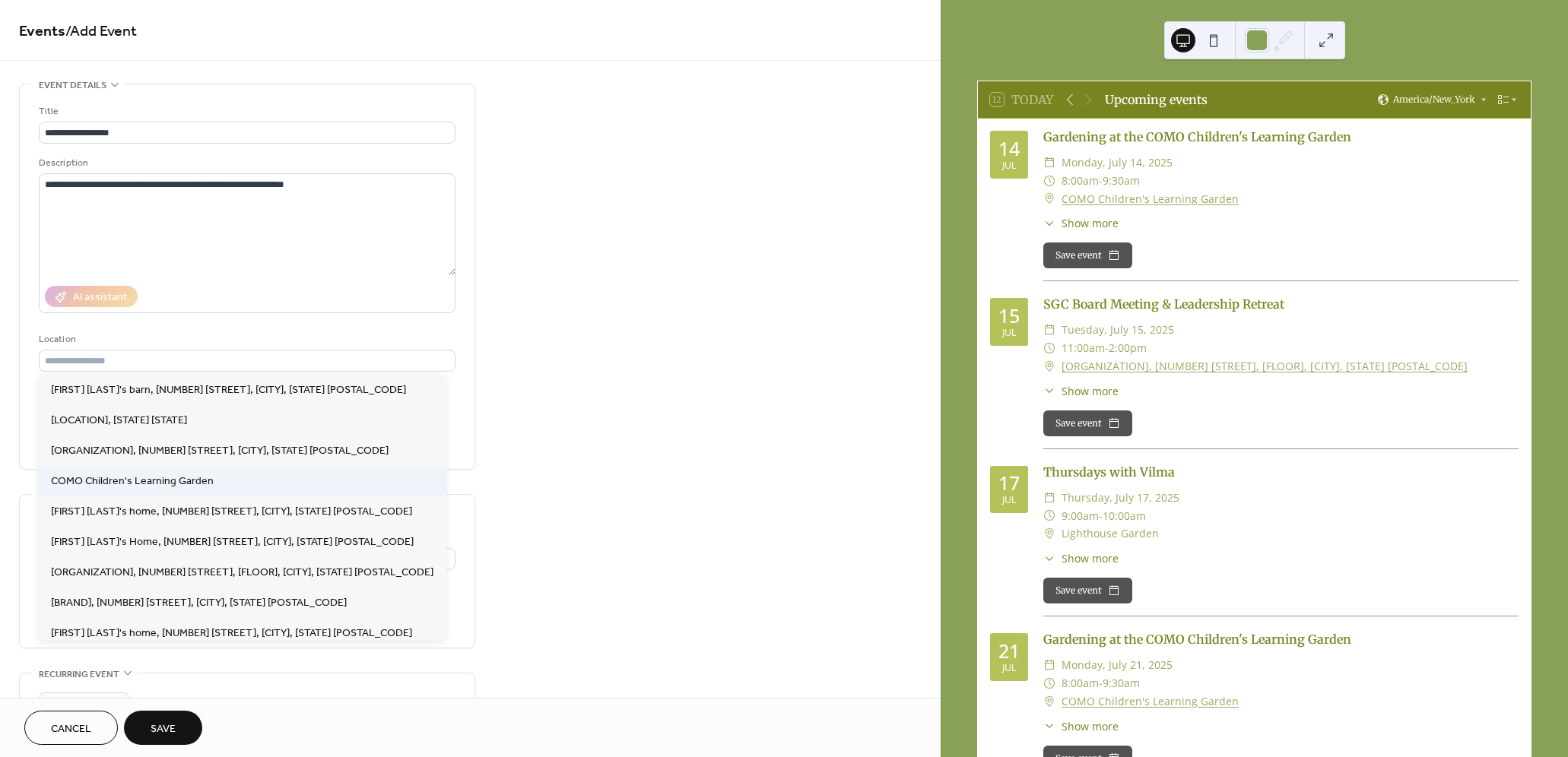 type on "**********" 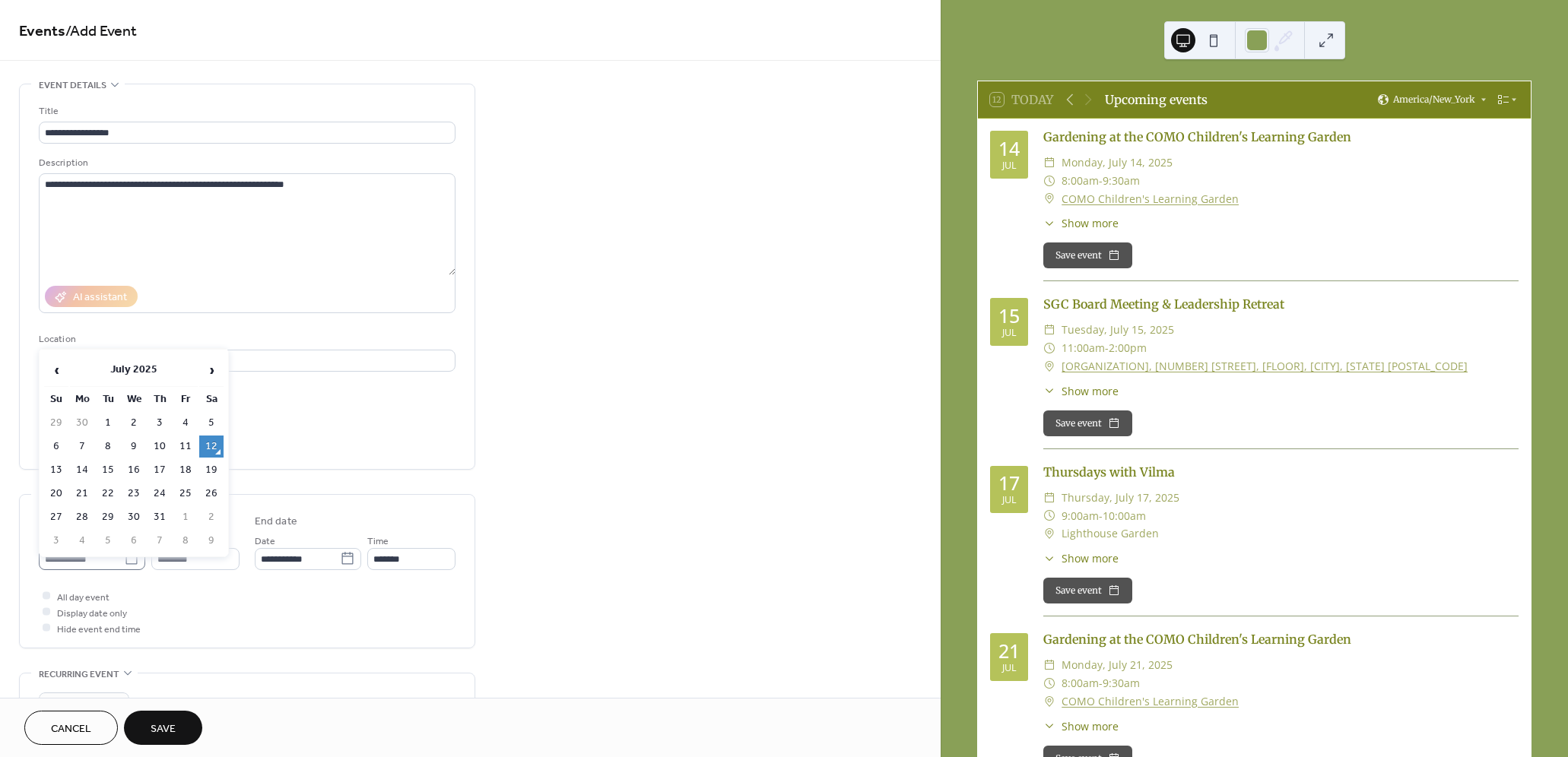 click 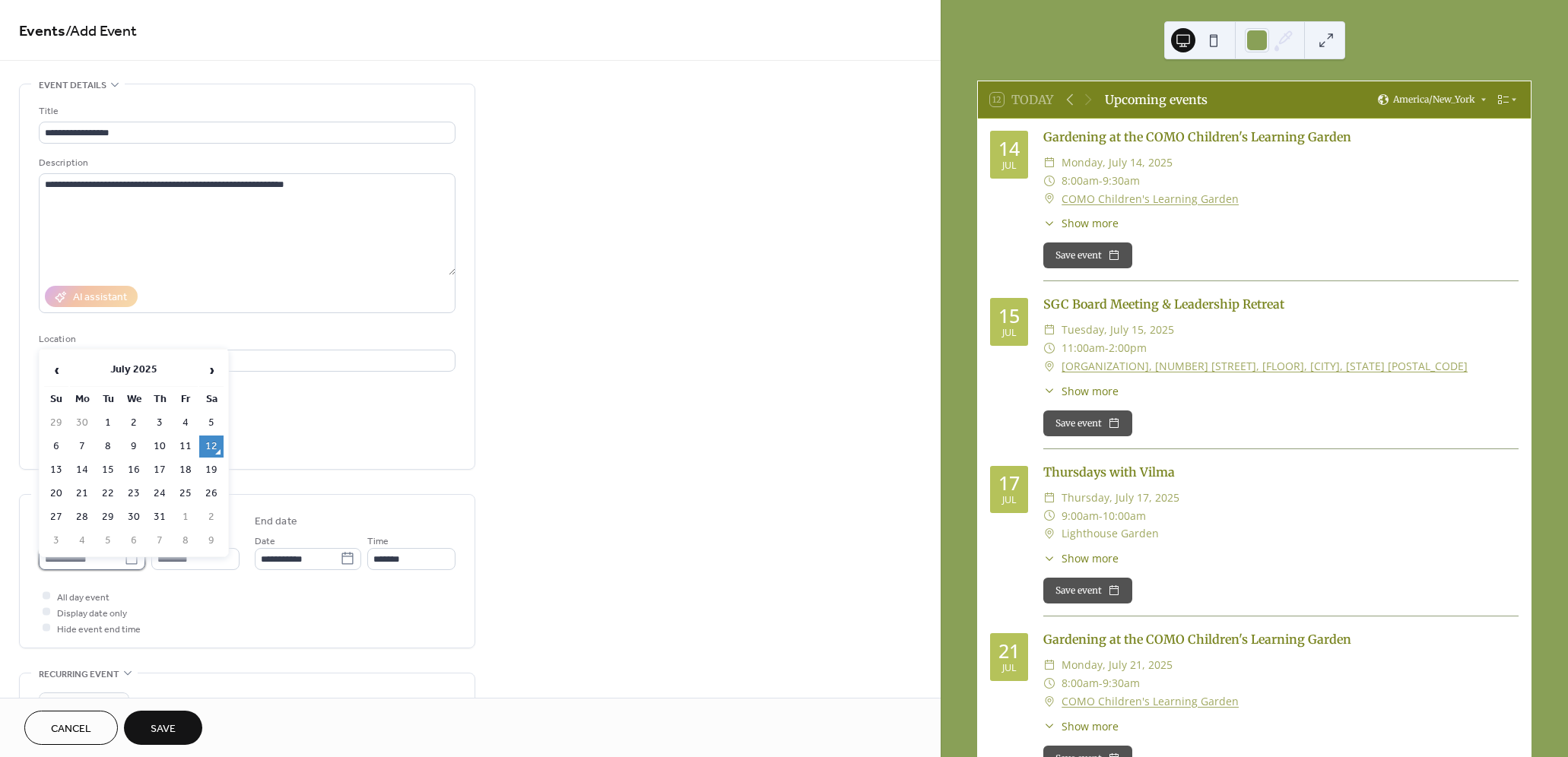 click on "**********" at bounding box center (81, 559) 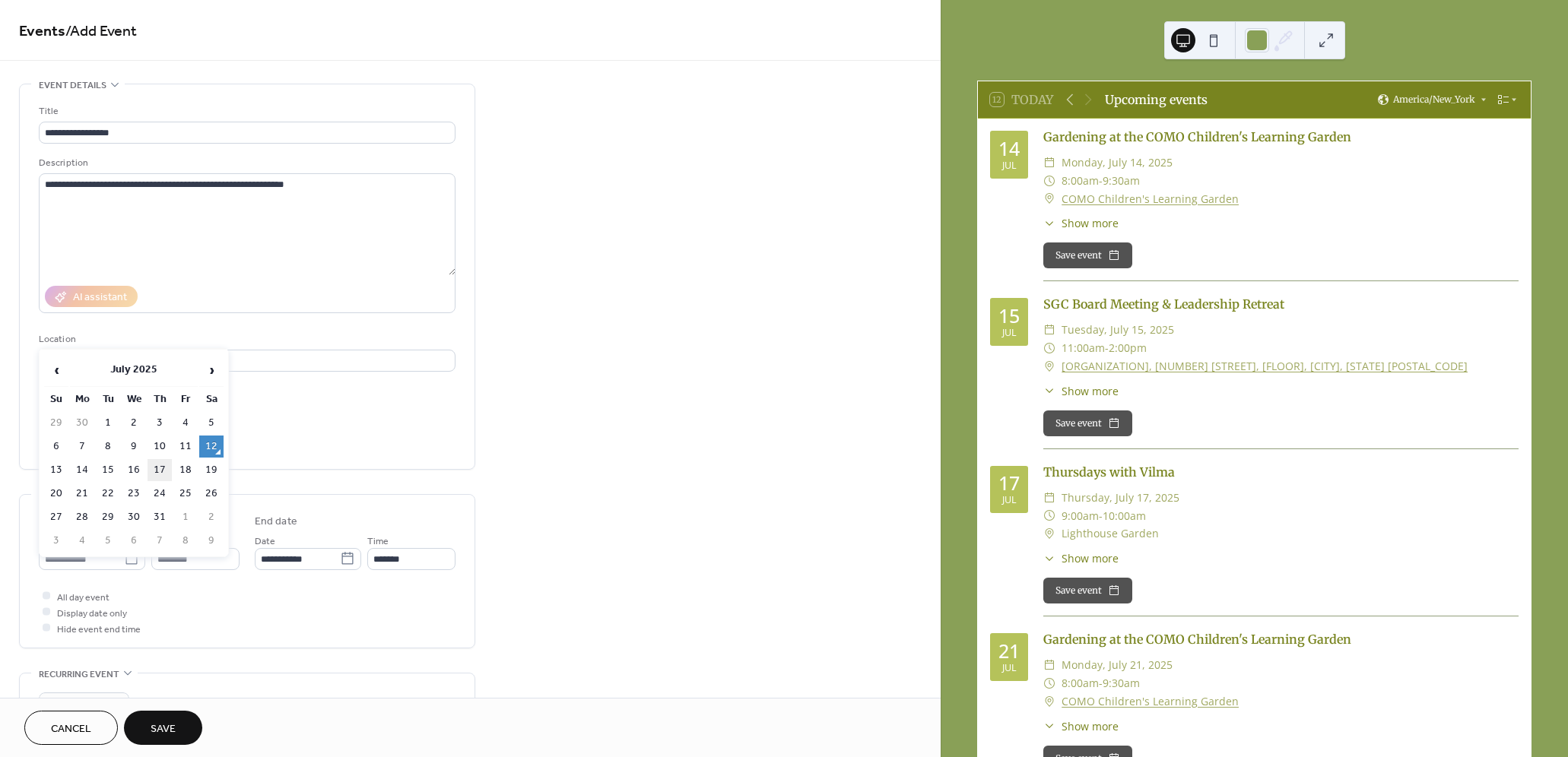 click on "17" at bounding box center [160, 470] 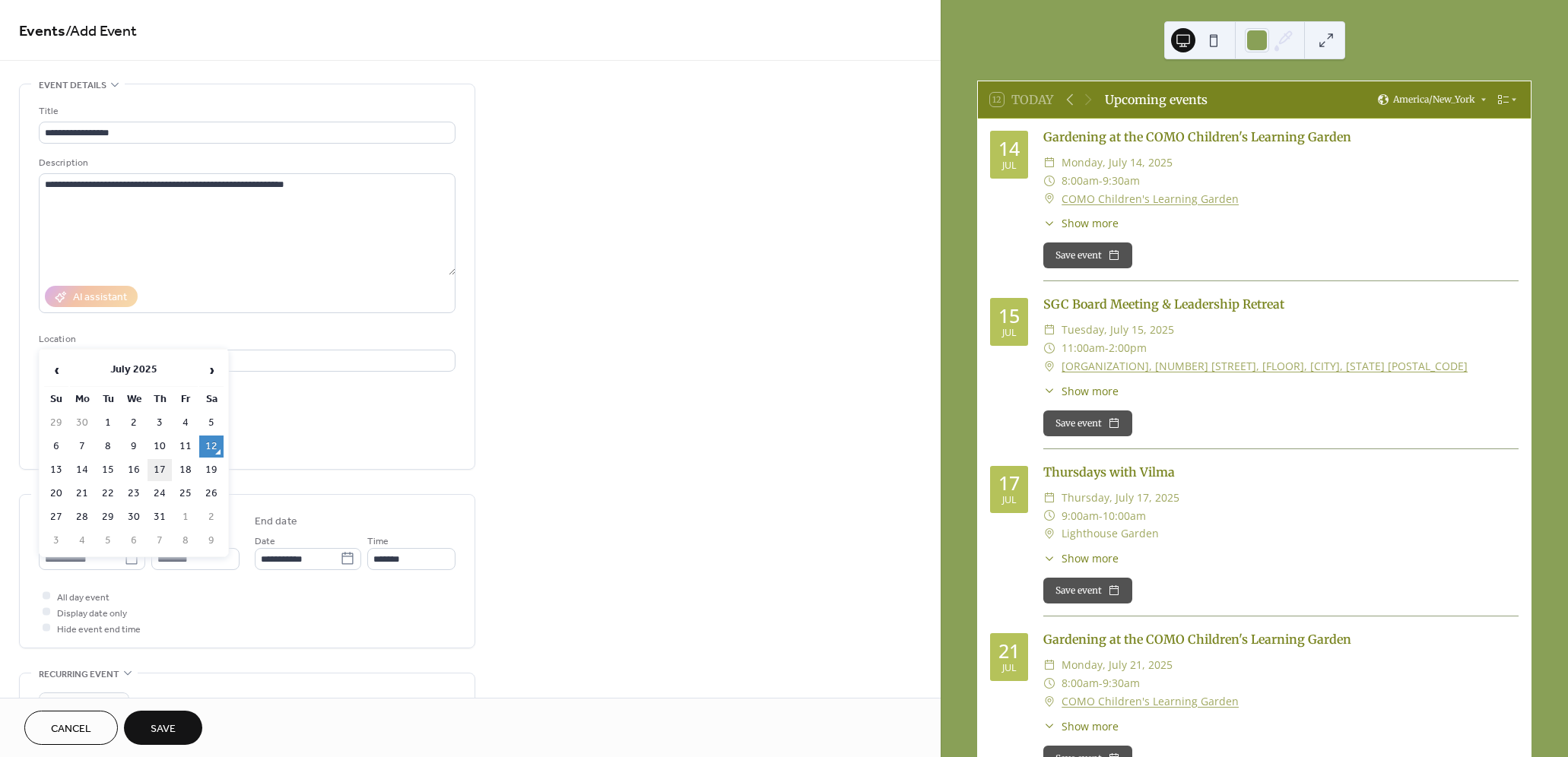 type on "**********" 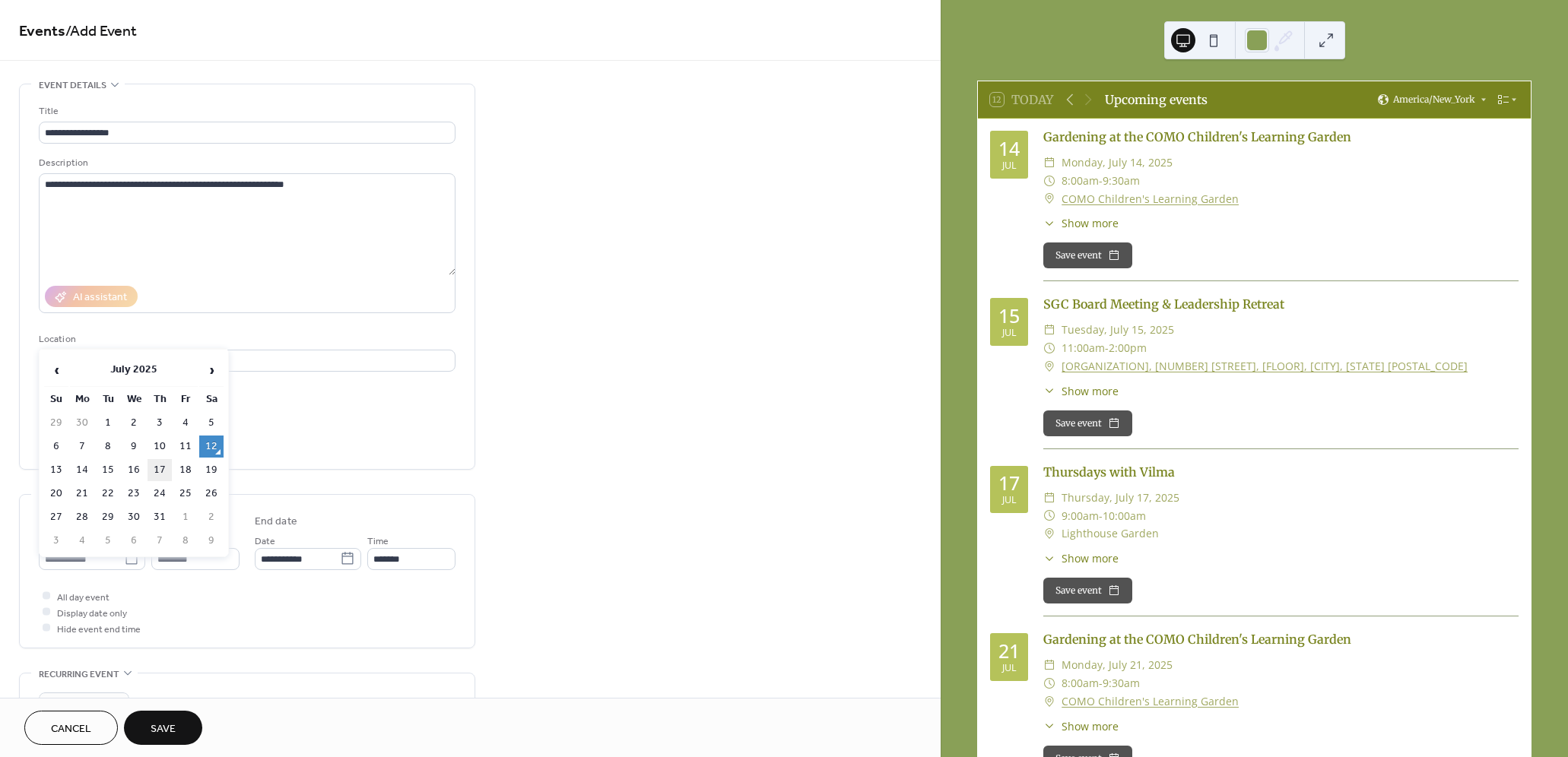 type on "**********" 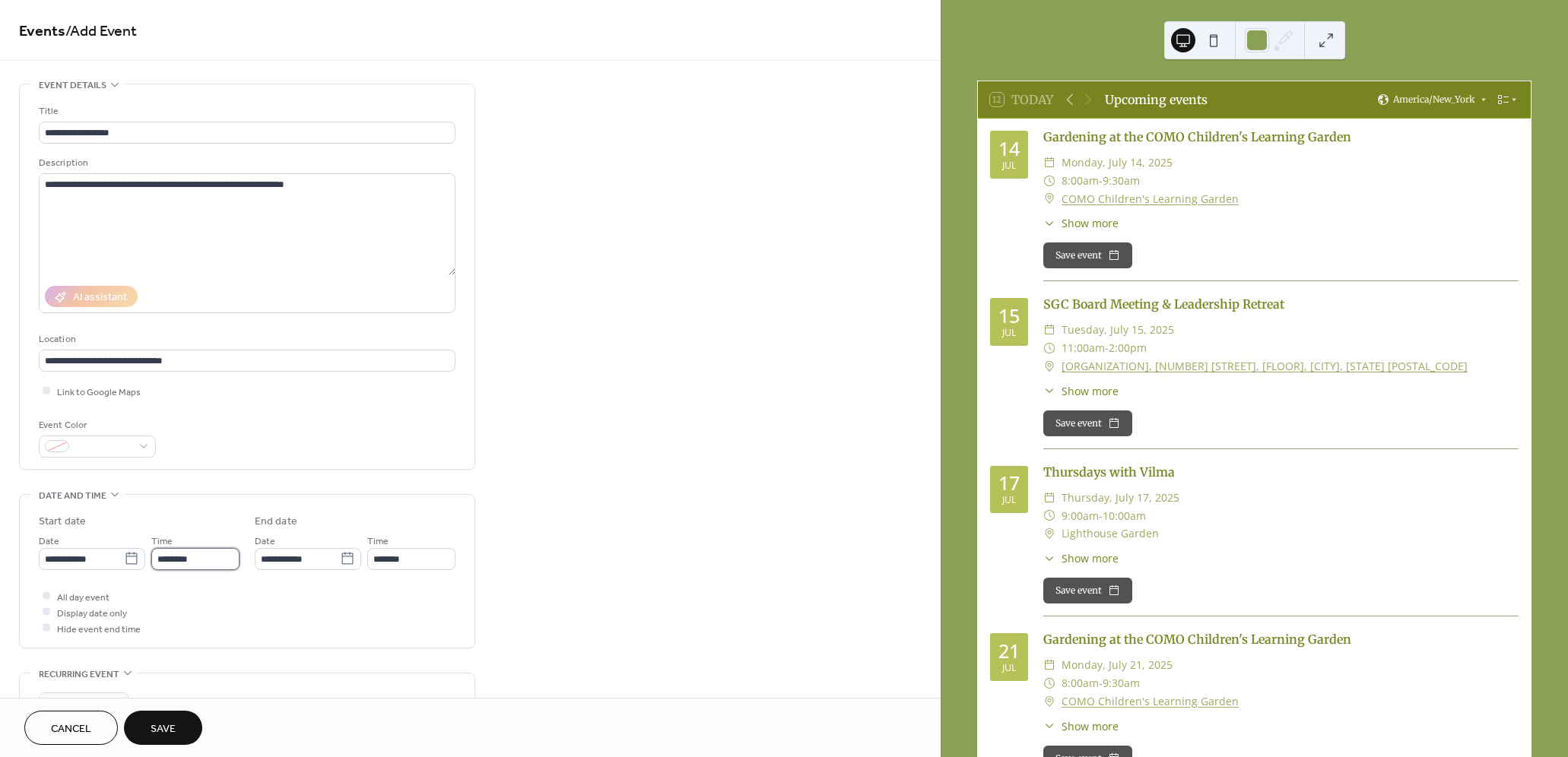 click on "********" at bounding box center (195, 559) 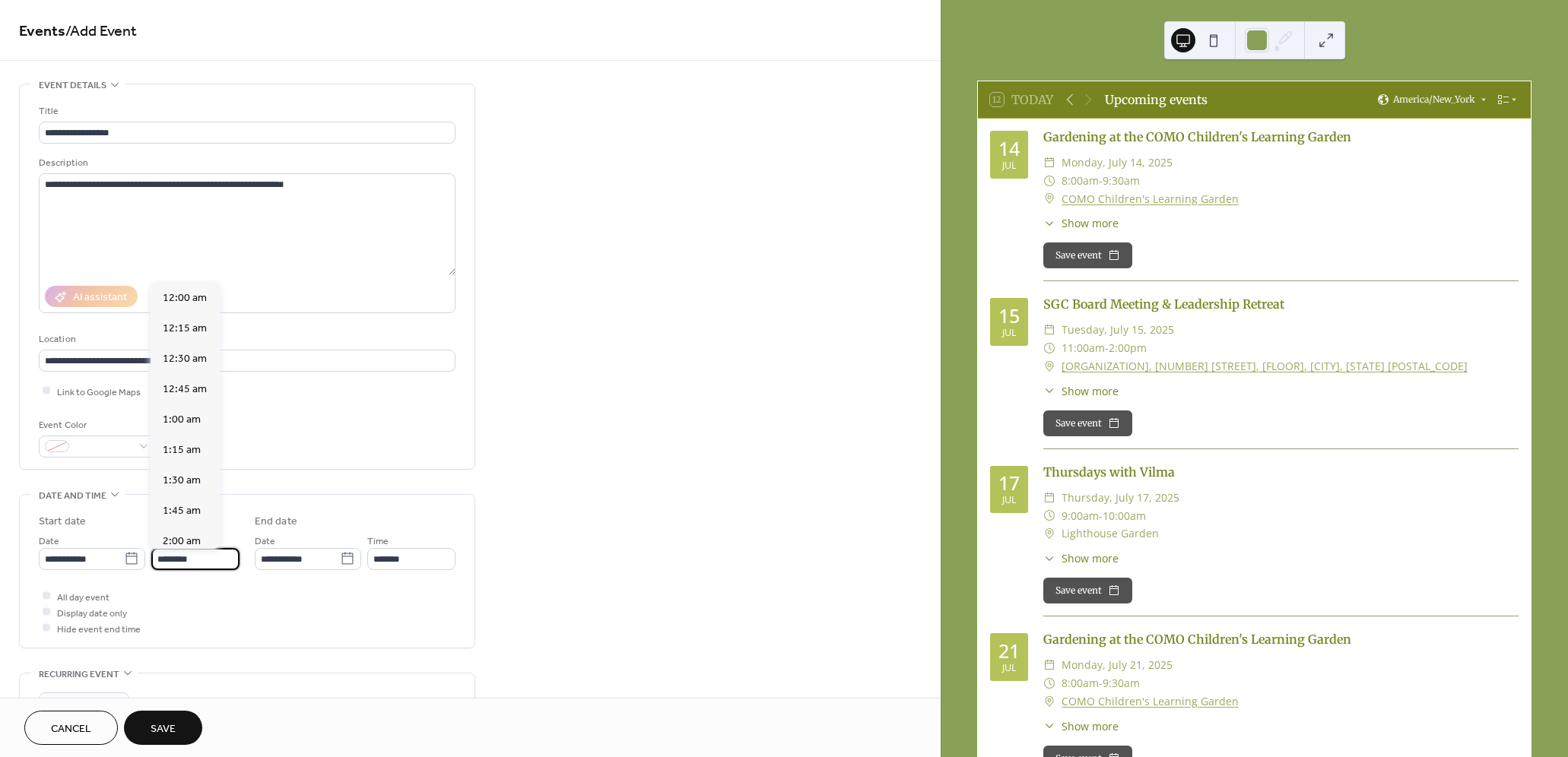 scroll, scrollTop: 1480, scrollLeft: 0, axis: vertical 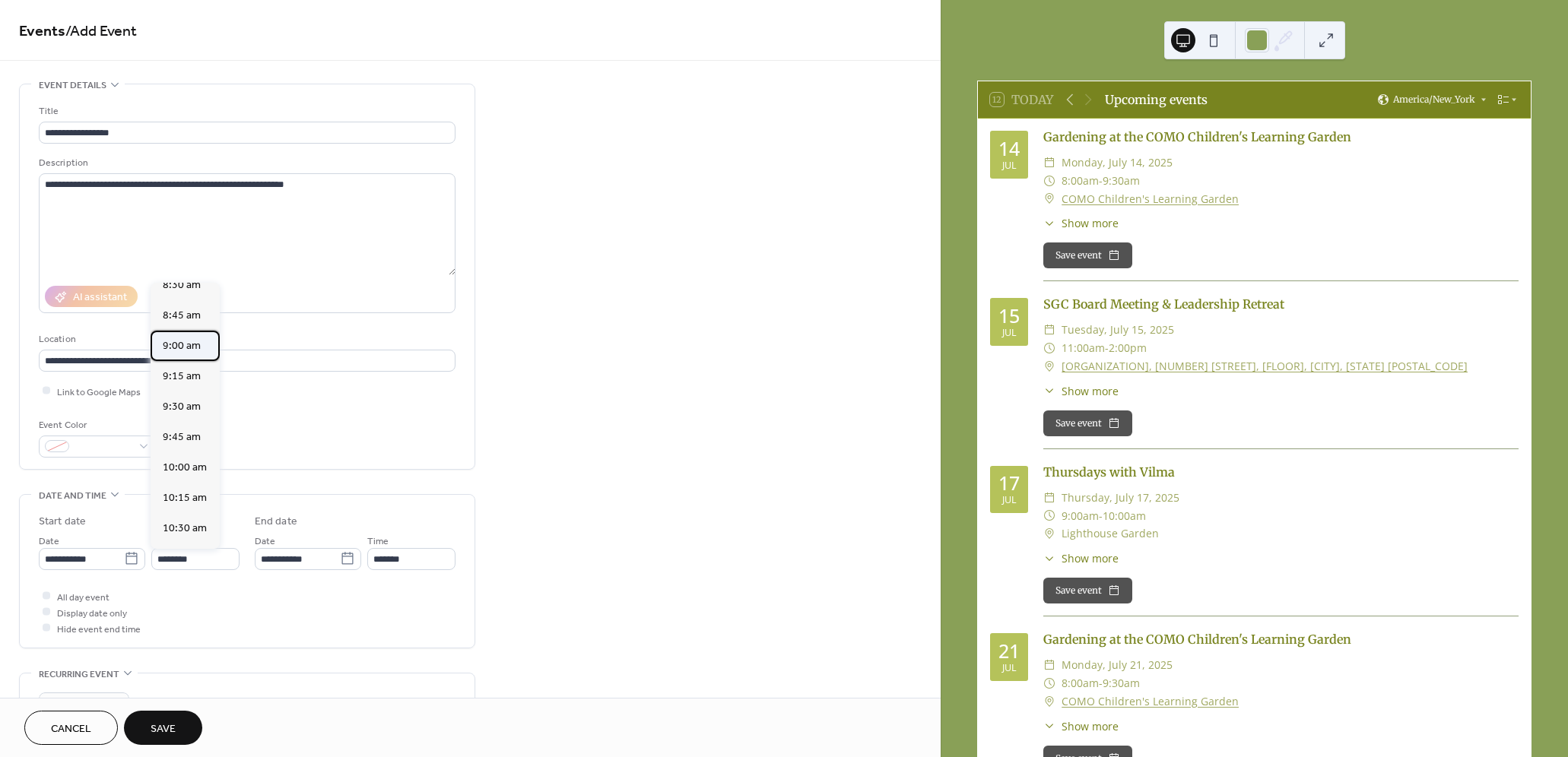 click on "9:00 am" at bounding box center (182, 345) 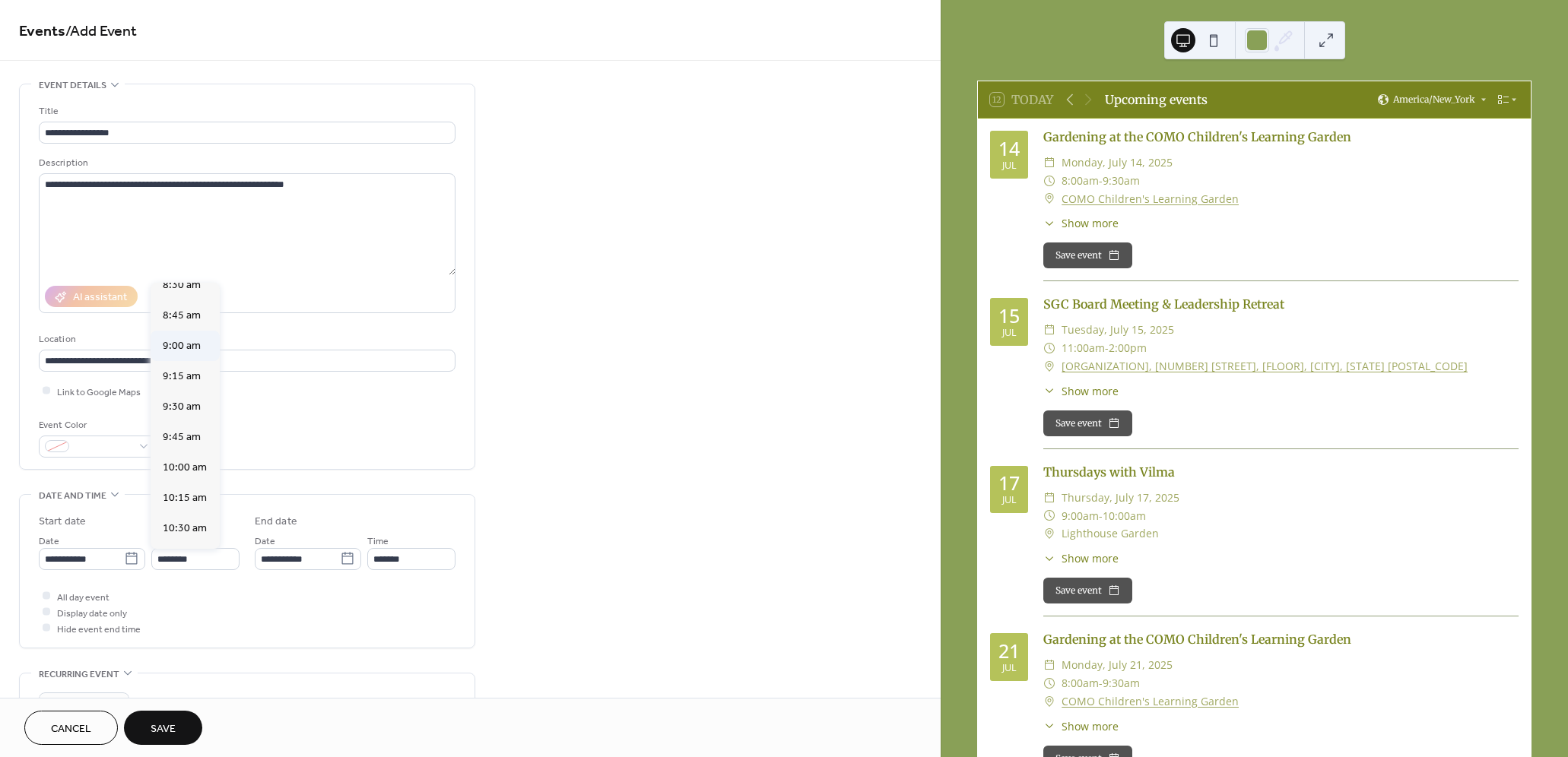 type on "*******" 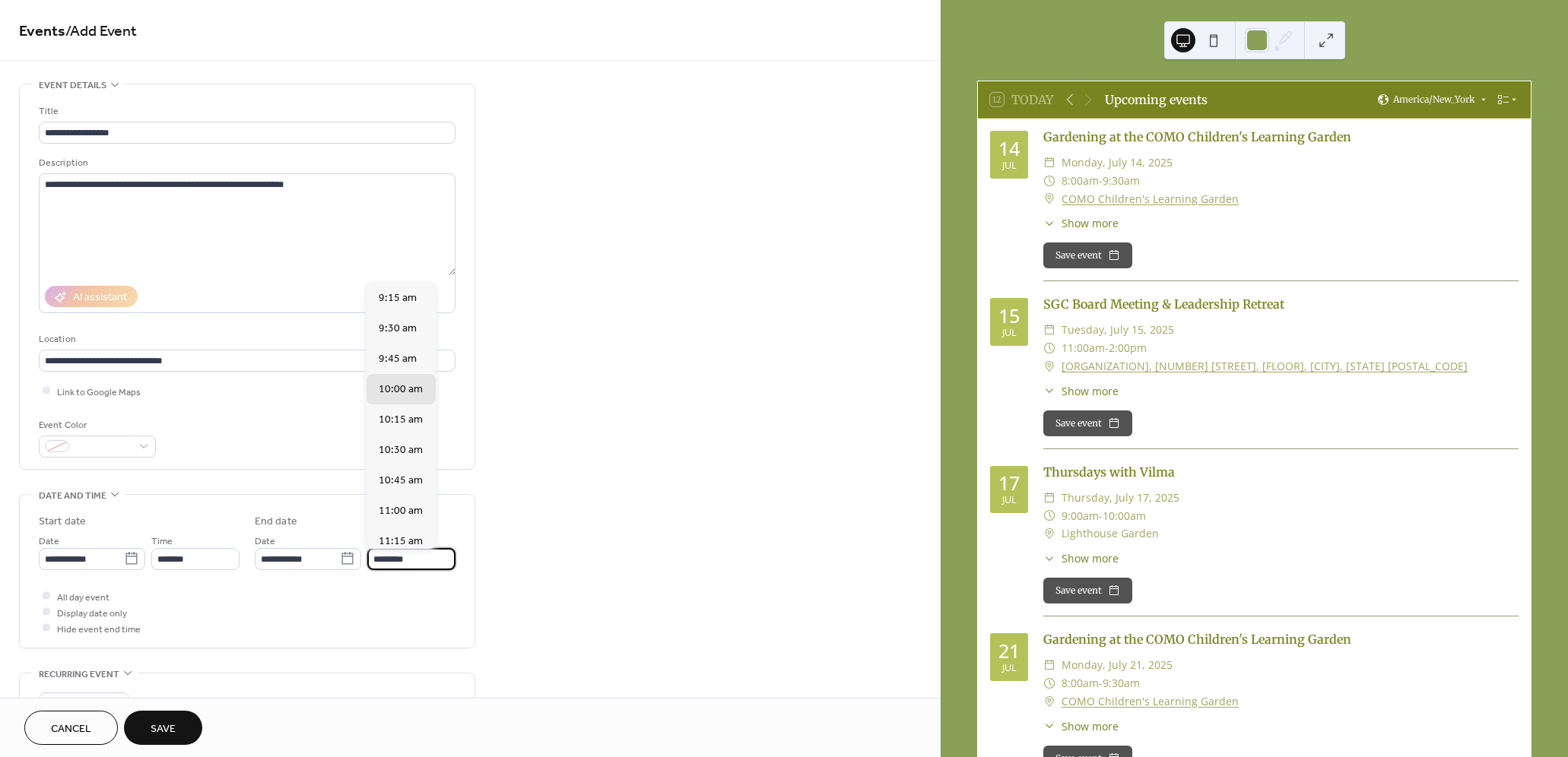 click on "********" at bounding box center [411, 559] 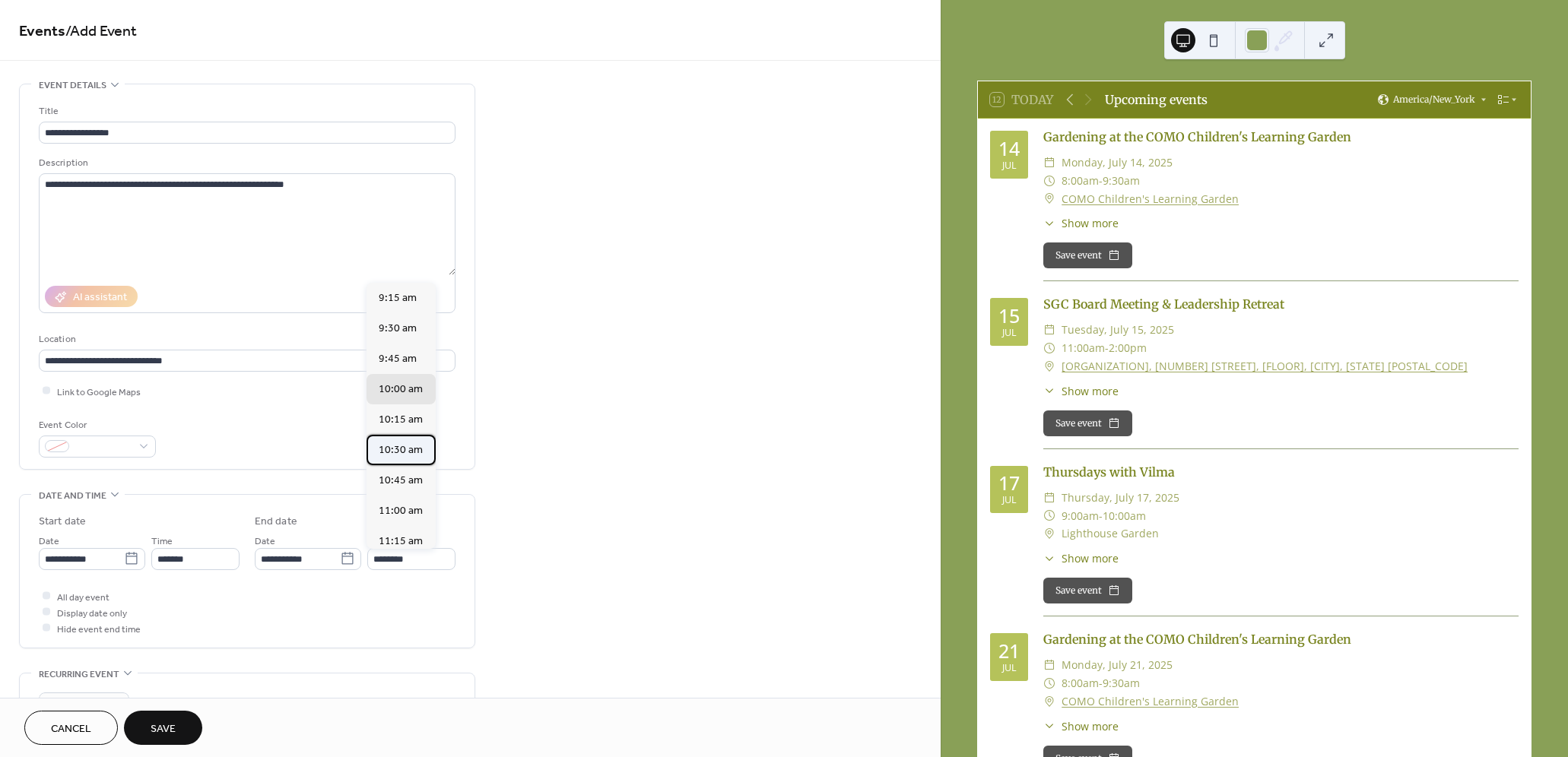 click on "10:30 am" at bounding box center [401, 449] 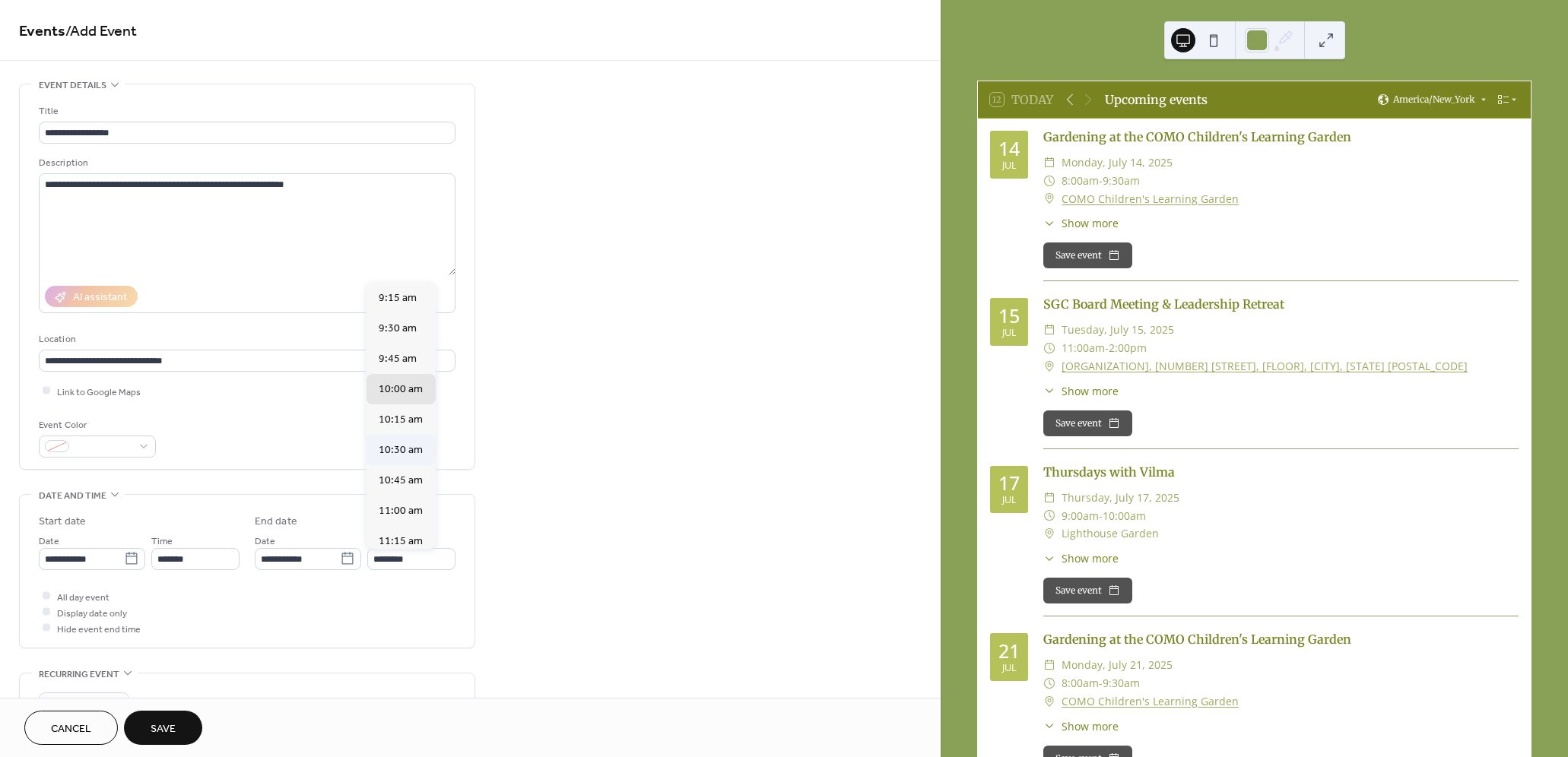 type on "********" 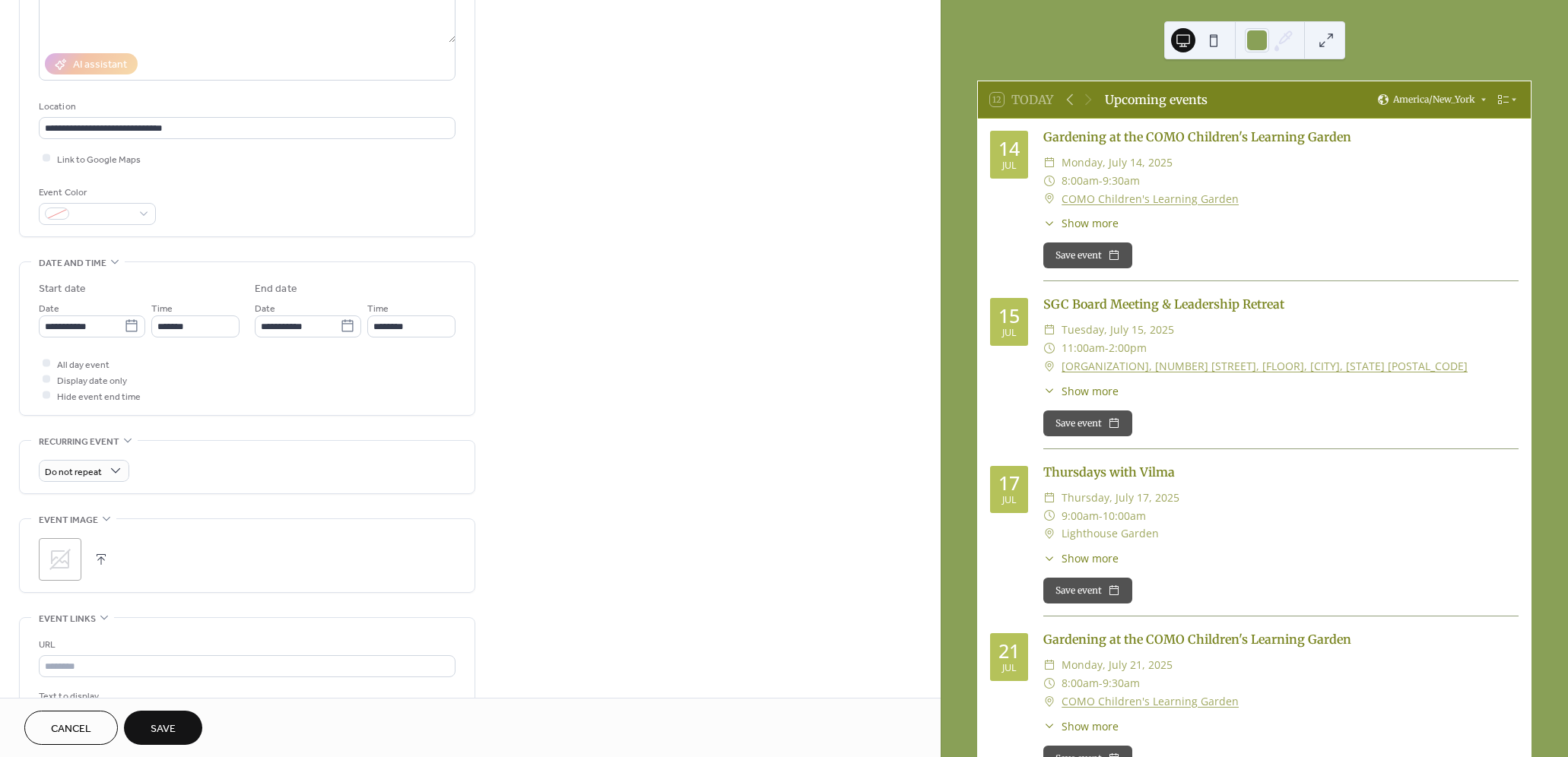 scroll, scrollTop: 250, scrollLeft: 0, axis: vertical 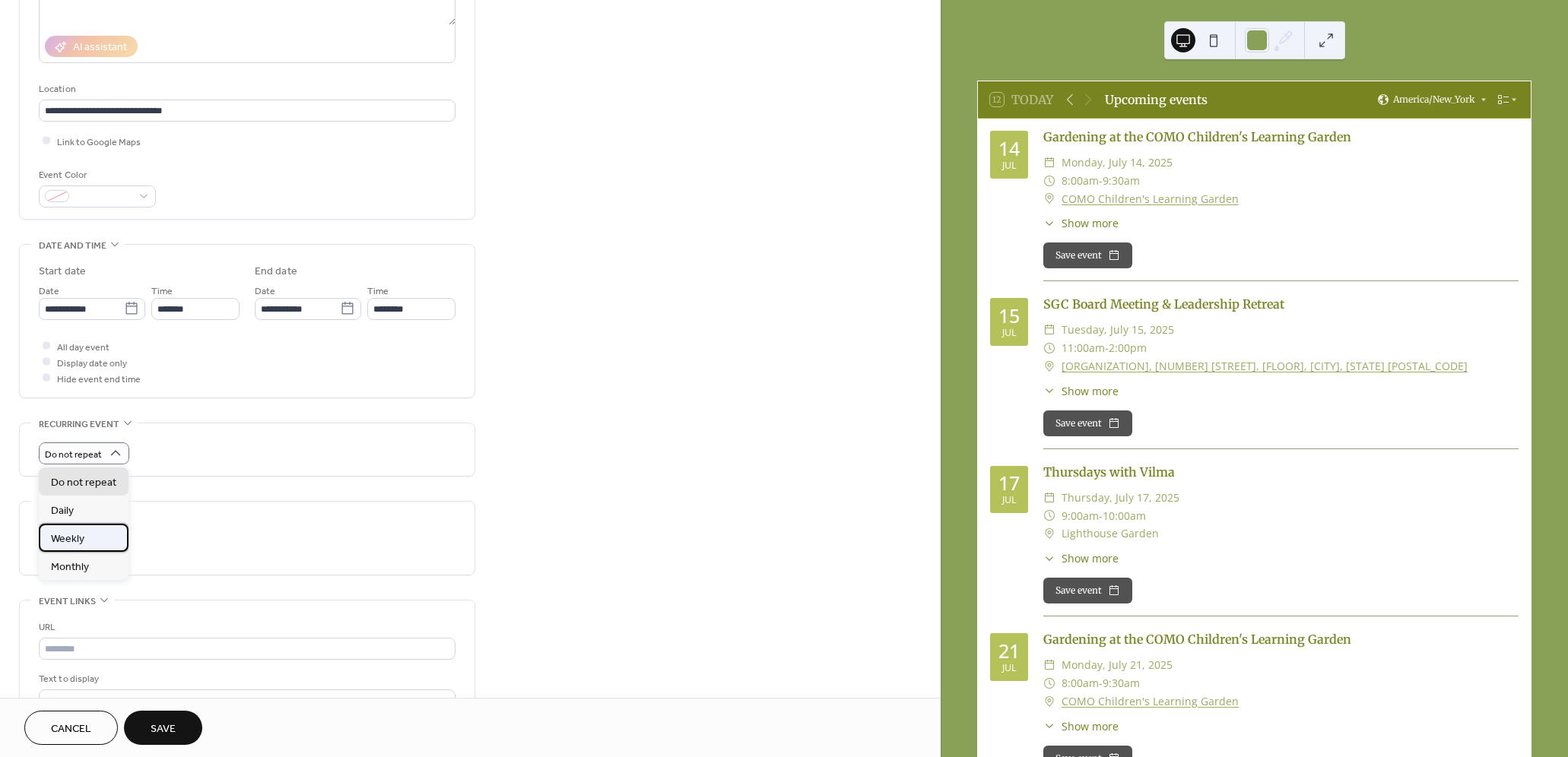 click on "Weekly" at bounding box center (84, 537) 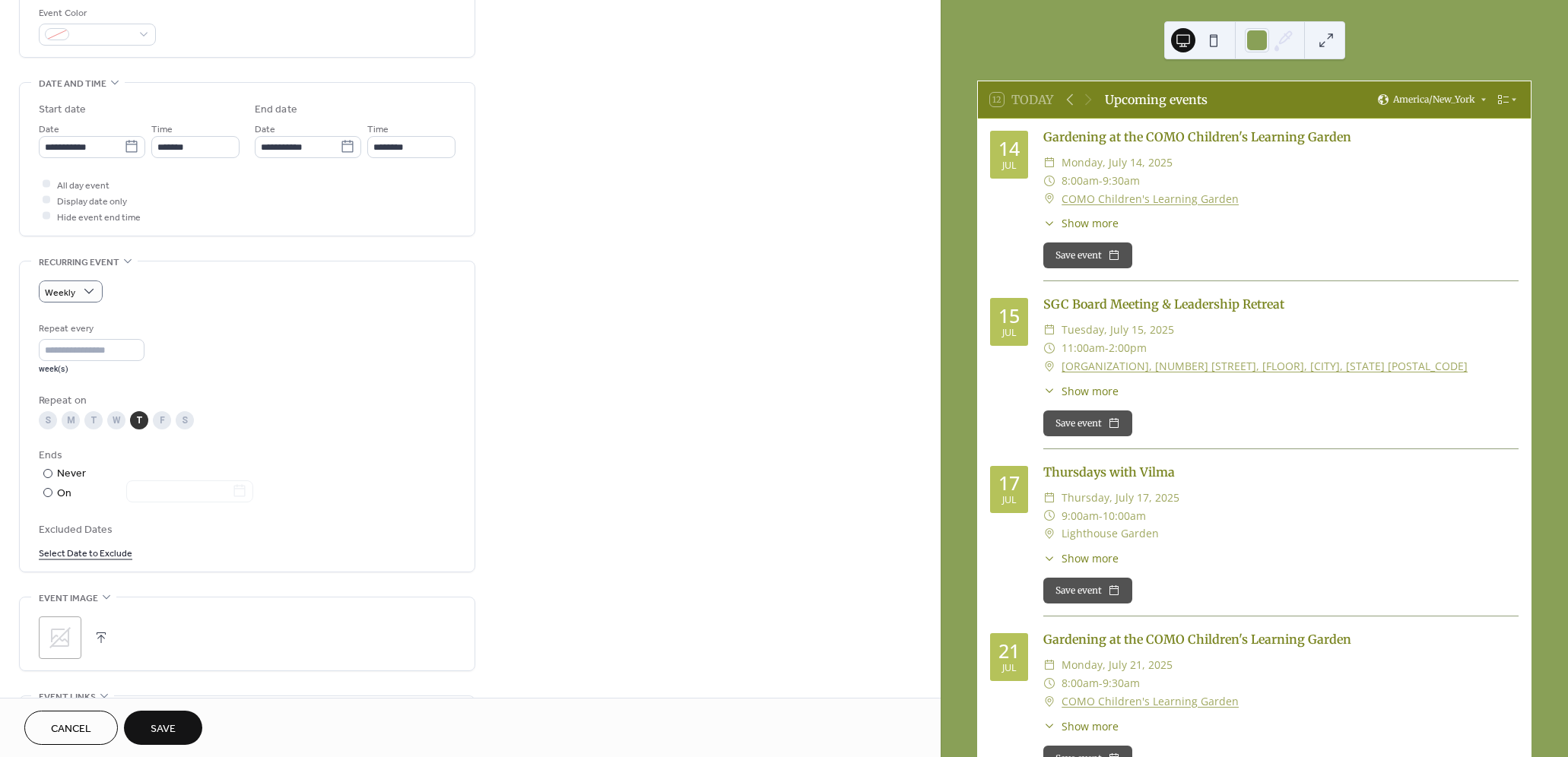 scroll, scrollTop: 425, scrollLeft: 0, axis: vertical 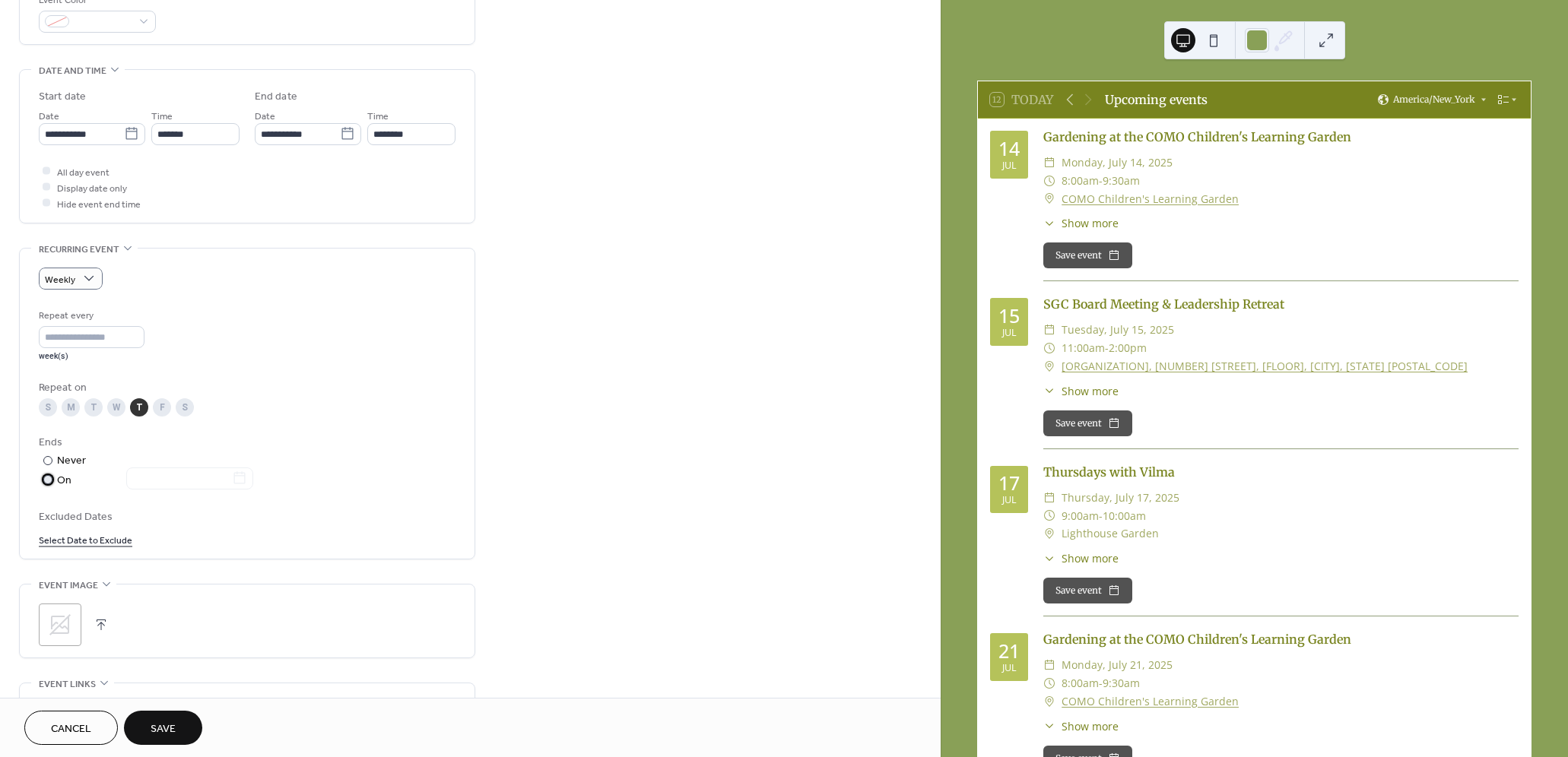 click at bounding box center (48, 480) 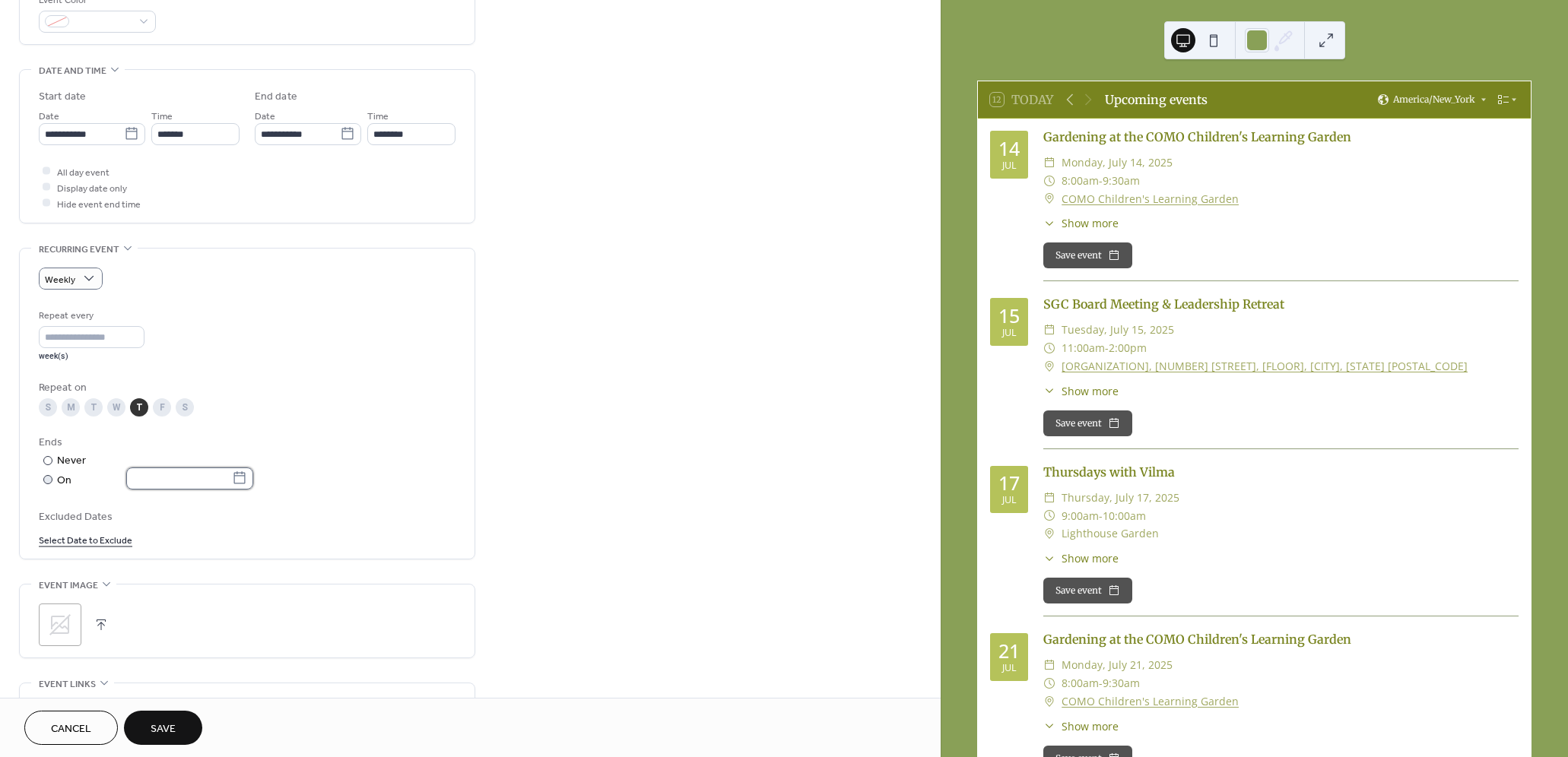 click at bounding box center (179, 478) 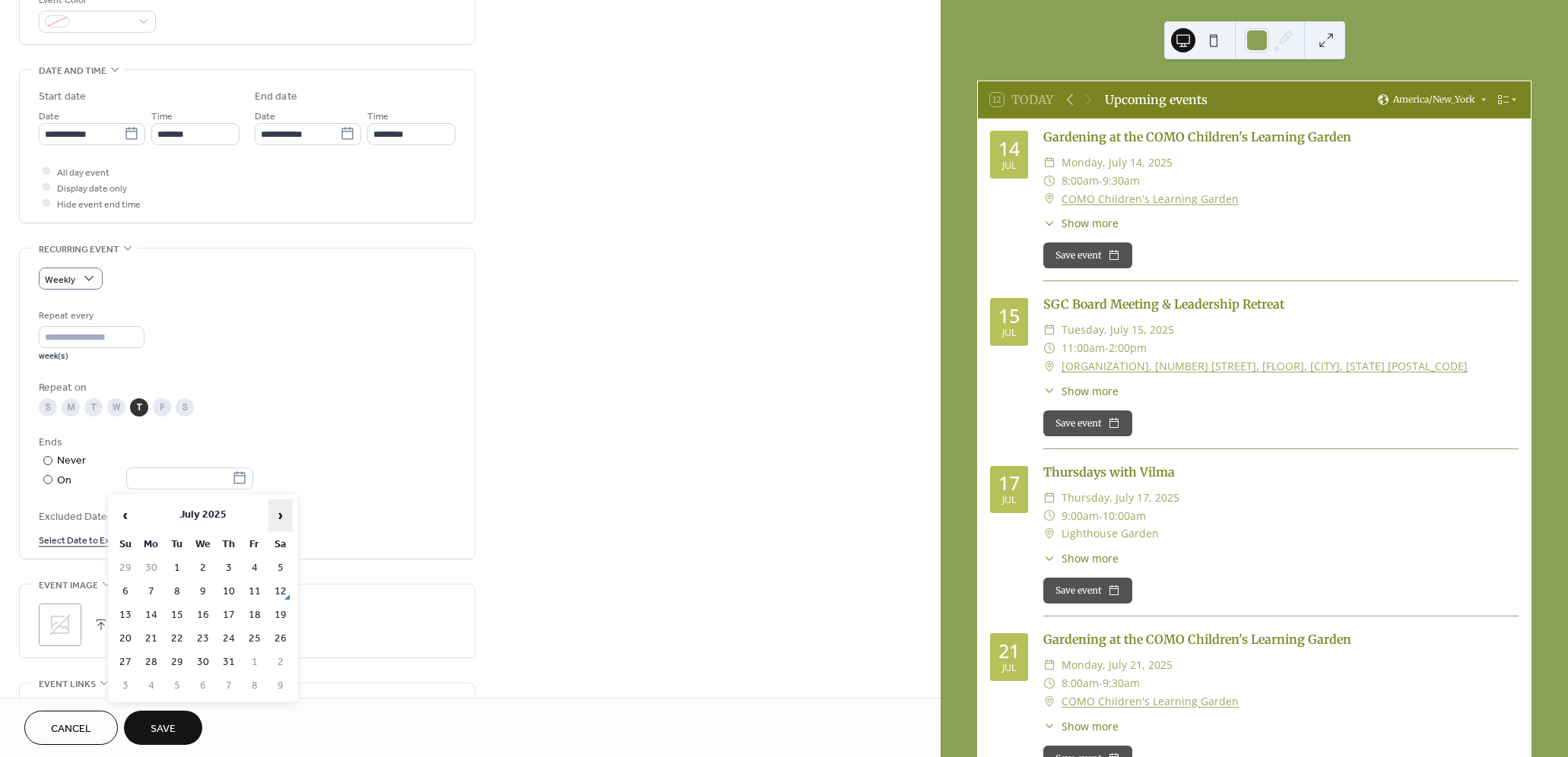 click on "›" at bounding box center (281, 515) 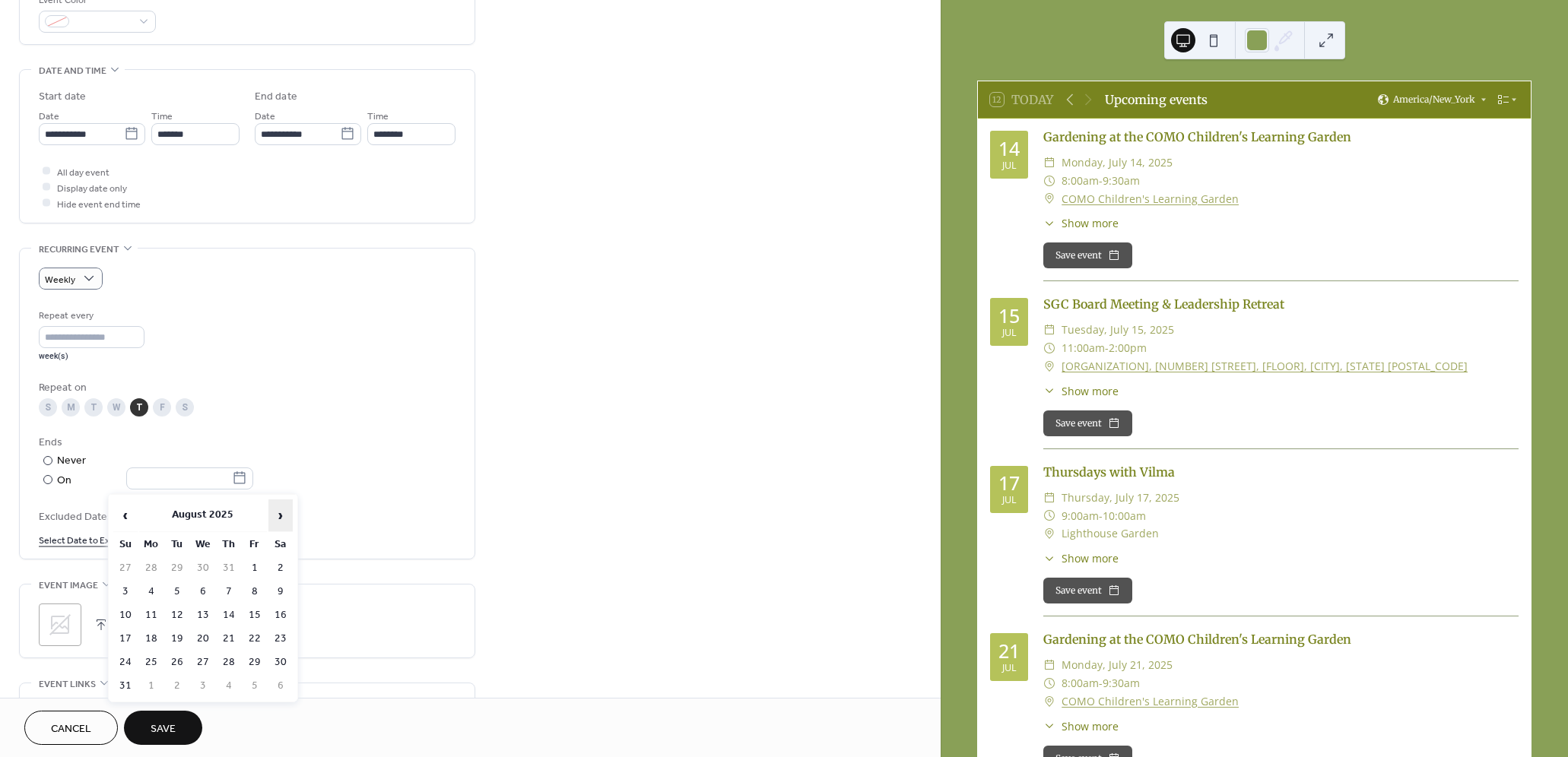 click on "›" at bounding box center (281, 515) 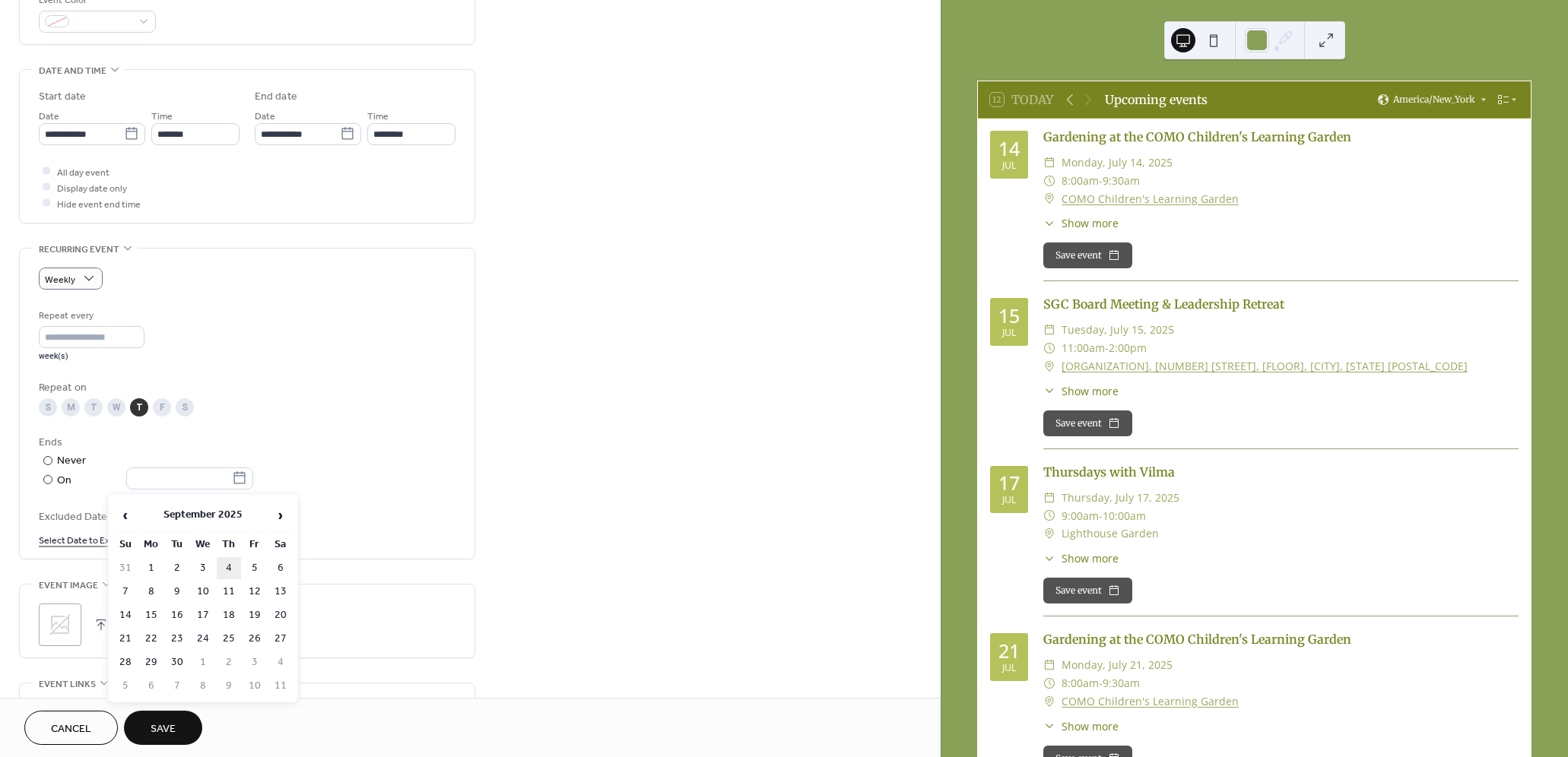 click on "4" at bounding box center [229, 568] 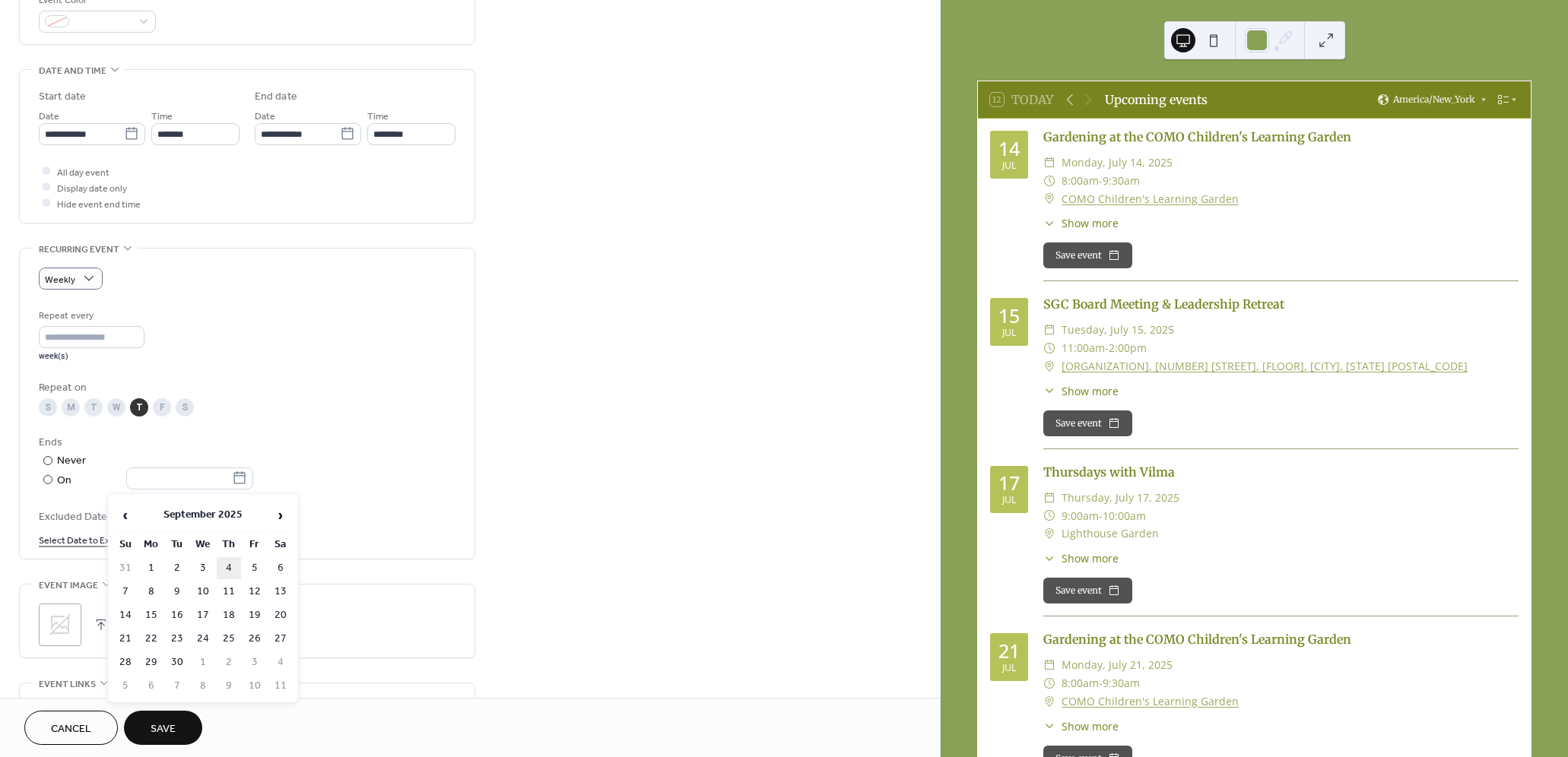 type on "**********" 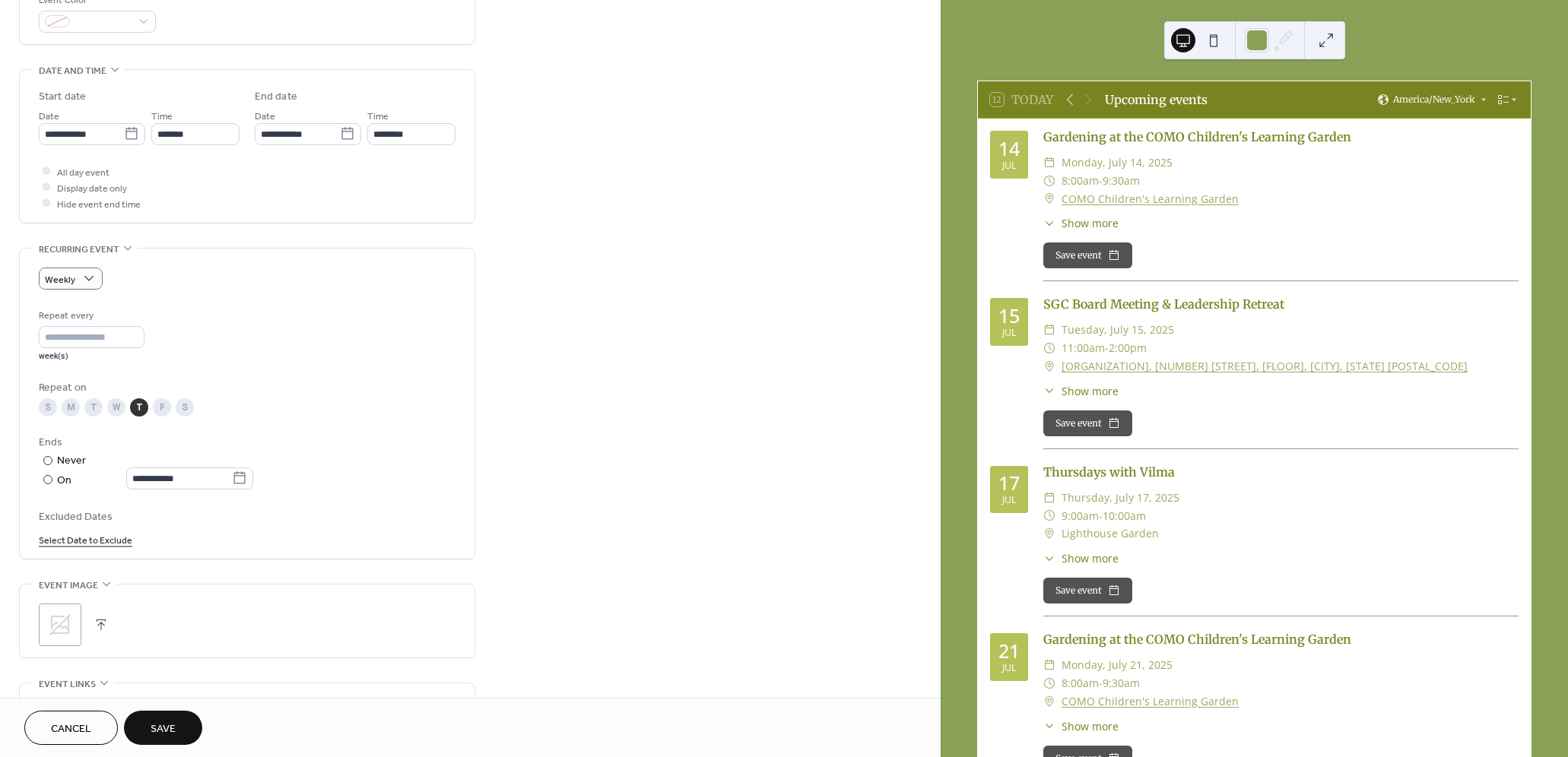 click 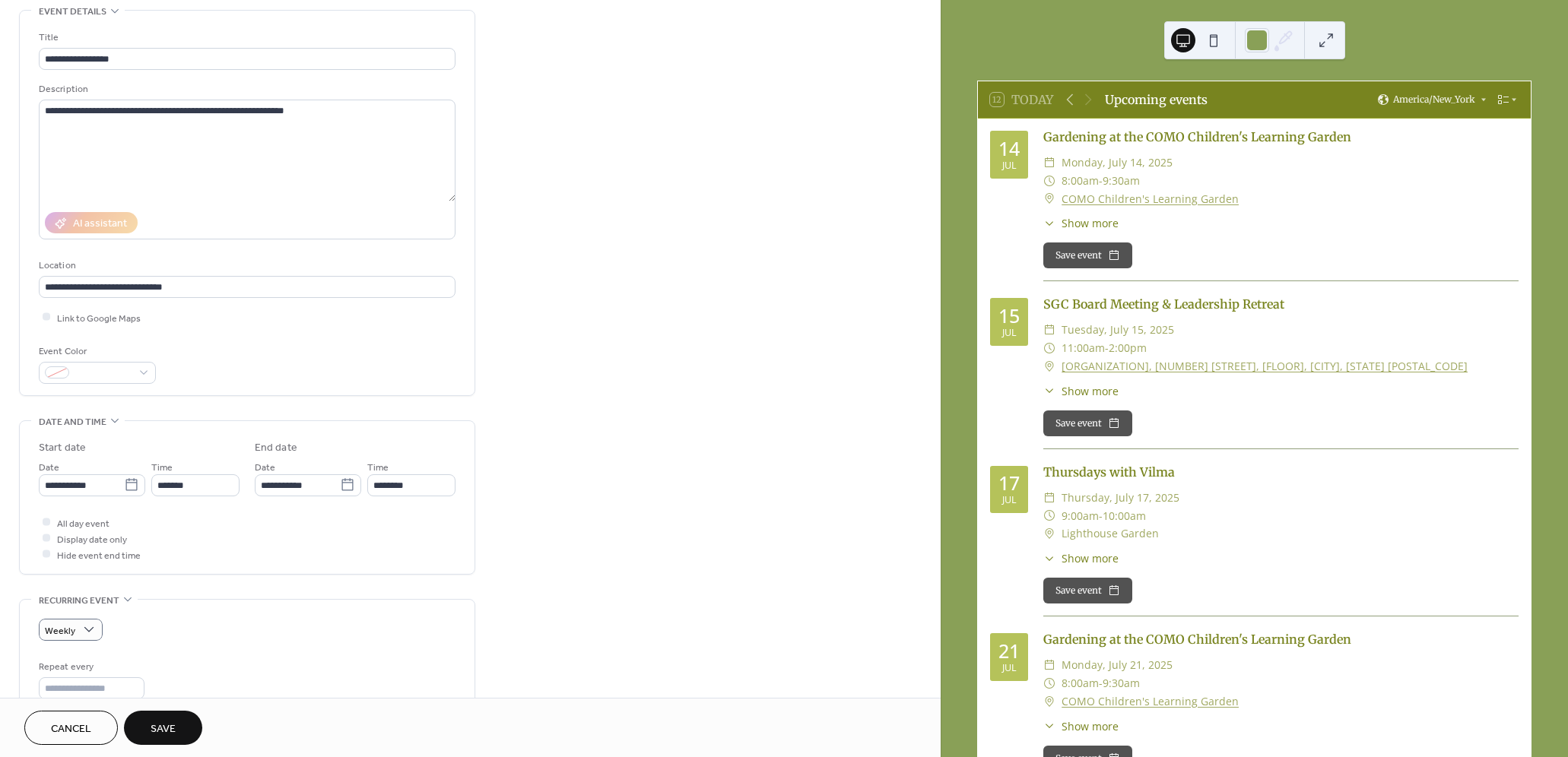 scroll, scrollTop: 0, scrollLeft: 0, axis: both 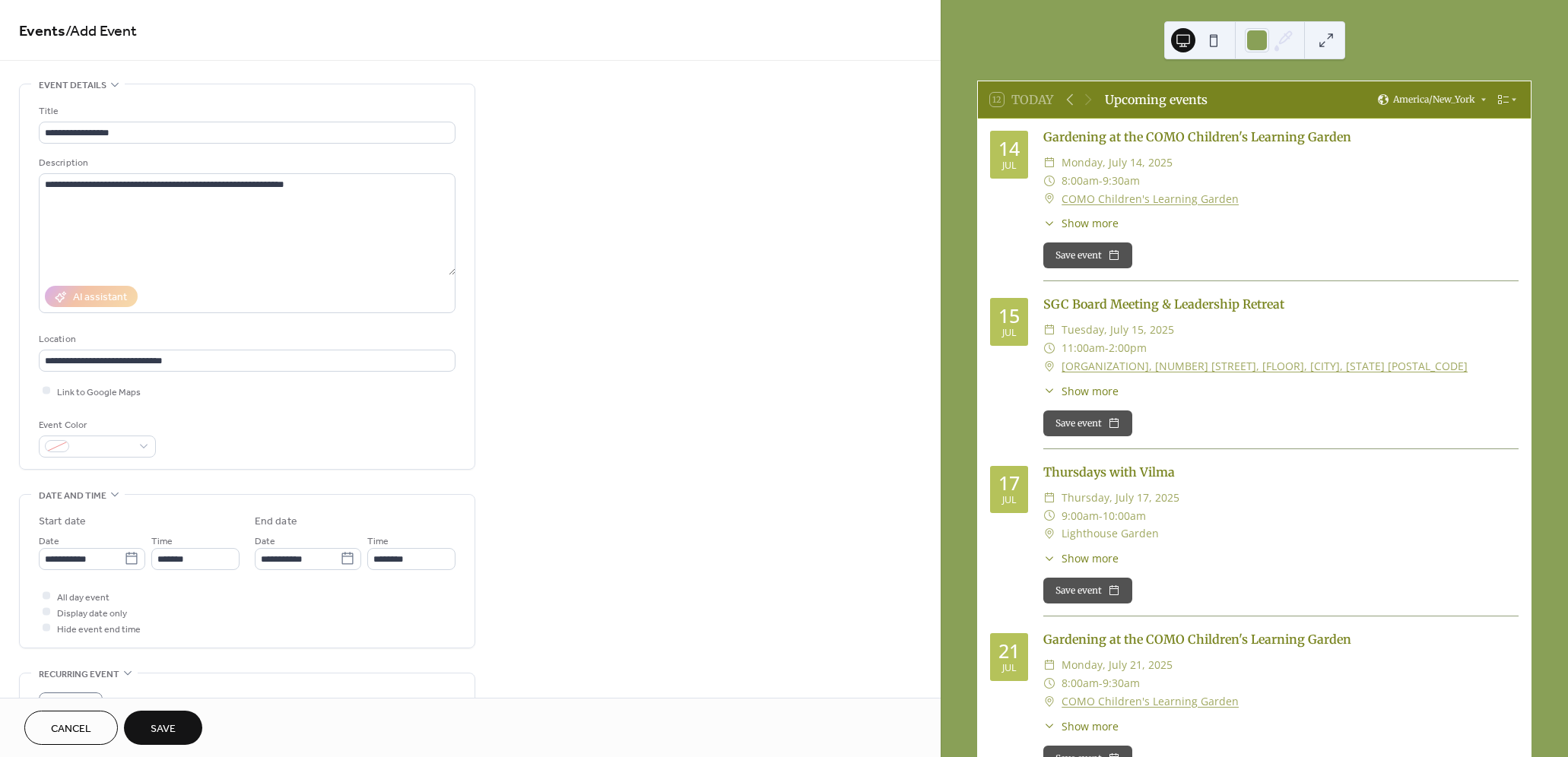 click on "Save" at bounding box center [163, 729] 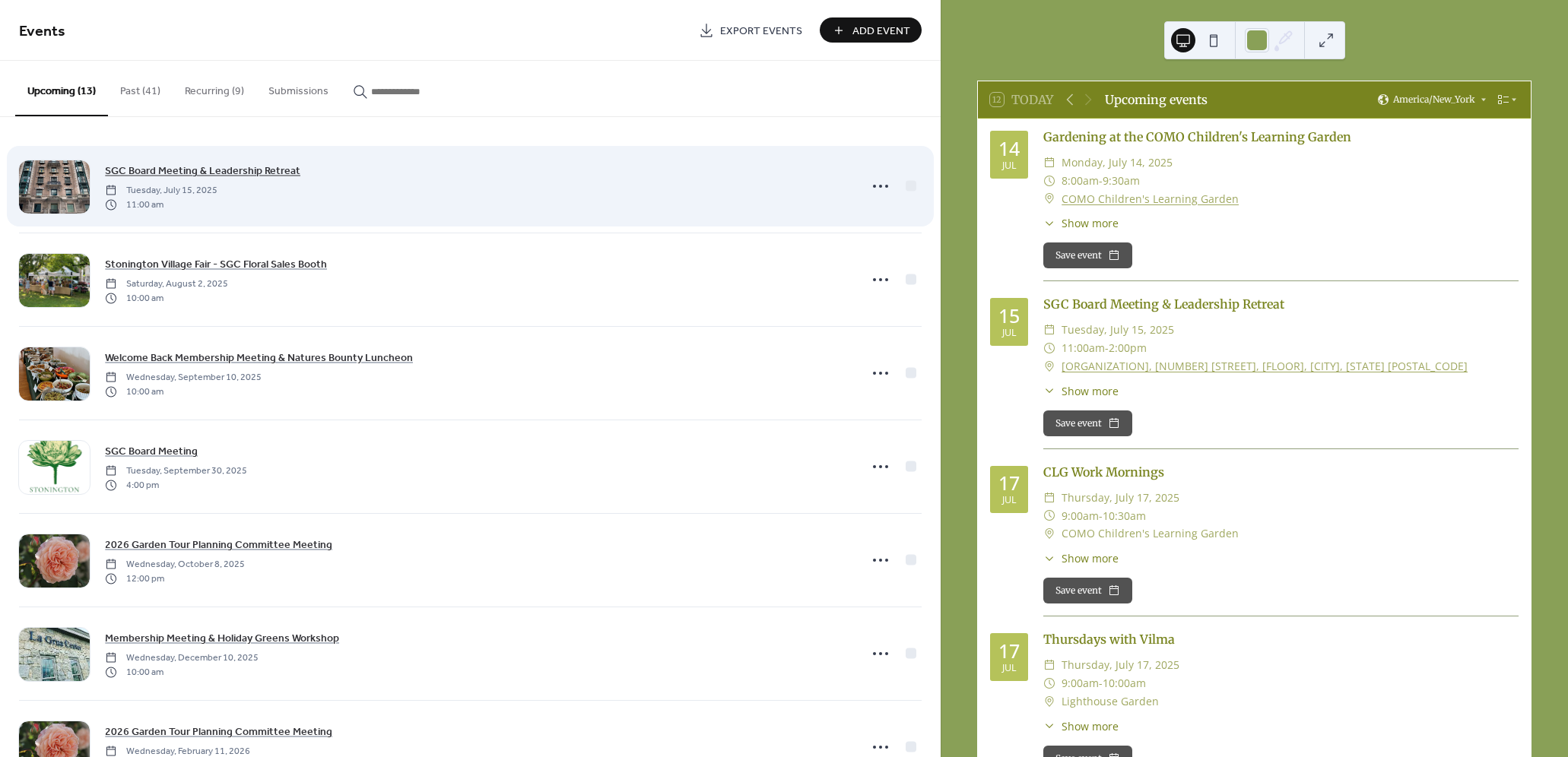 click on "SGC Board Meeting & Leadership Retreat" at bounding box center (202, 171) 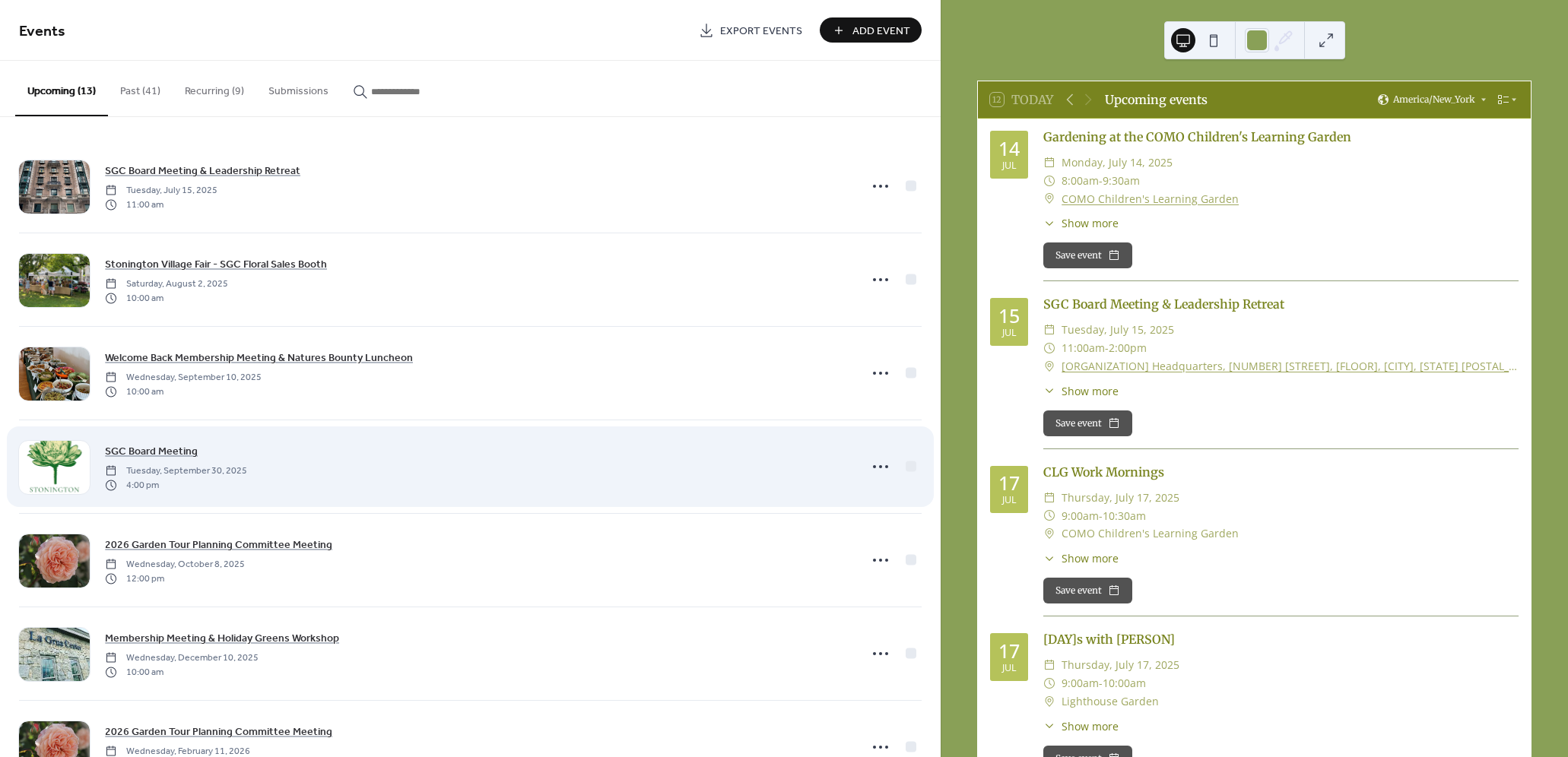scroll, scrollTop: 0, scrollLeft: 0, axis: both 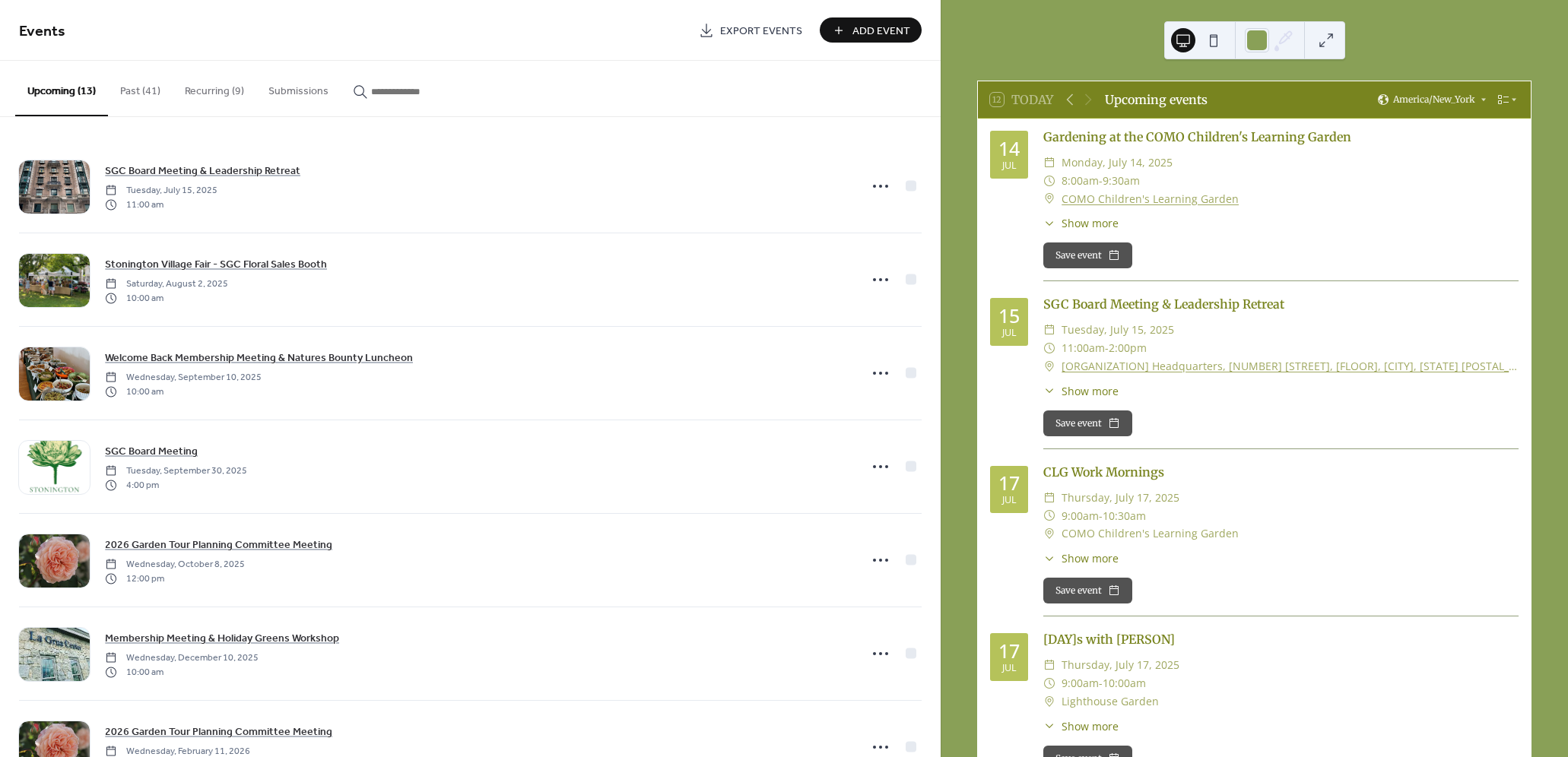 click on "Recurring  (9)" at bounding box center (214, 87) 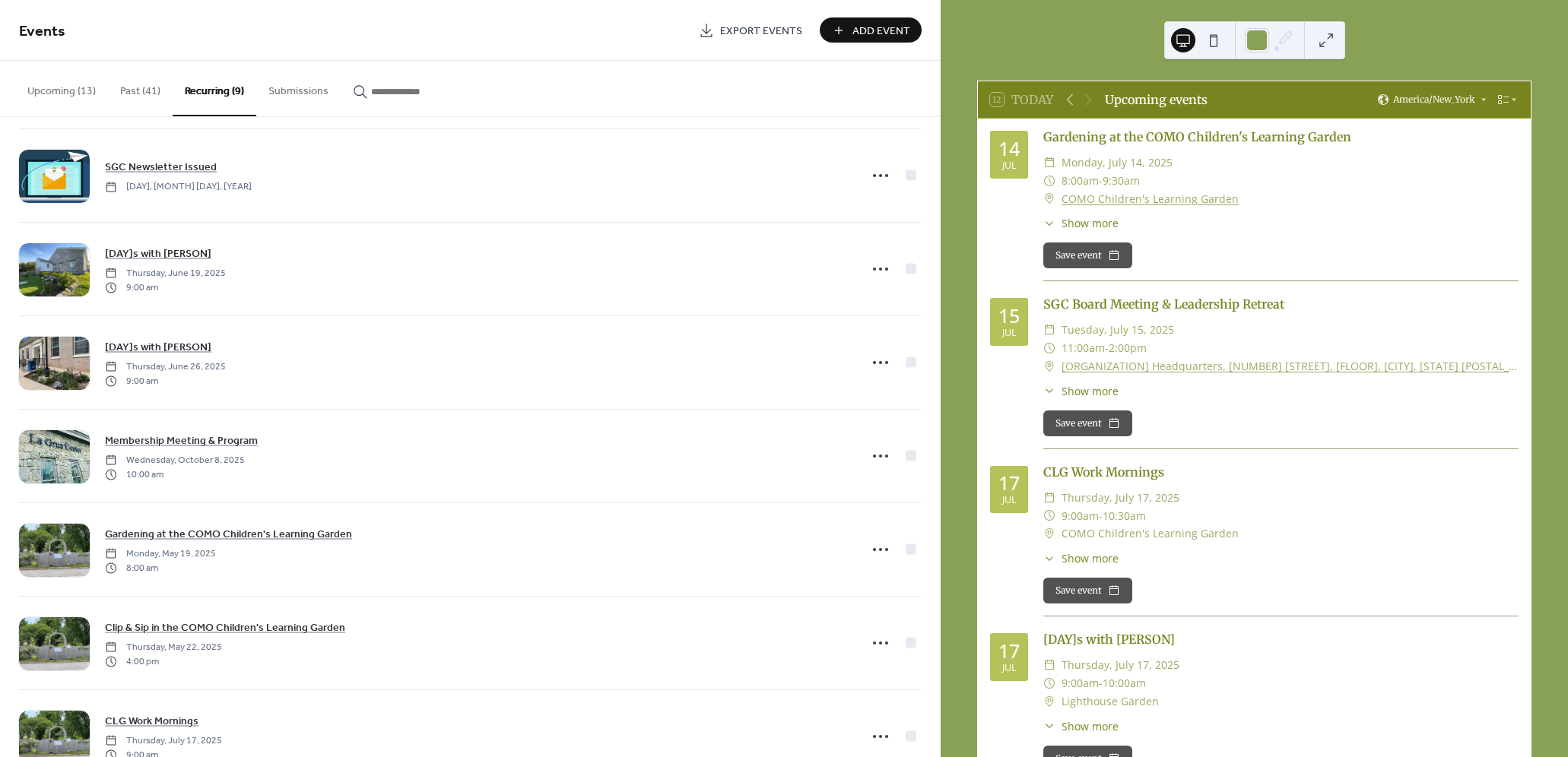 scroll, scrollTop: 247, scrollLeft: 0, axis: vertical 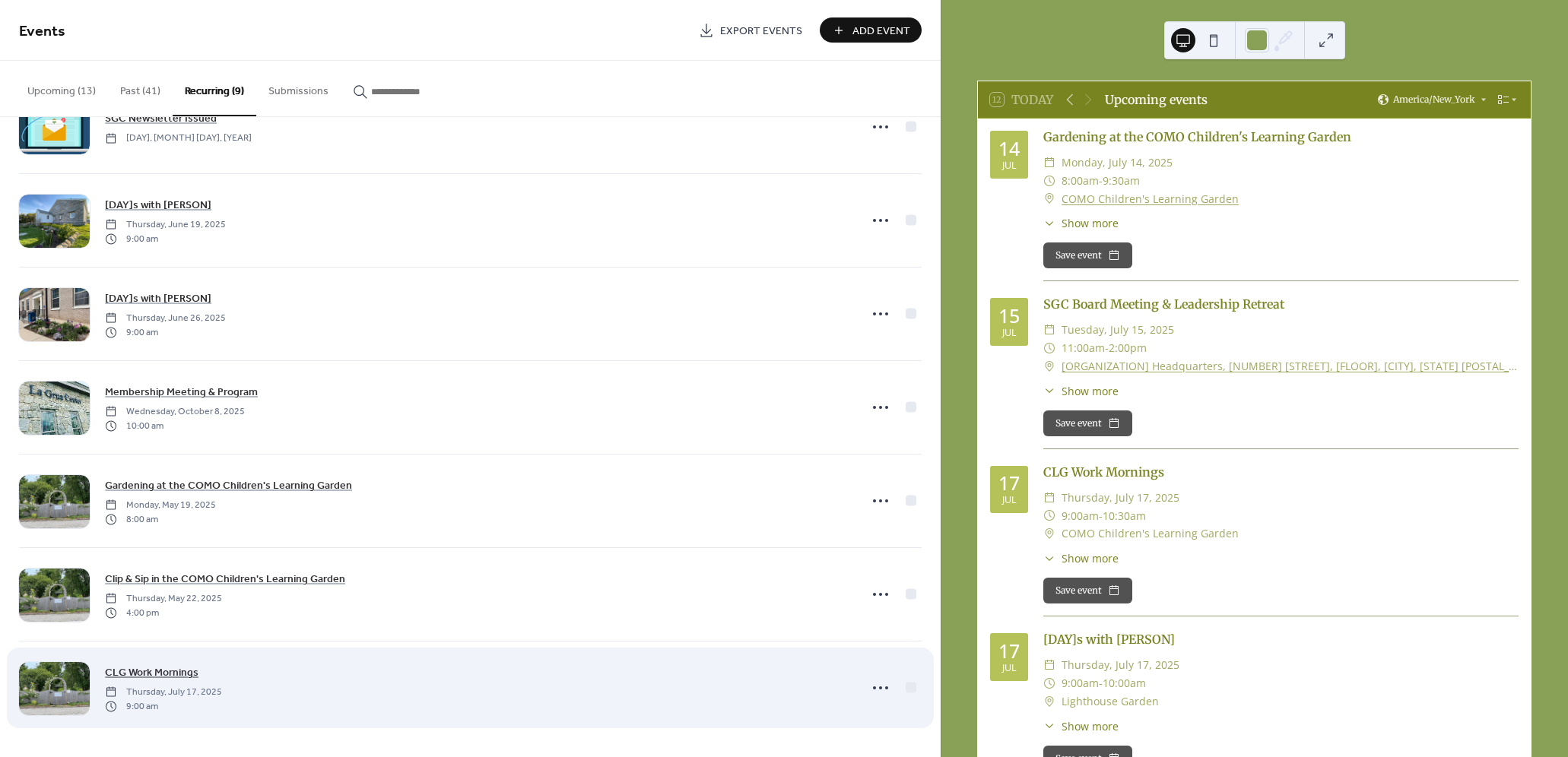 click on "CLG Work Mornings" at bounding box center (151, 673) 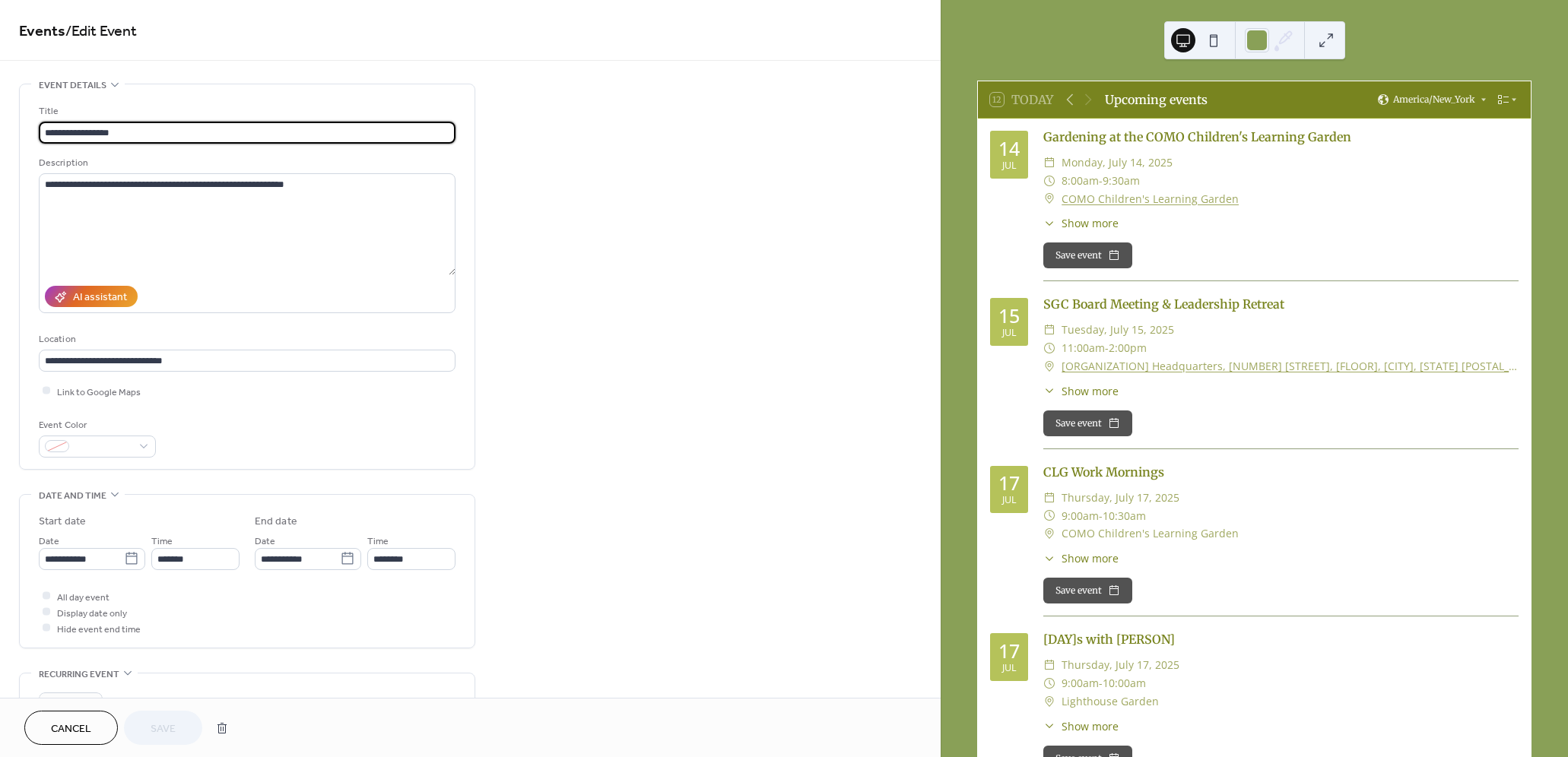 click on "**********" at bounding box center [247, 132] 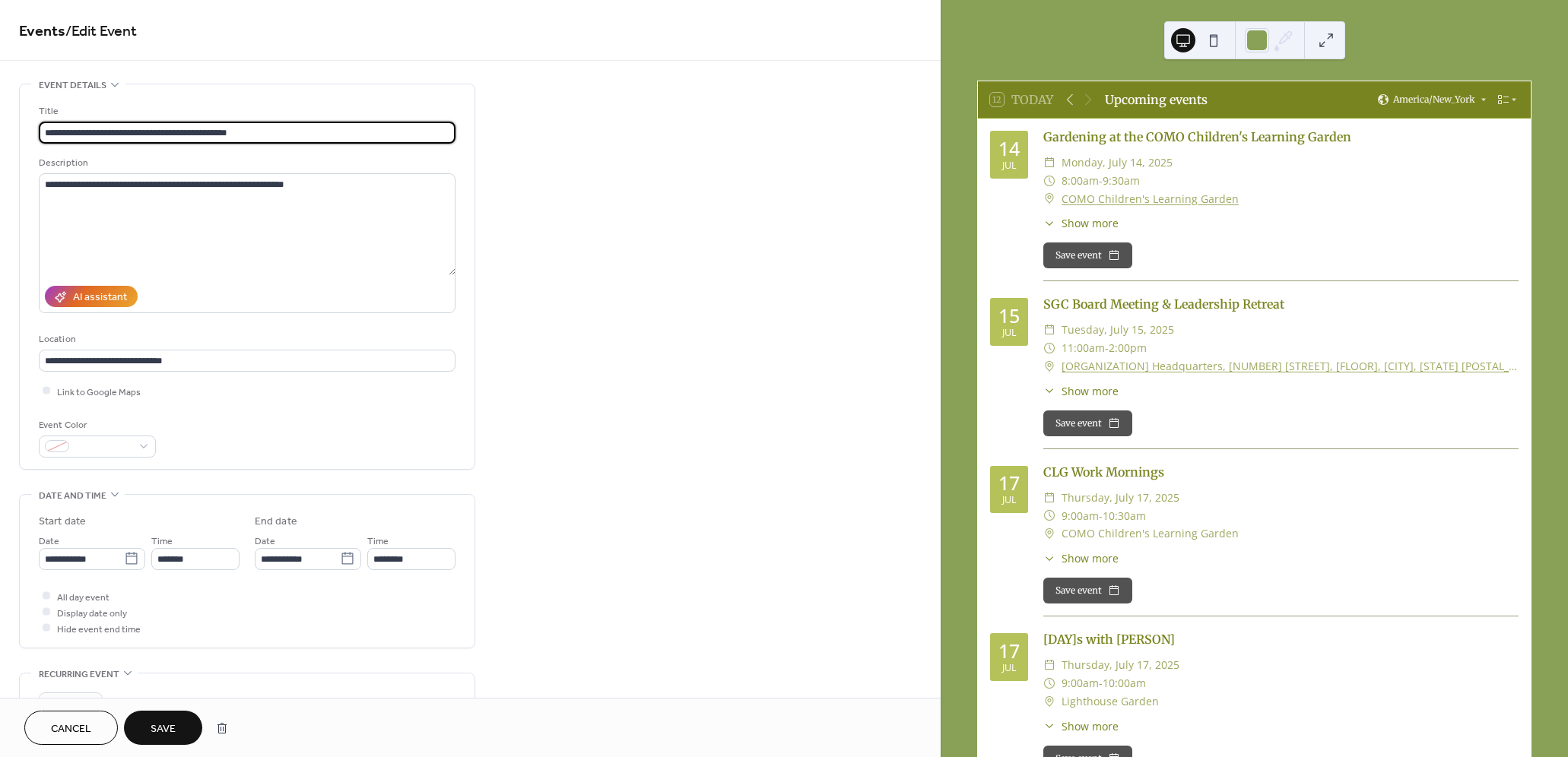 click on "**********" at bounding box center [247, 132] 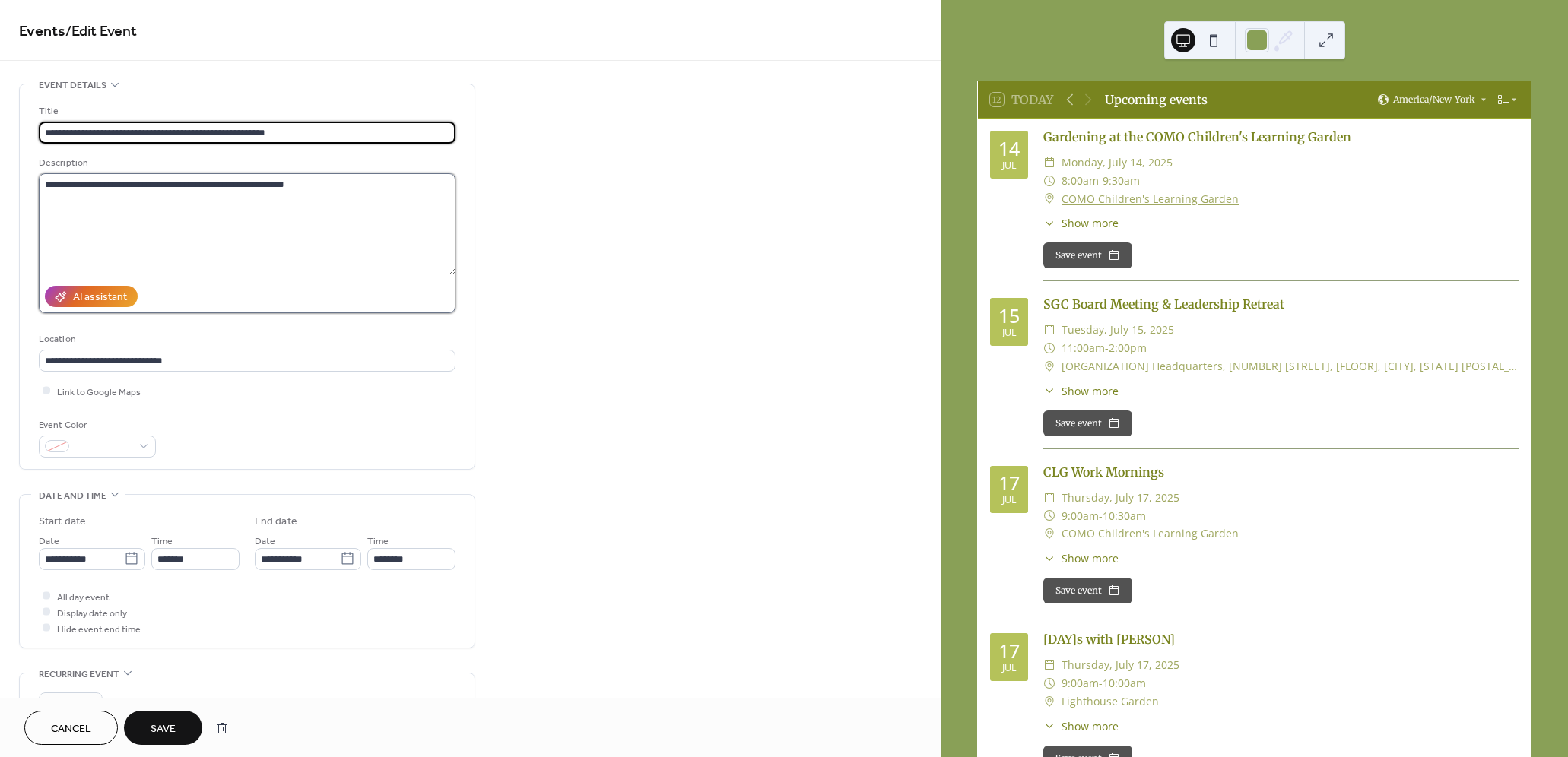 click on "**********" at bounding box center [247, 224] 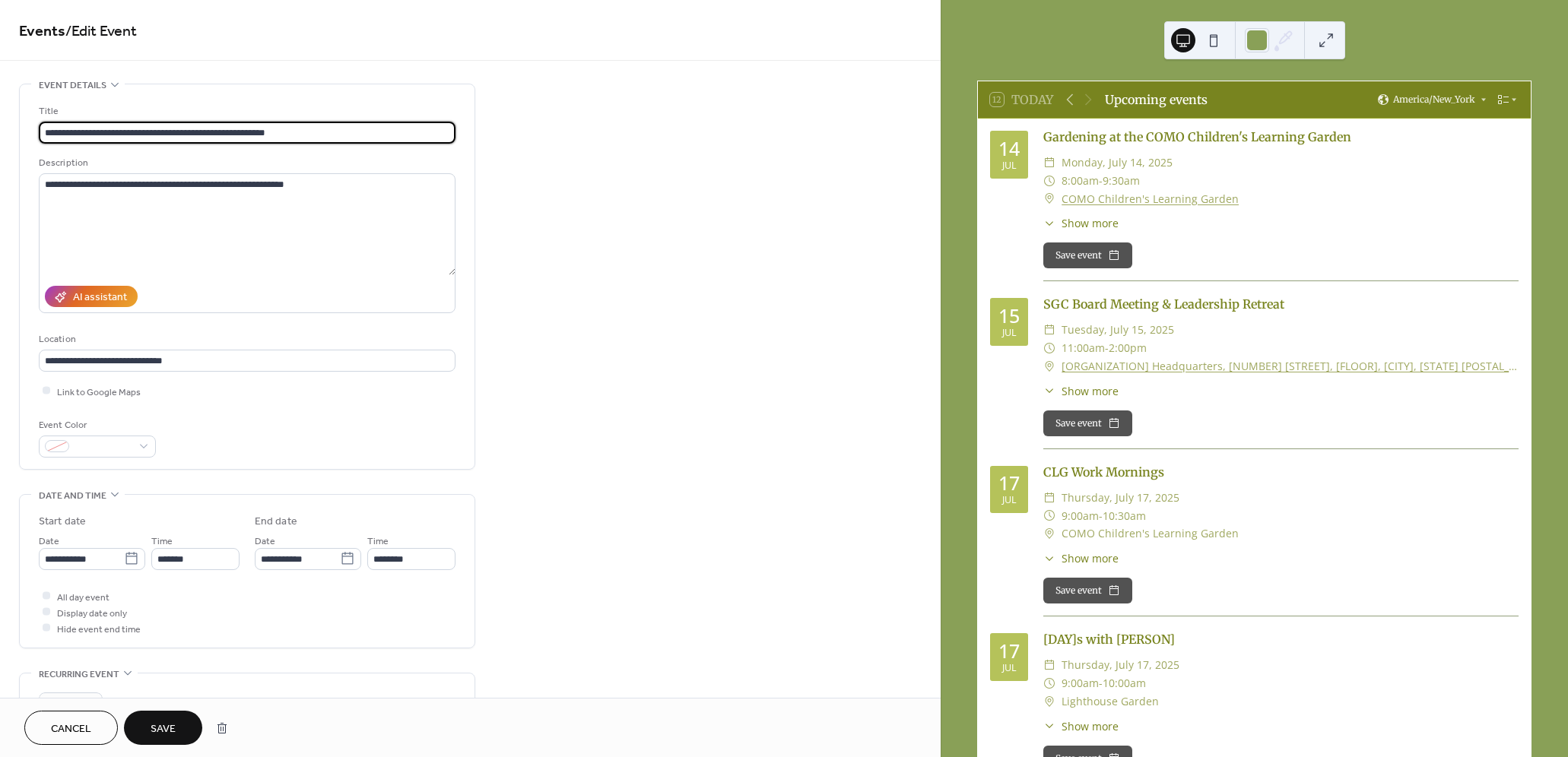 click on "**********" at bounding box center (247, 132) 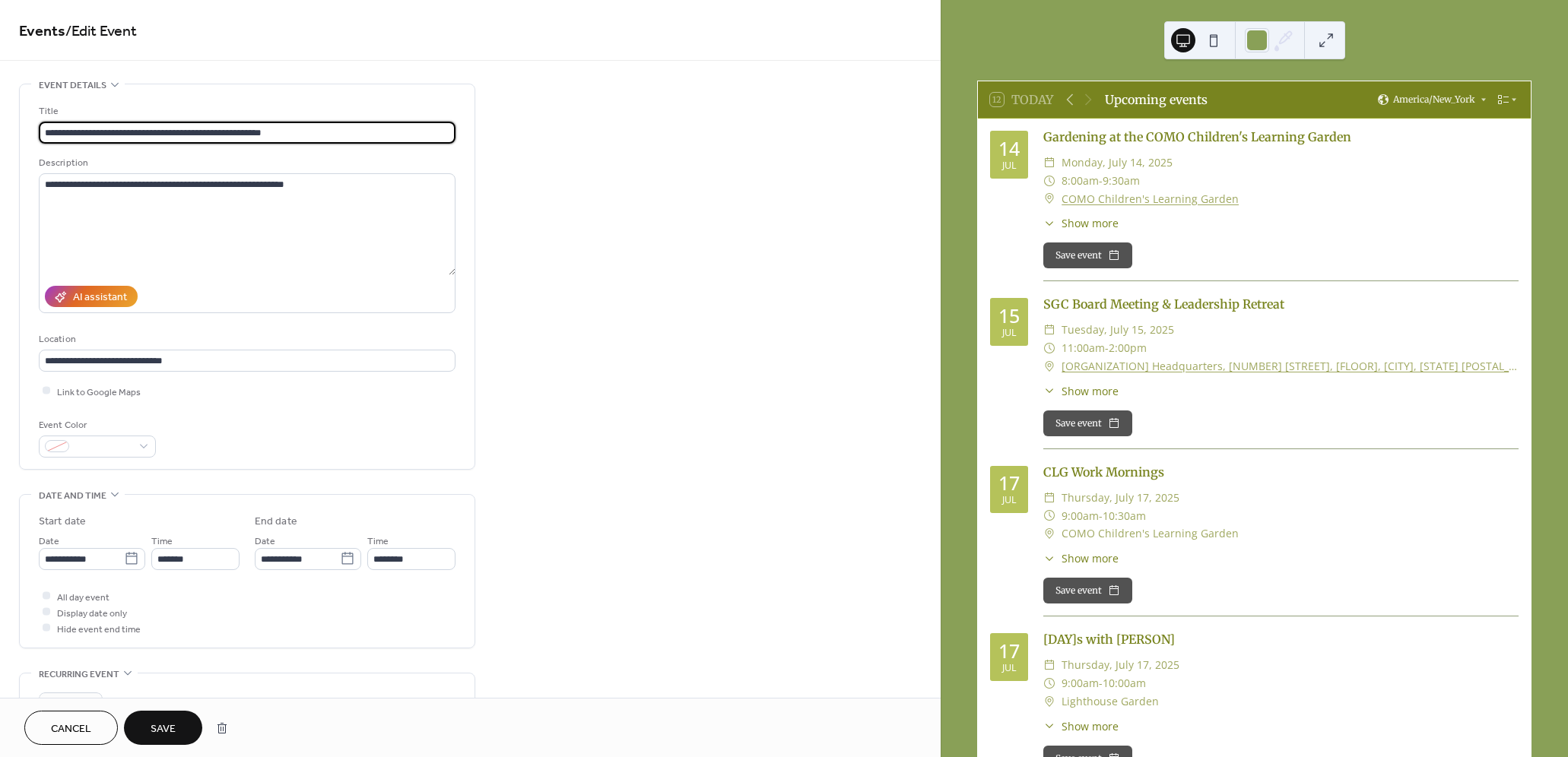 type on "**********" 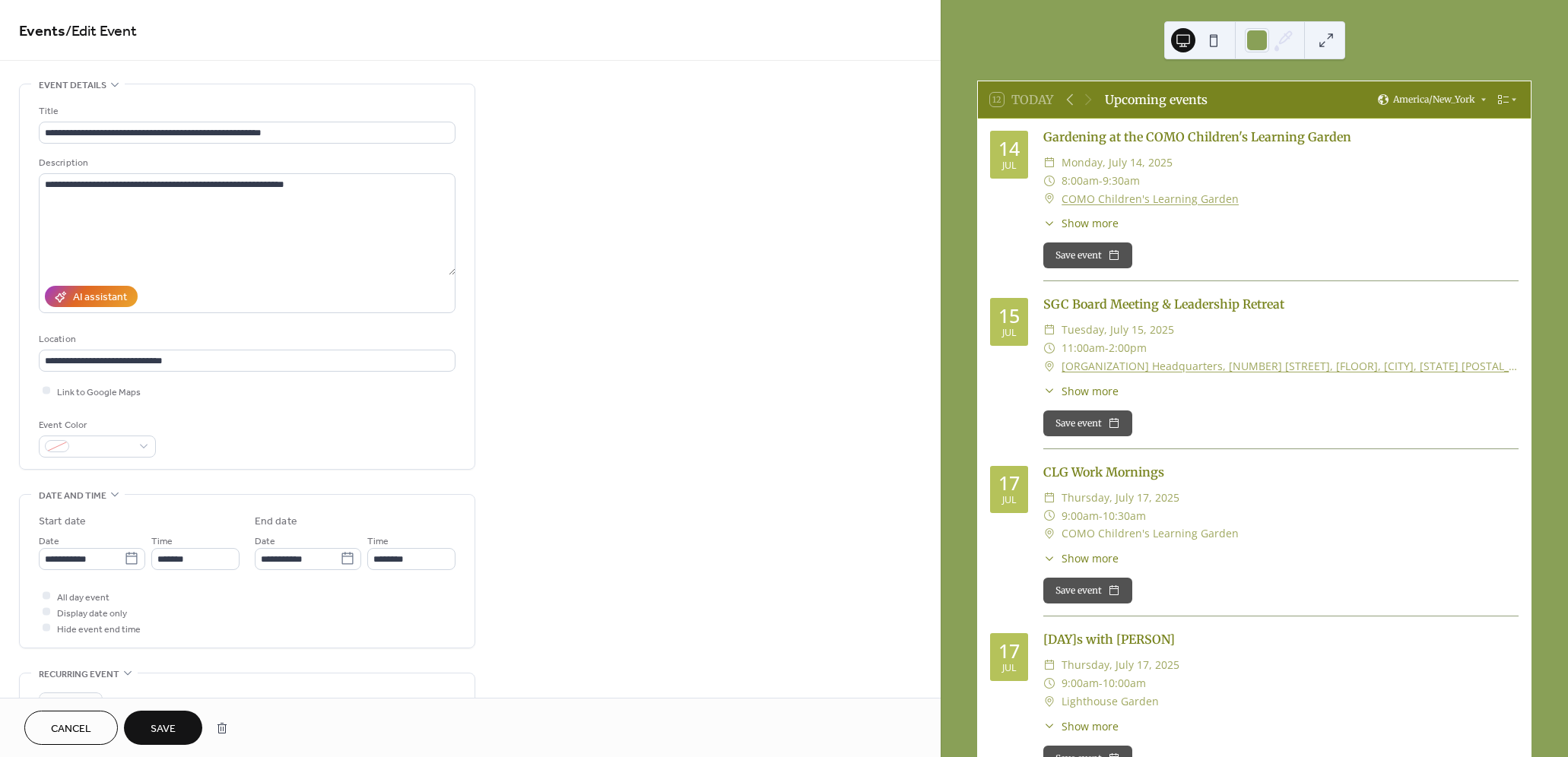 click on "Save" at bounding box center [163, 729] 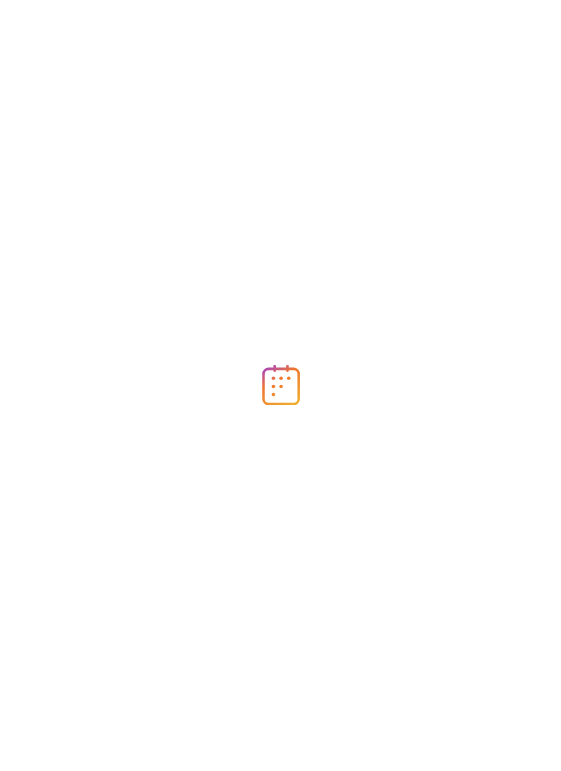 scroll, scrollTop: 0, scrollLeft: 0, axis: both 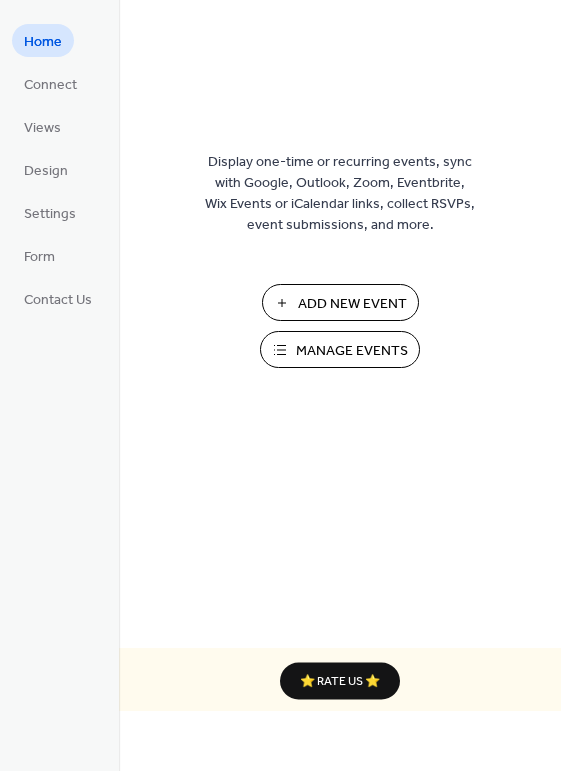 click on "Manage Events" at bounding box center (352, 351) 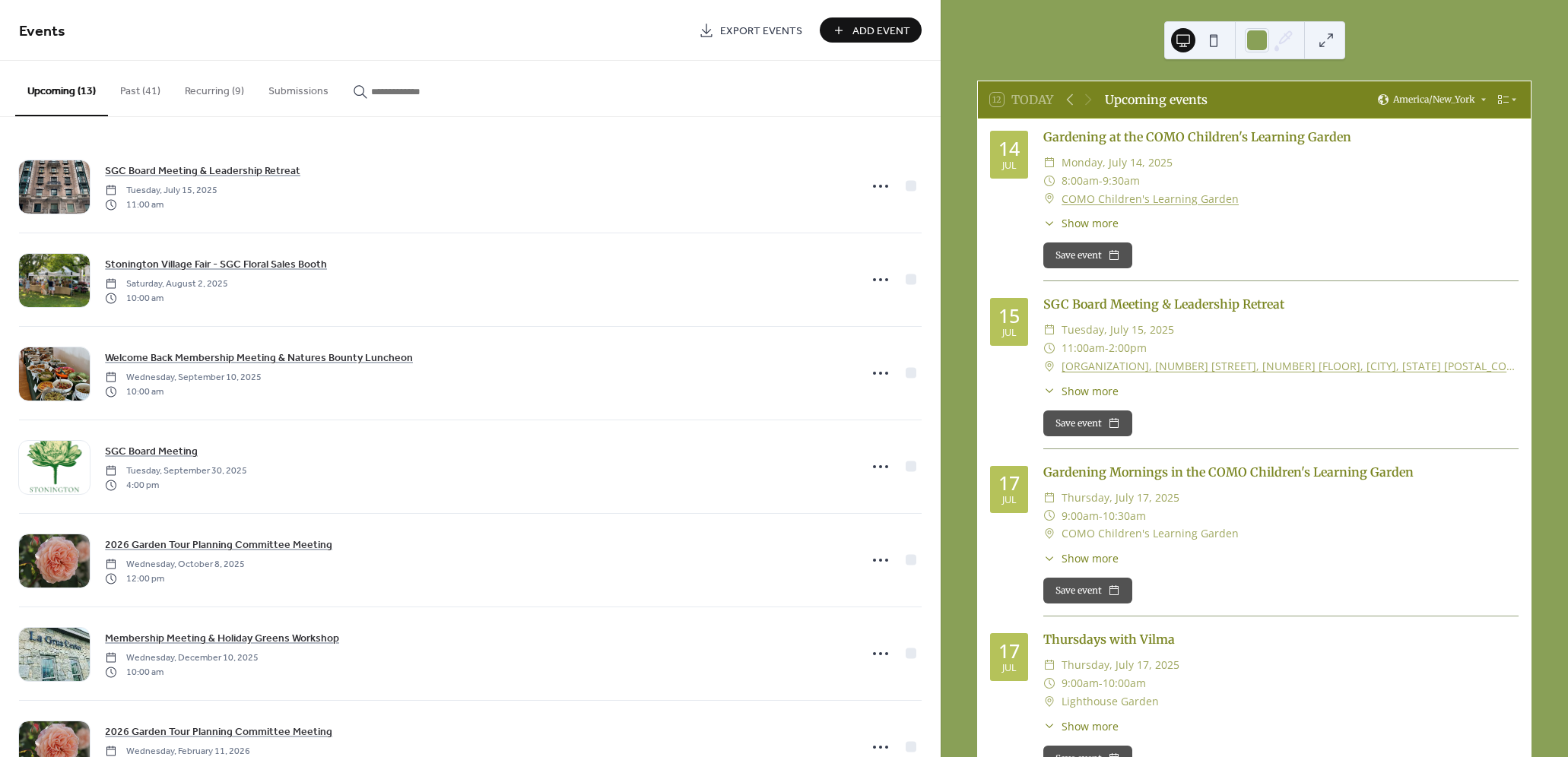 scroll, scrollTop: 0, scrollLeft: 0, axis: both 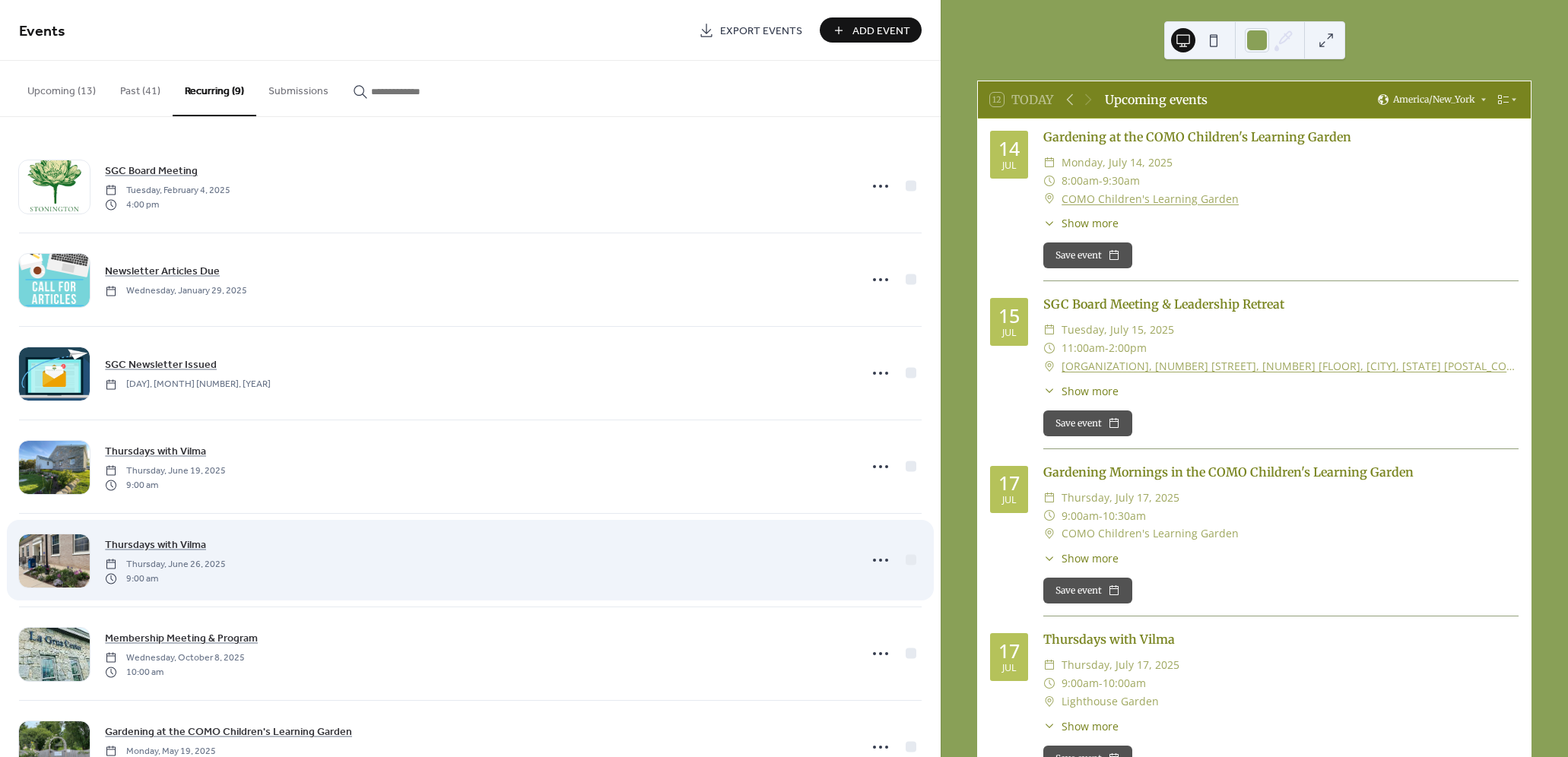 click on "[DAY] with [PERSON] [DAY], [MONTH] [NUMBER], [YEAR] [TIME]" at bounding box center [478, 560] 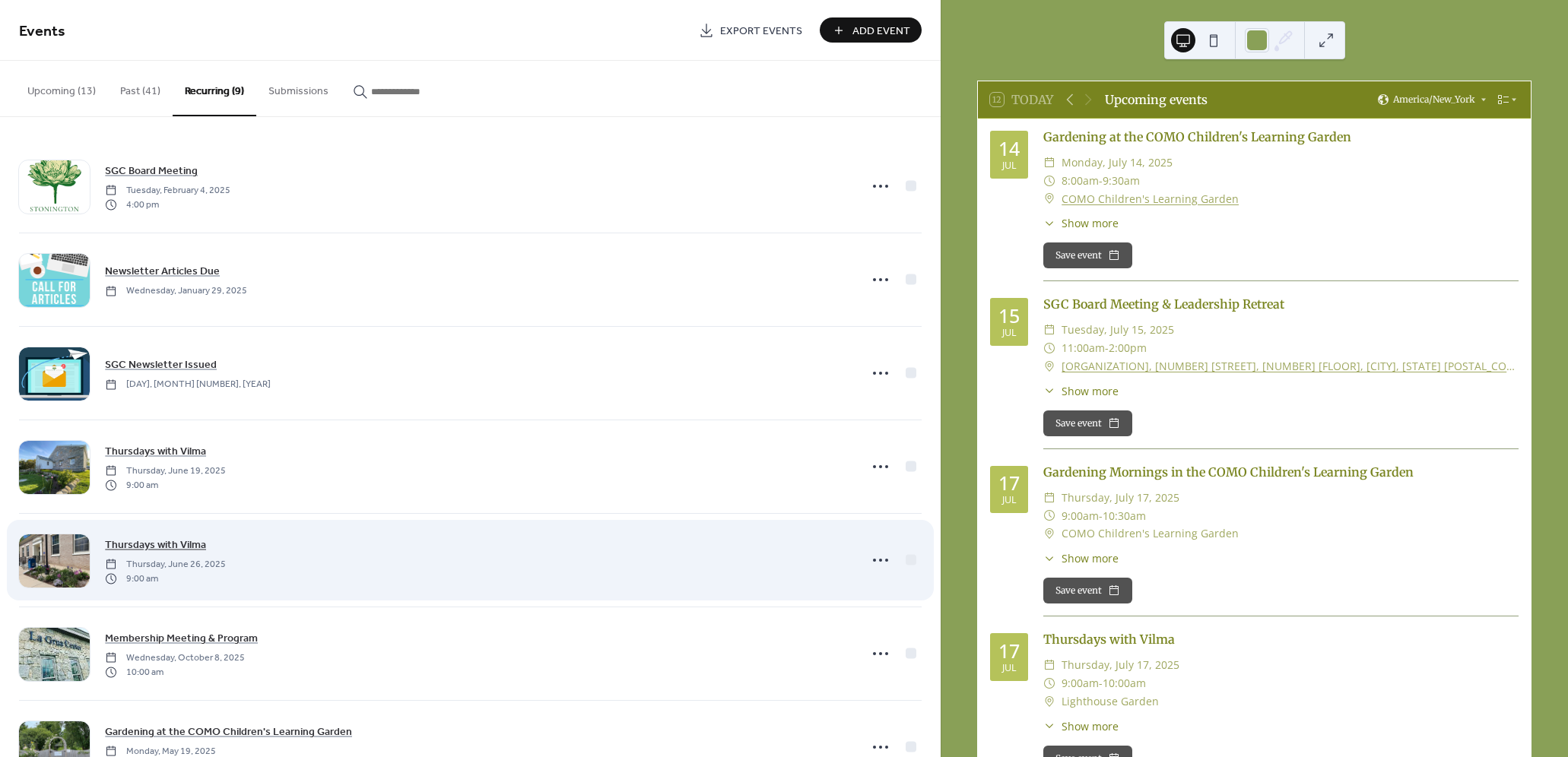 click on "Thursdays with Vilma" at bounding box center (155, 545) 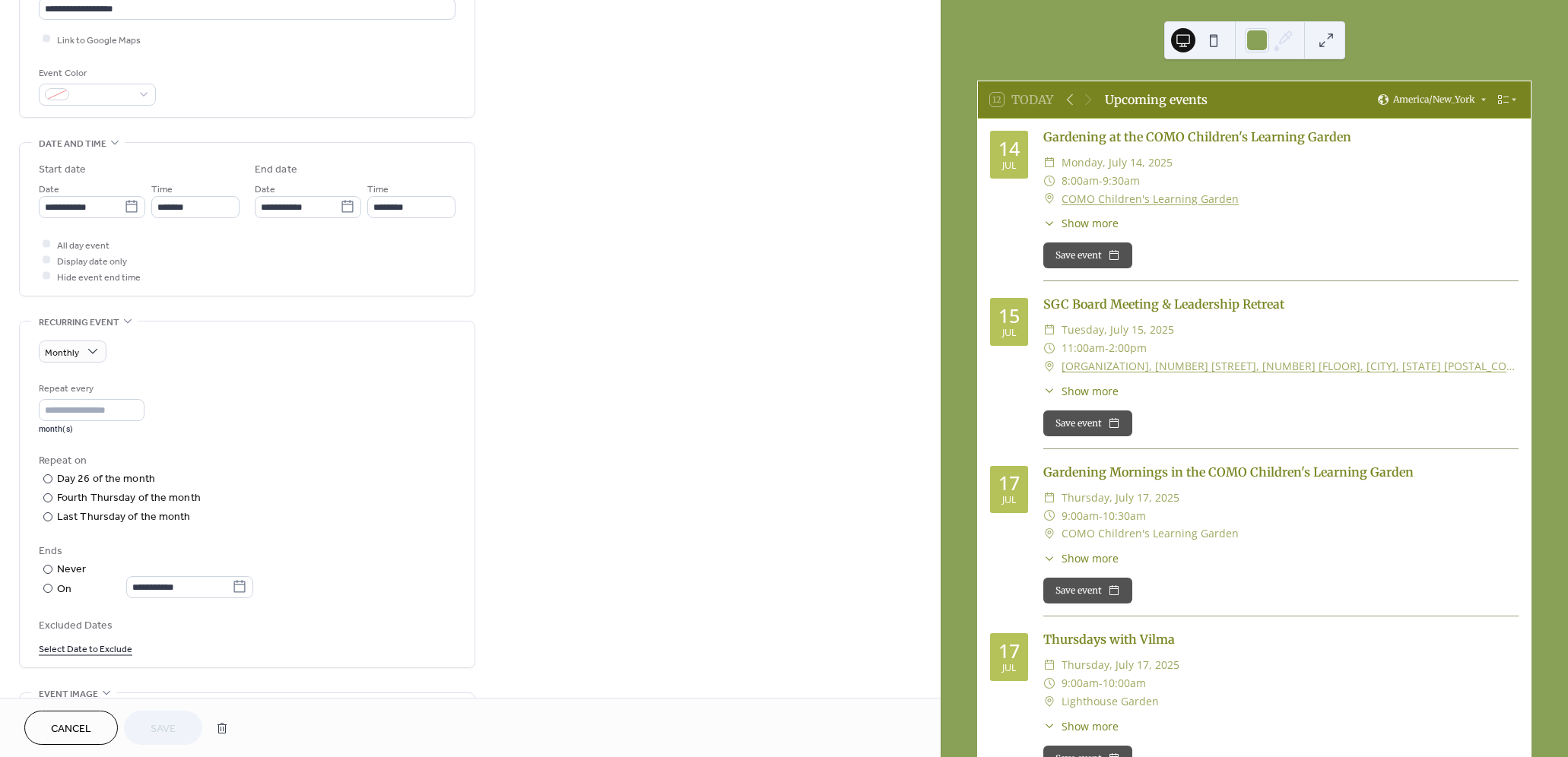 scroll, scrollTop: 354, scrollLeft: 0, axis: vertical 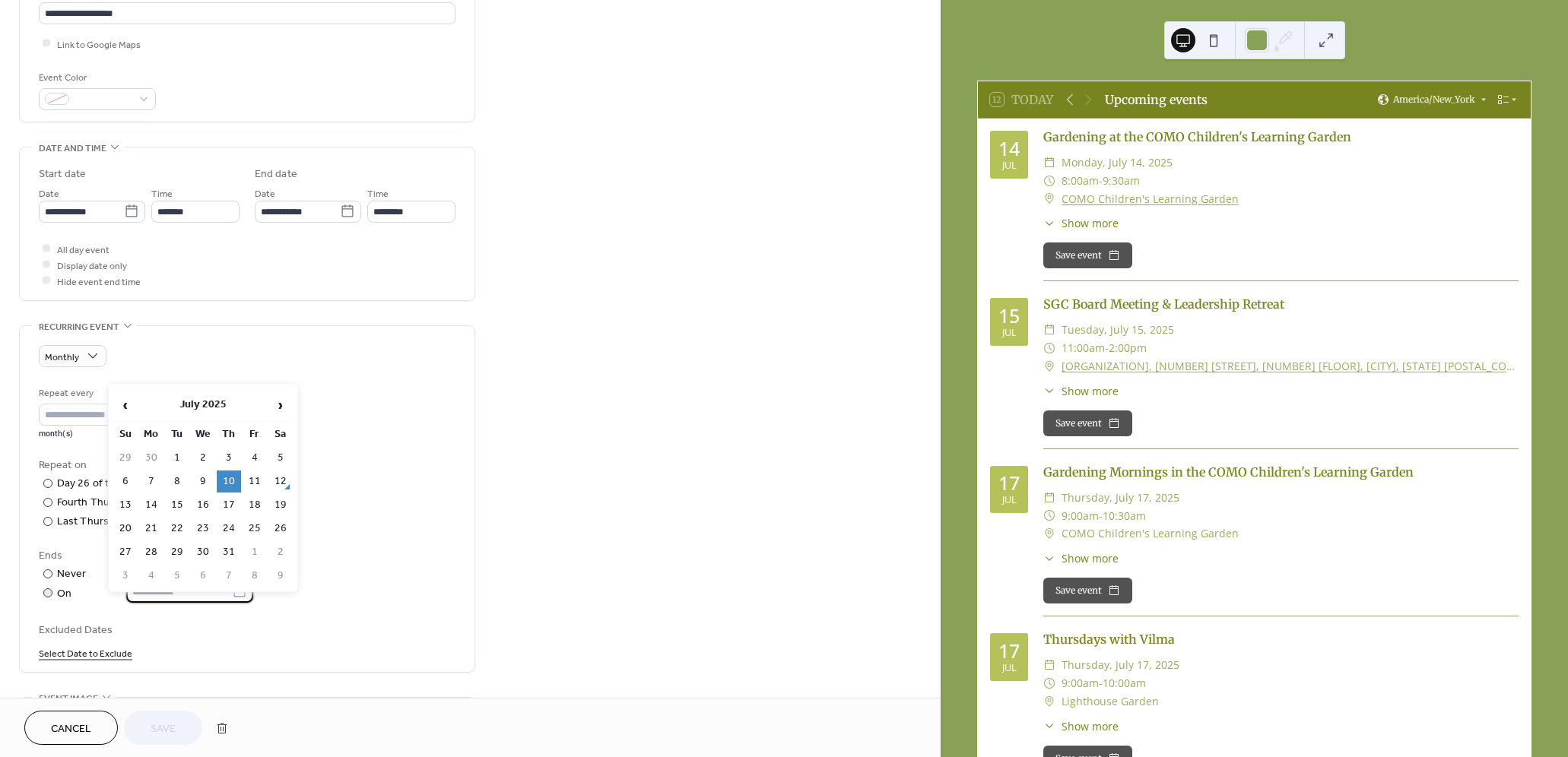 click on "**********" at bounding box center (179, 591) 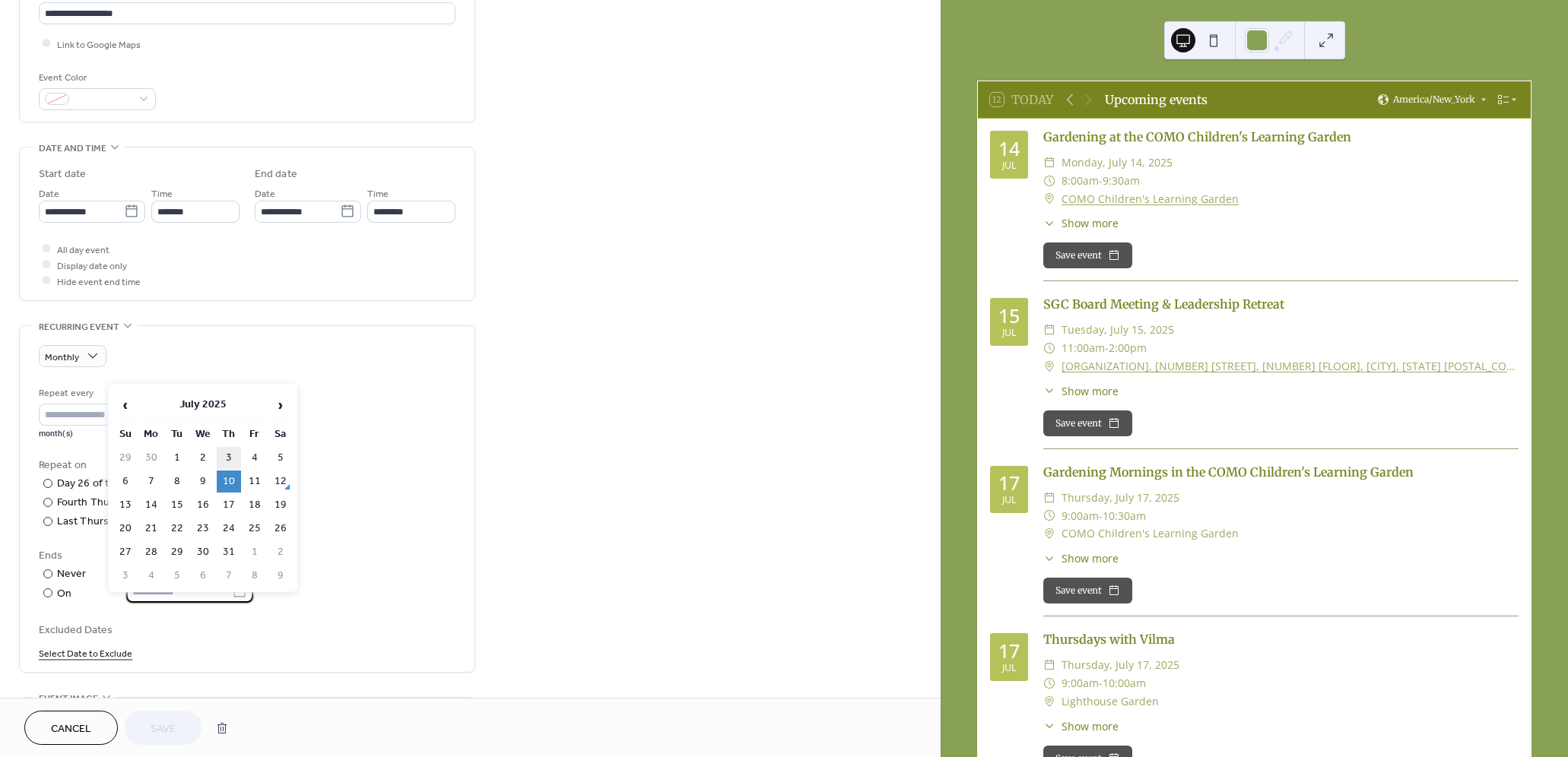 click on "3" at bounding box center [229, 458] 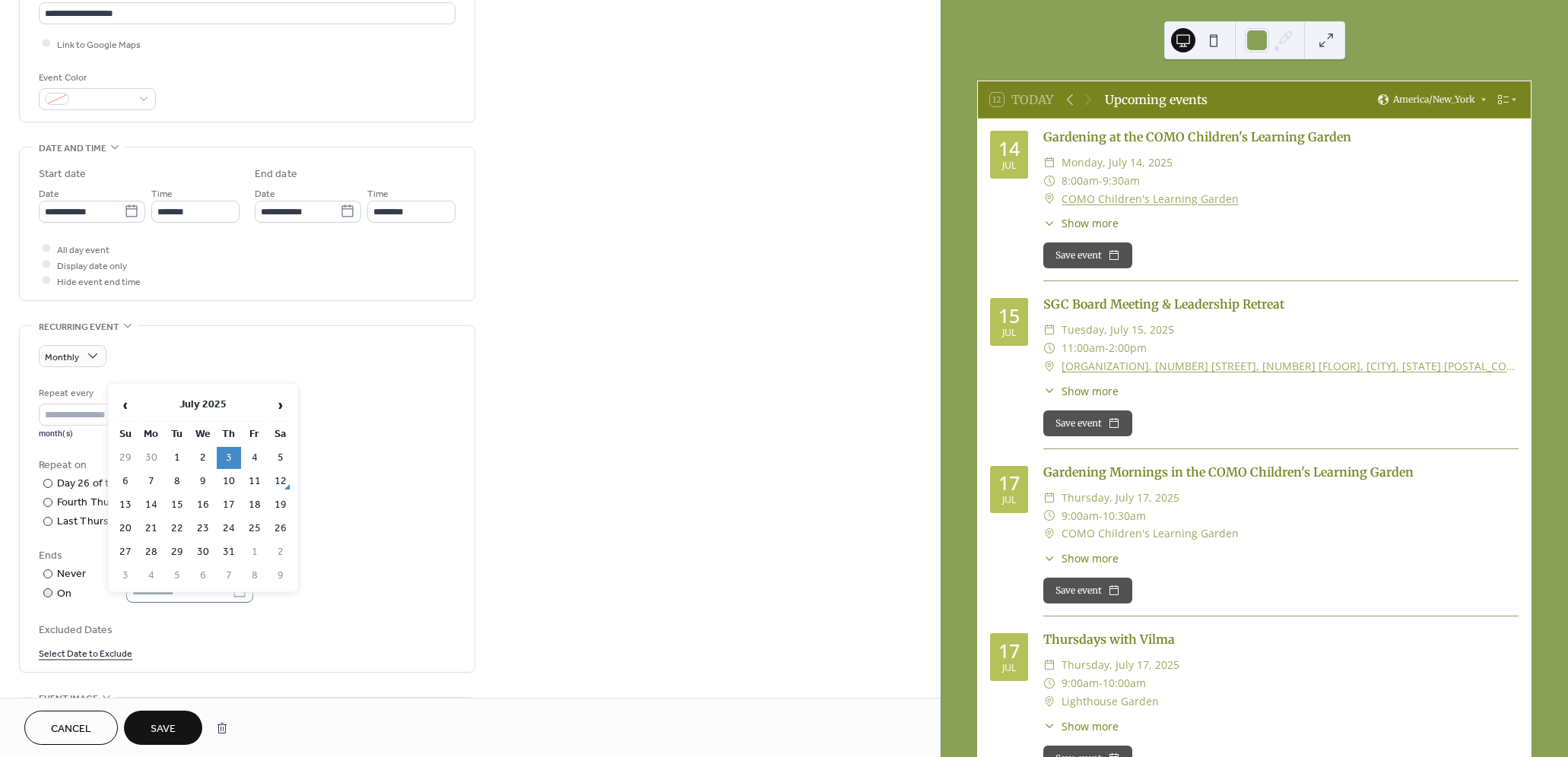 click 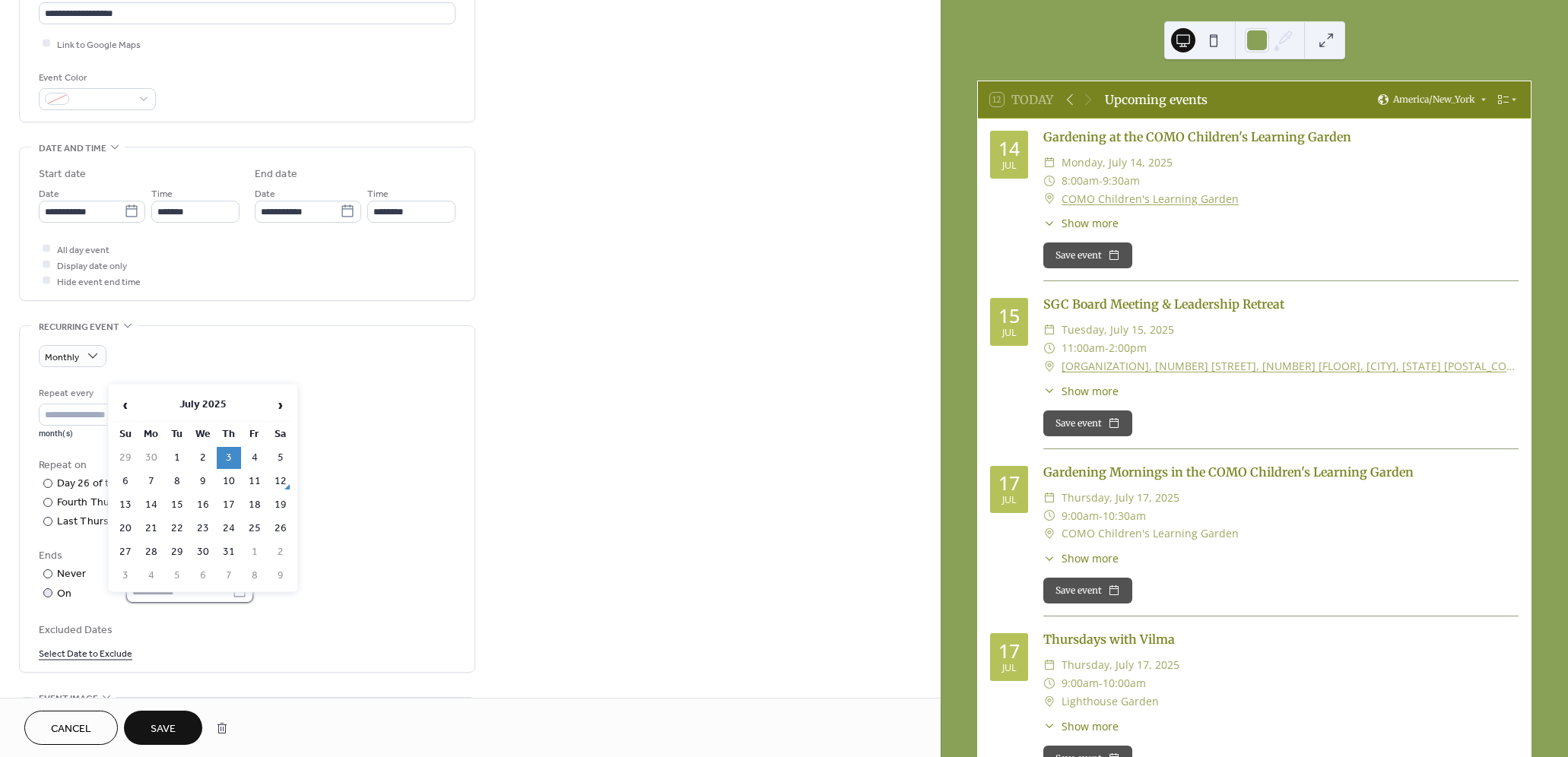 click on "**********" at bounding box center (179, 591) 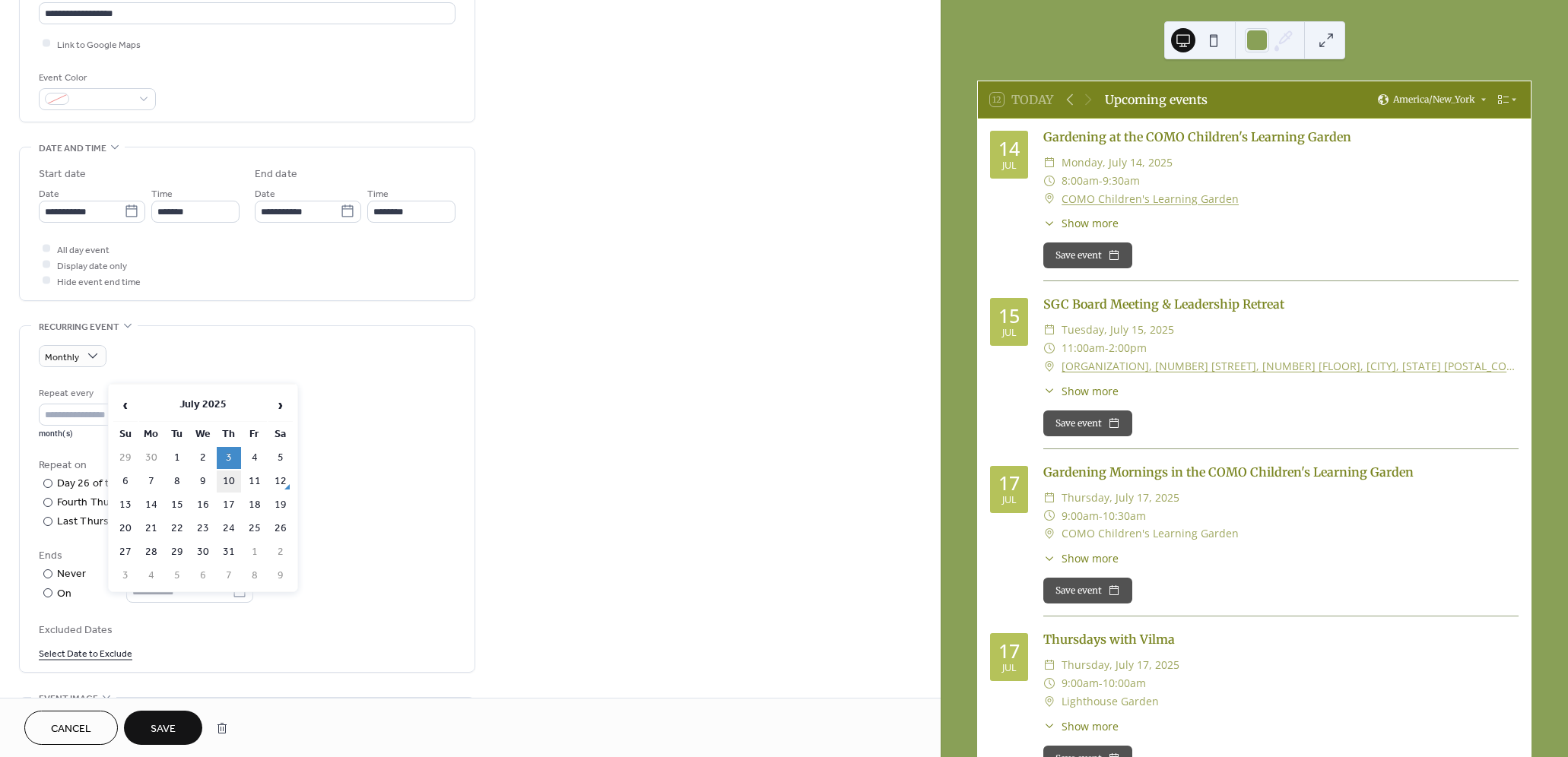 click on "10" at bounding box center (229, 481) 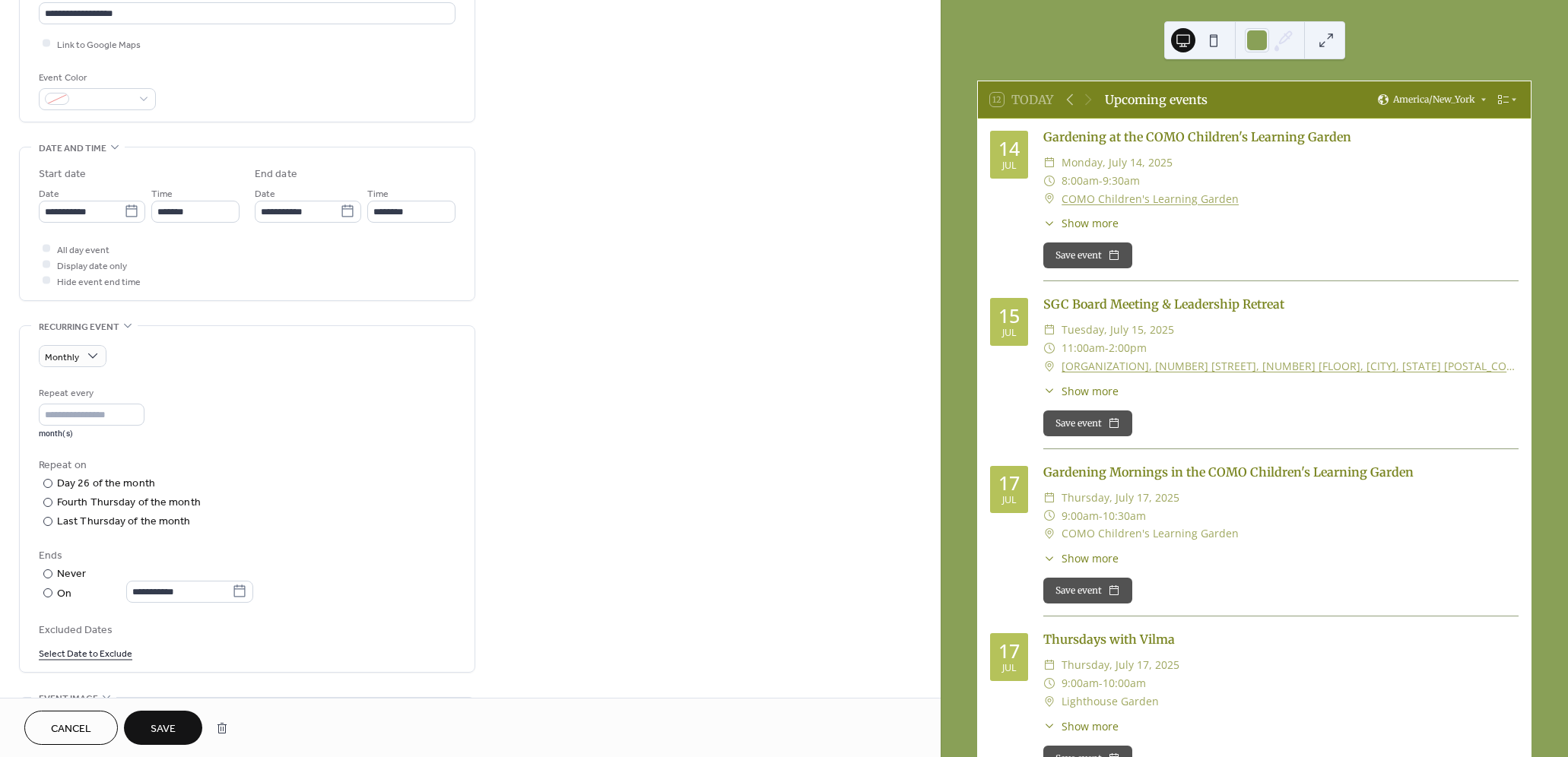 click on "Save" at bounding box center (163, 729) 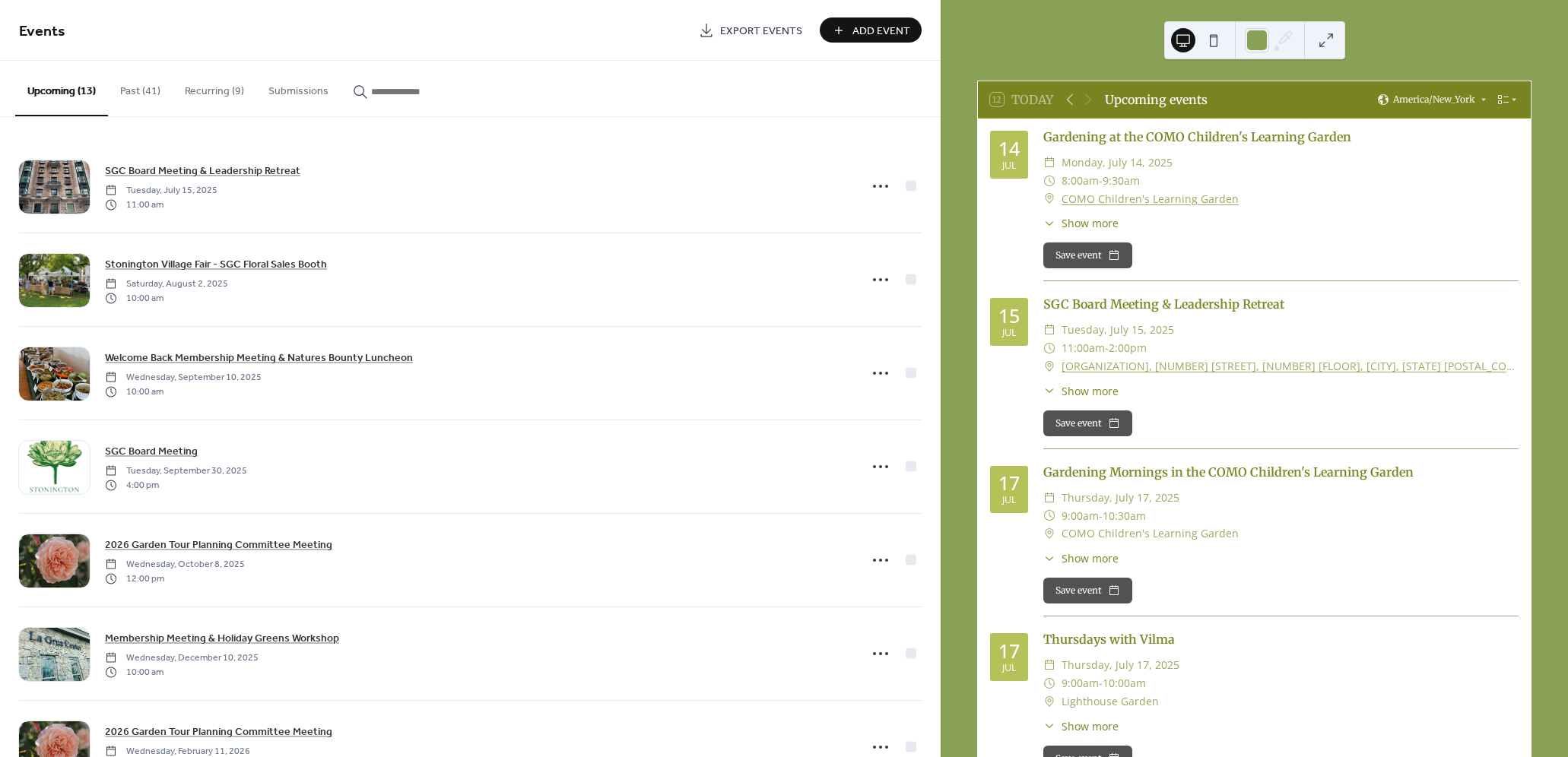 click on "Recurring  (9)" at bounding box center (214, 87) 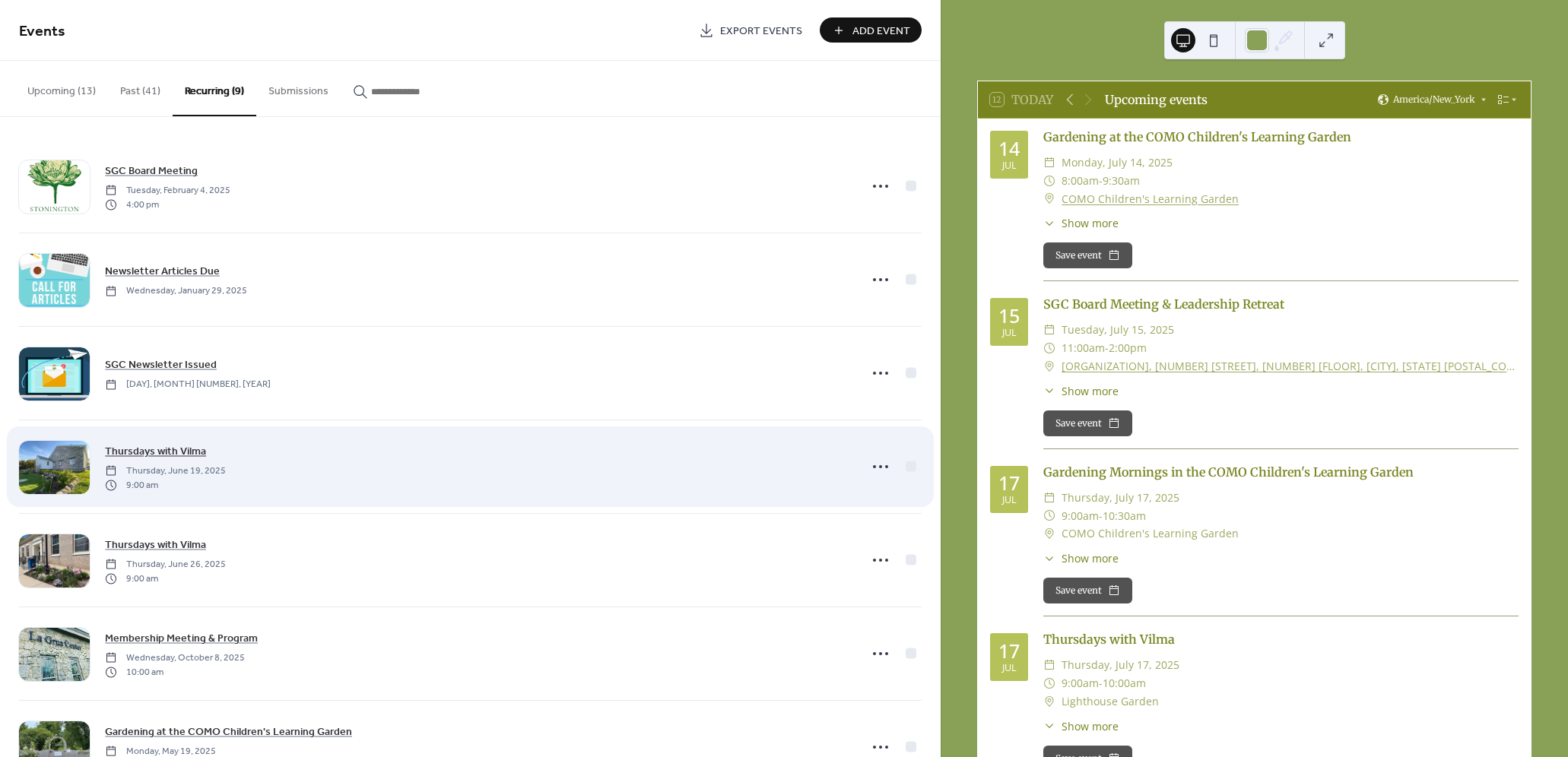 click on "Thursdays with Vilma" at bounding box center (155, 451) 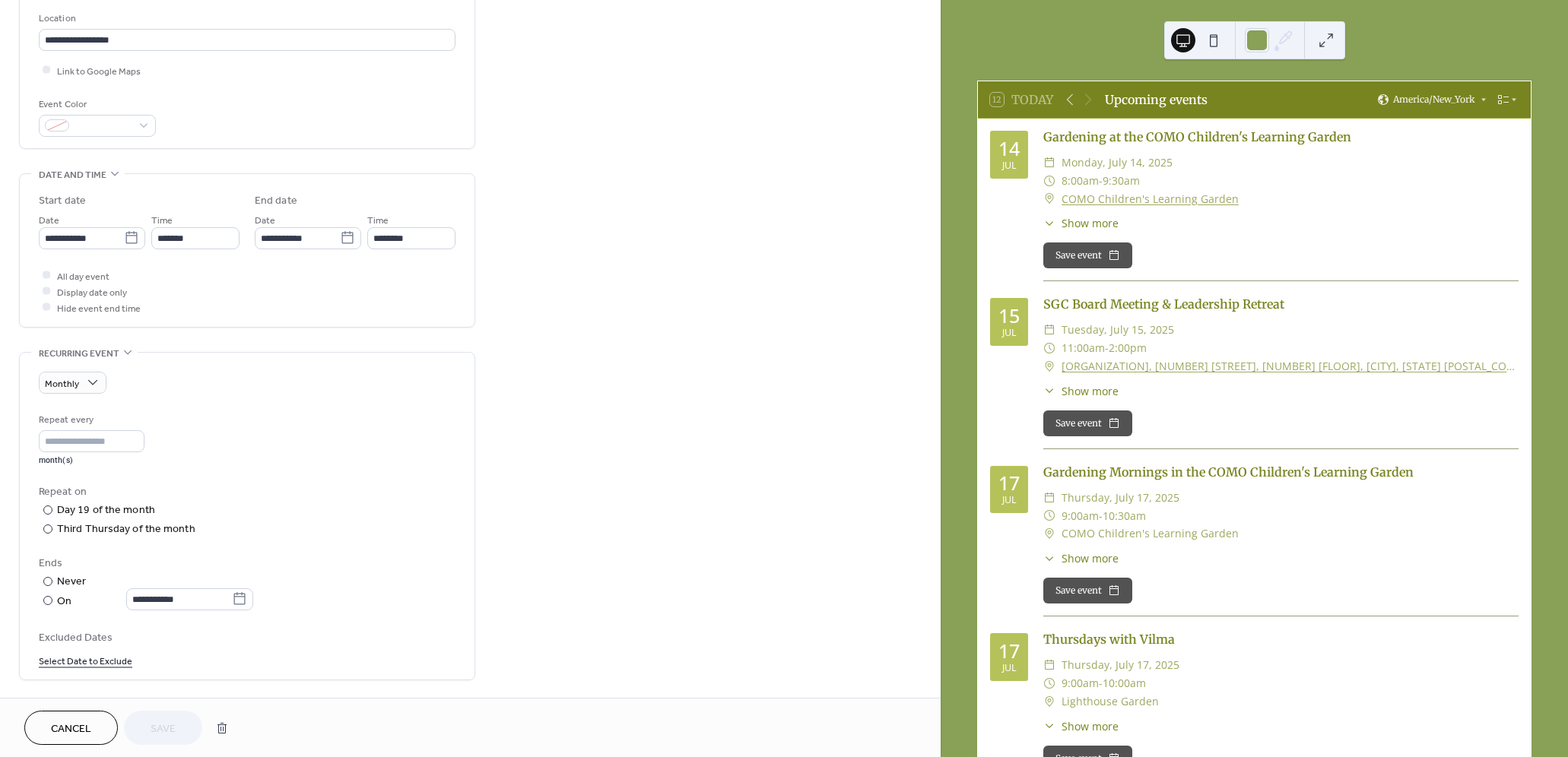 scroll, scrollTop: 355, scrollLeft: 0, axis: vertical 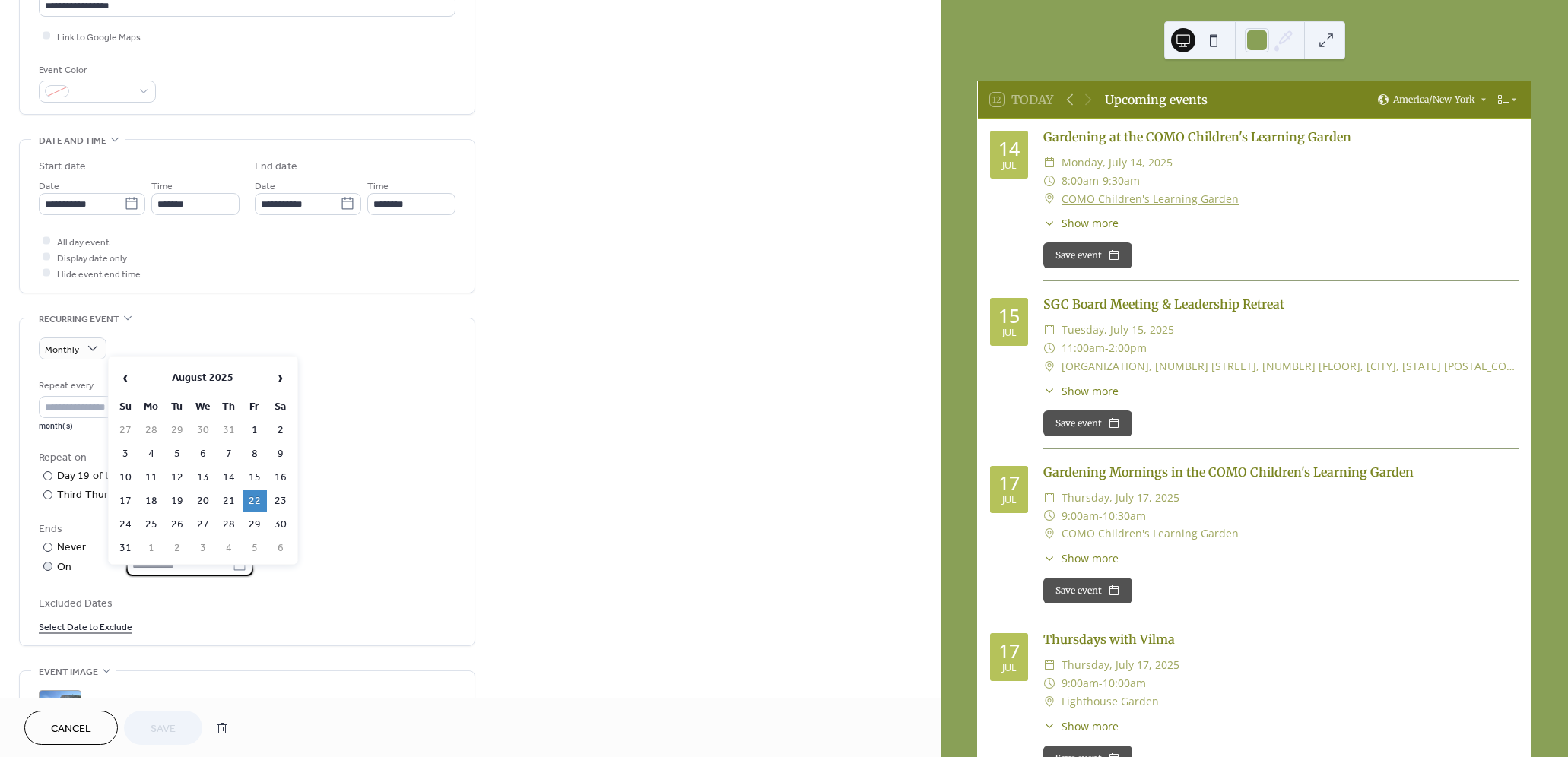 click on "**********" at bounding box center (179, 565) 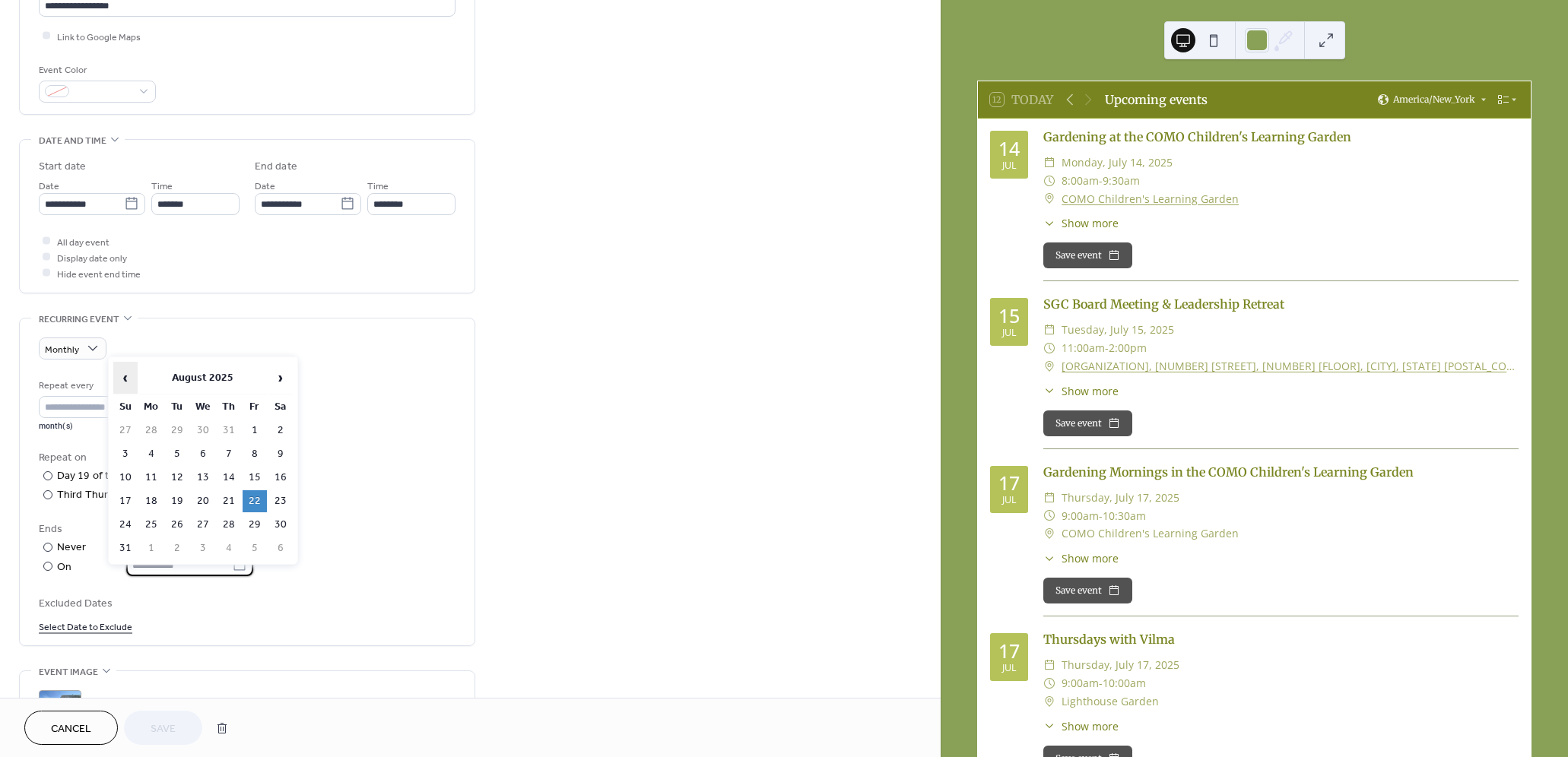 click on "‹" at bounding box center [125, 378] 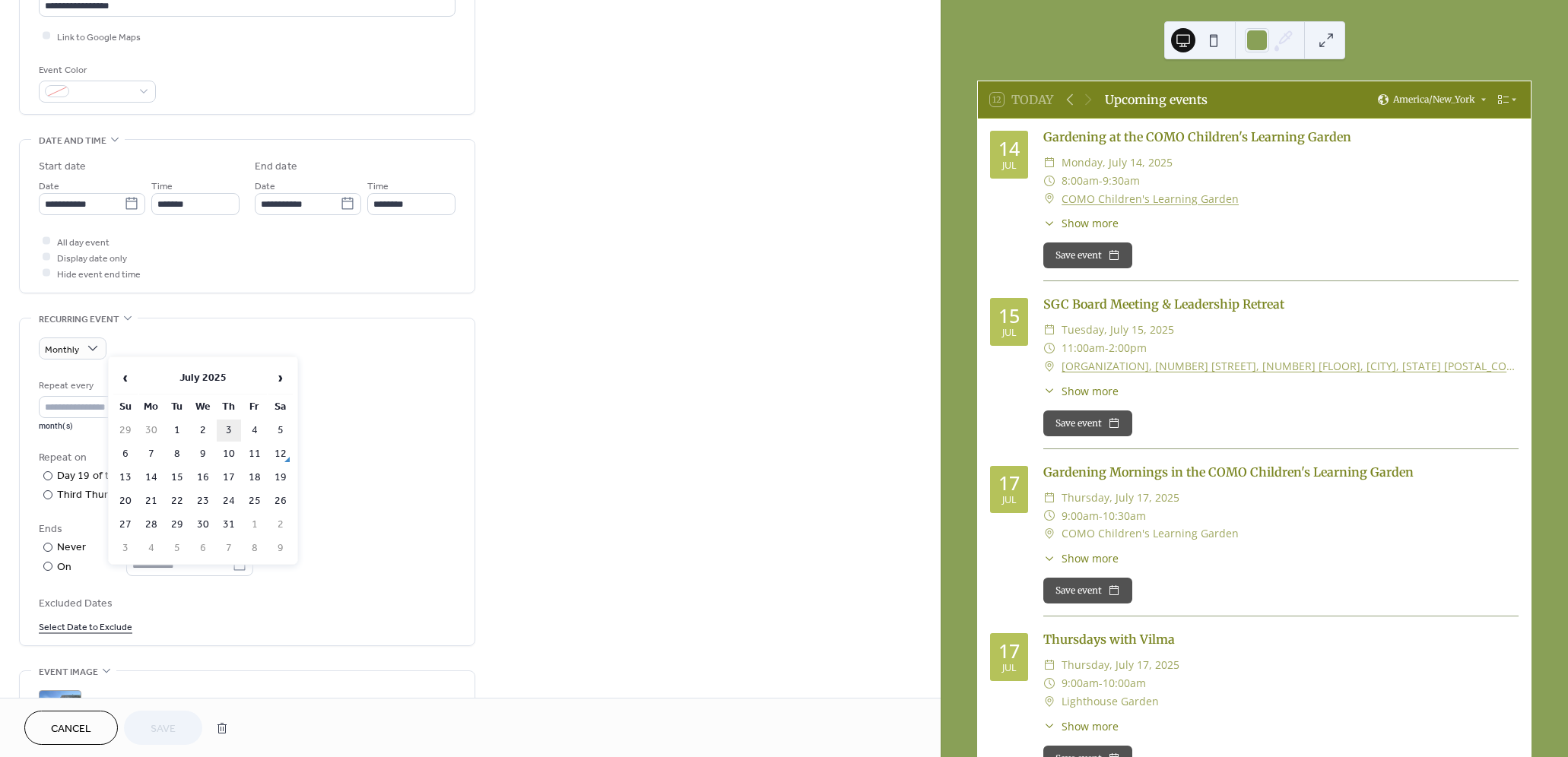 click on "3" at bounding box center (229, 430) 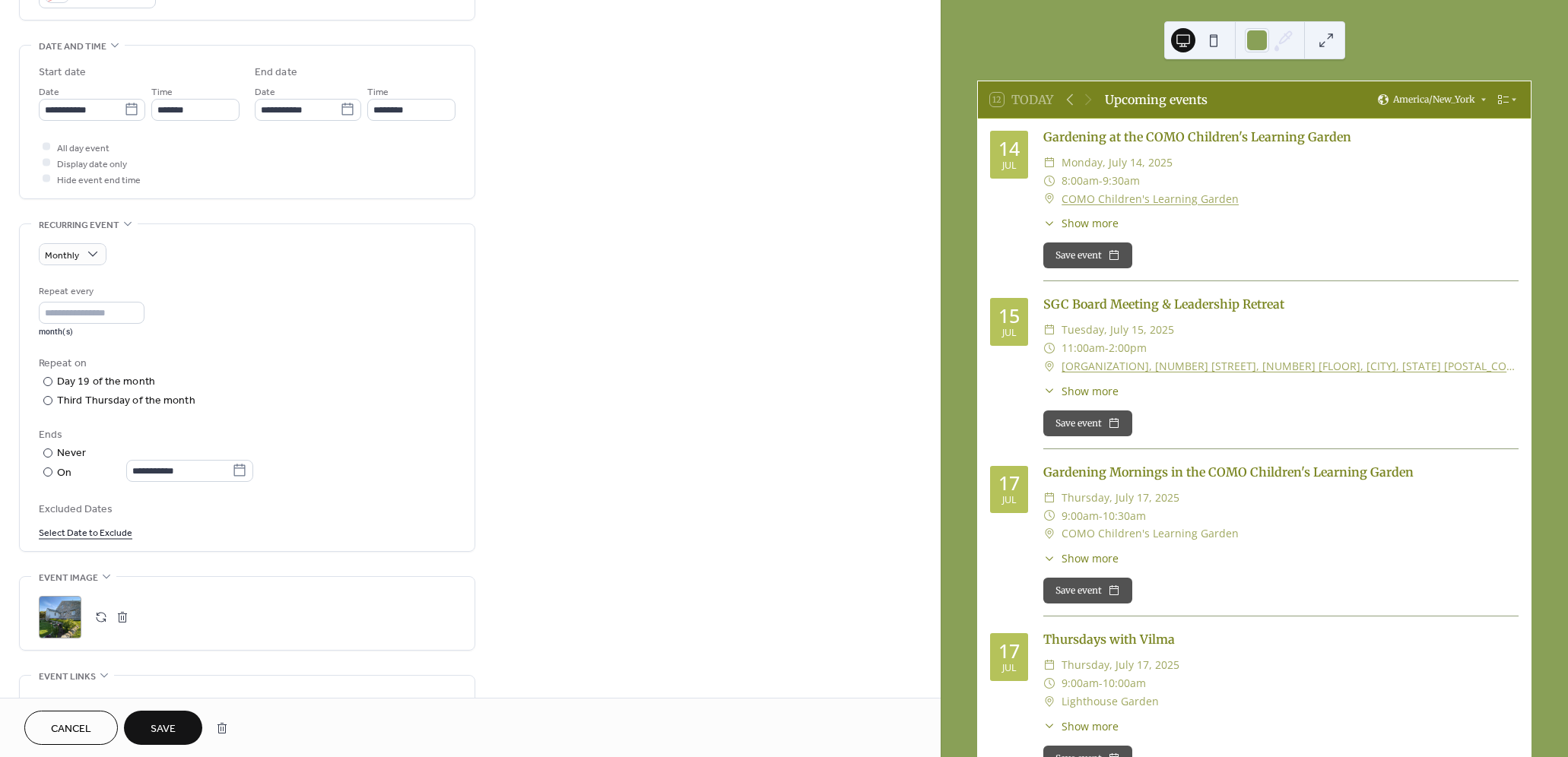 scroll, scrollTop: 480, scrollLeft: 0, axis: vertical 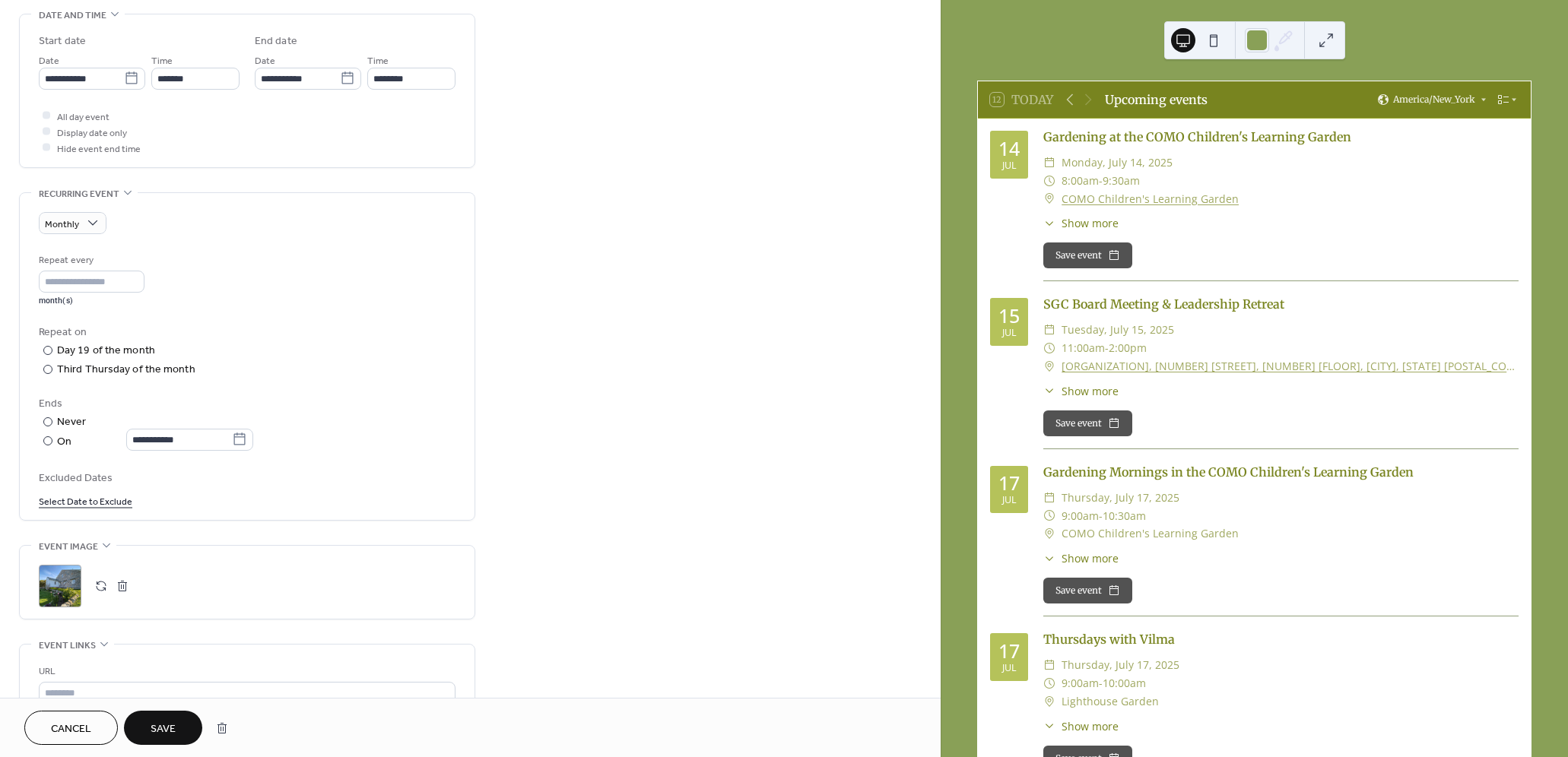 click on "Save" at bounding box center (163, 729) 